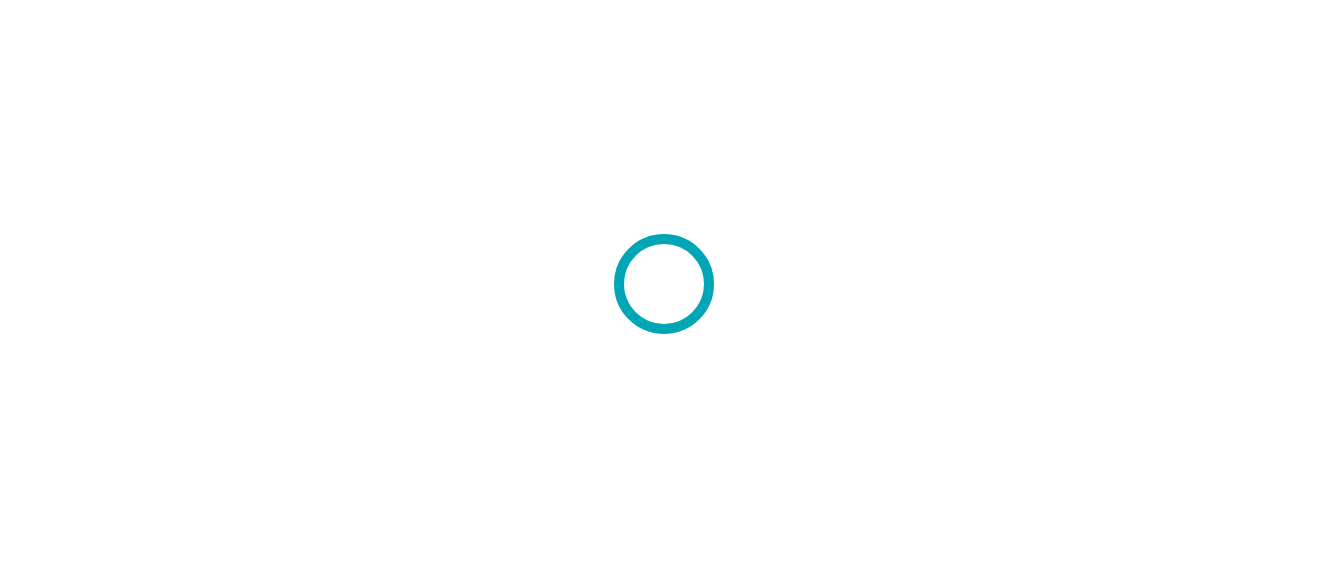 scroll, scrollTop: 0, scrollLeft: 0, axis: both 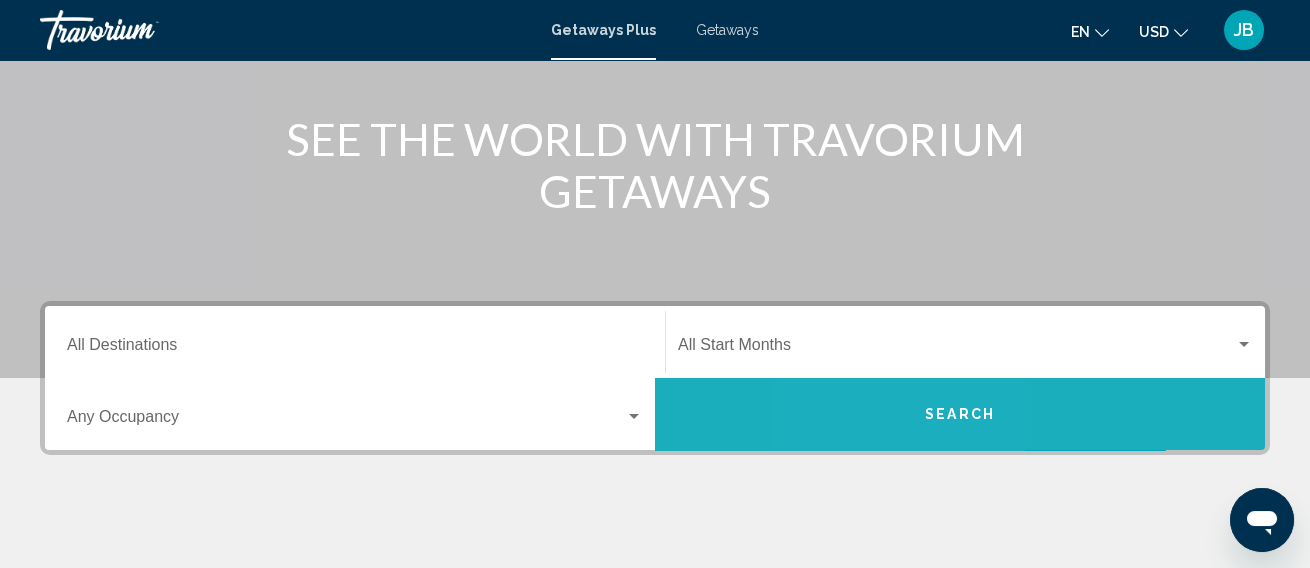 click on "Search" at bounding box center [960, 414] 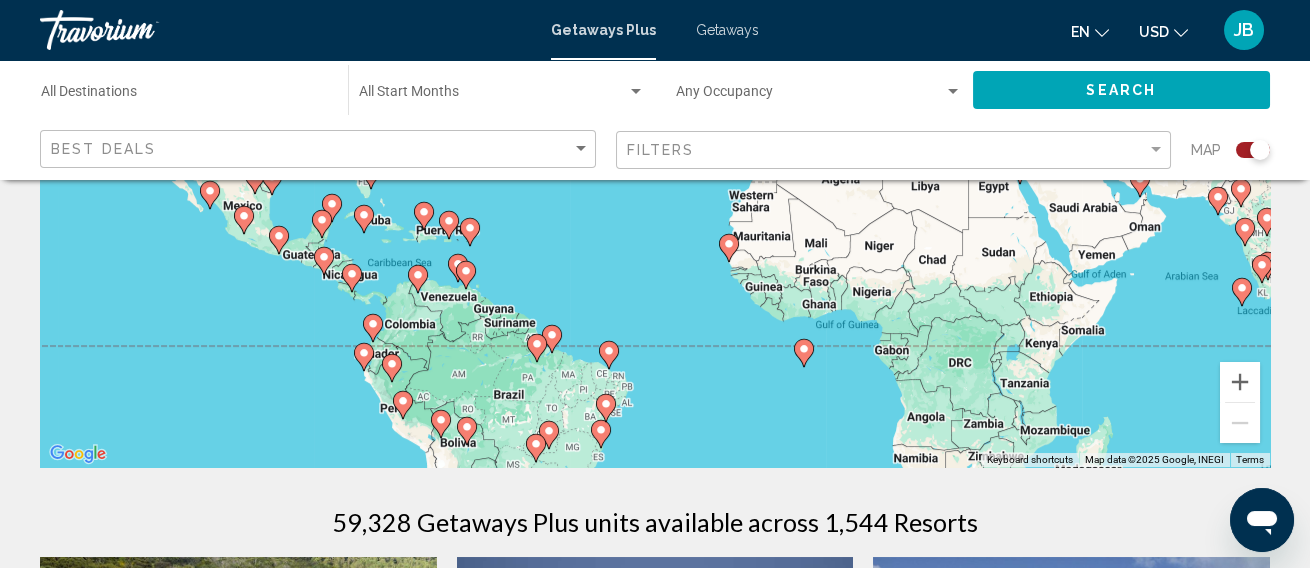 scroll, scrollTop: 222, scrollLeft: 0, axis: vertical 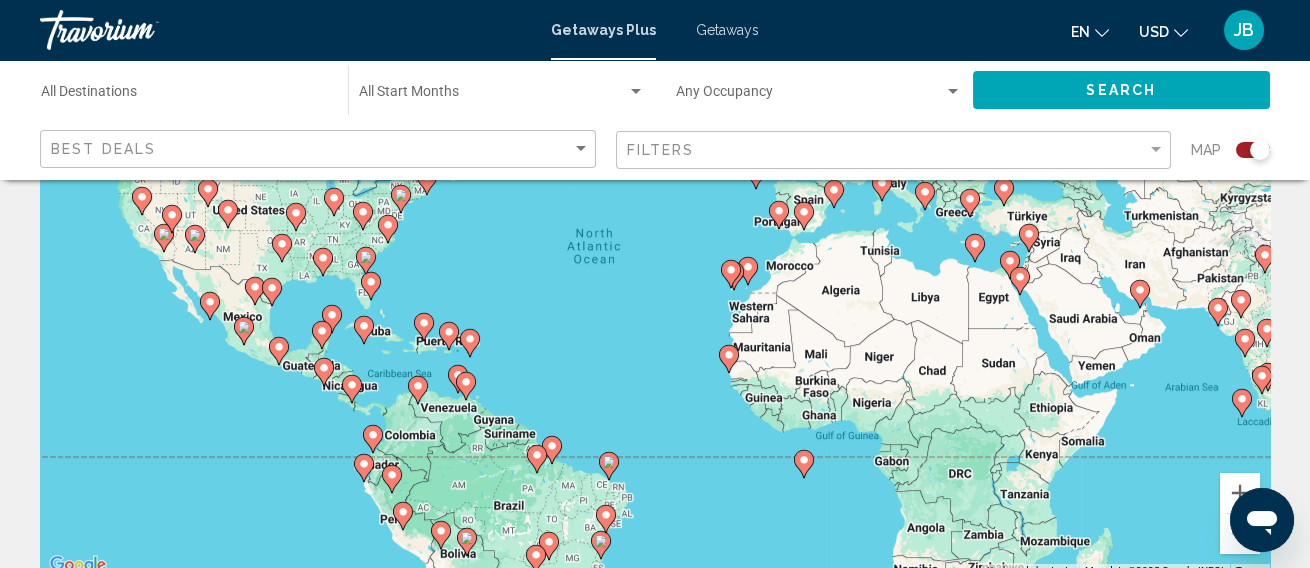 click 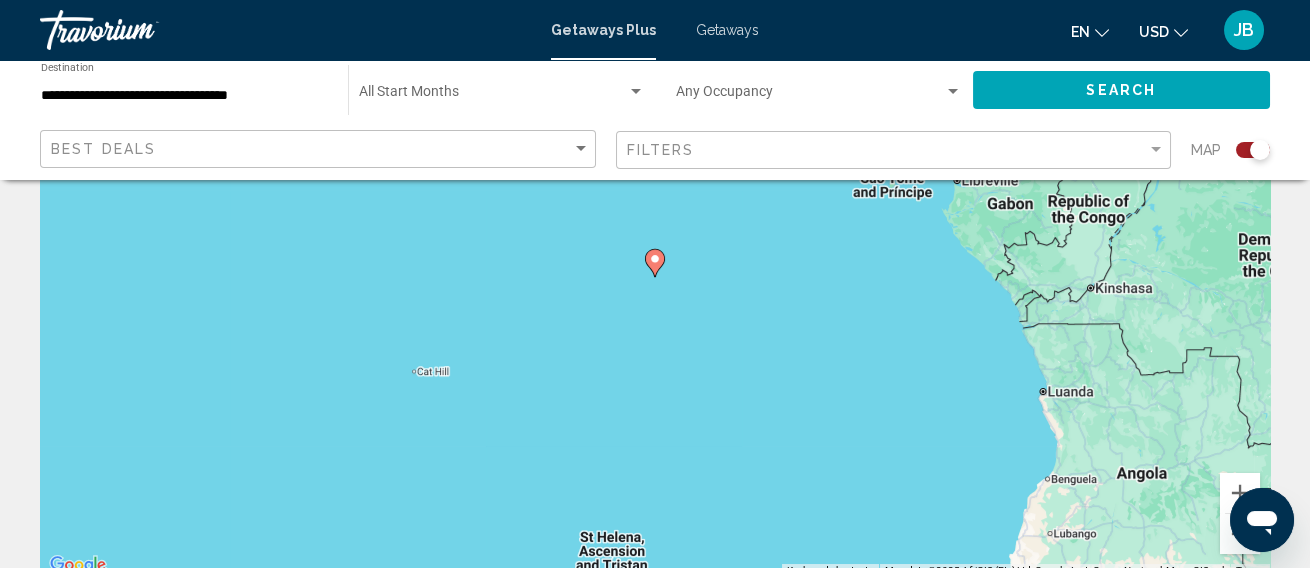 click 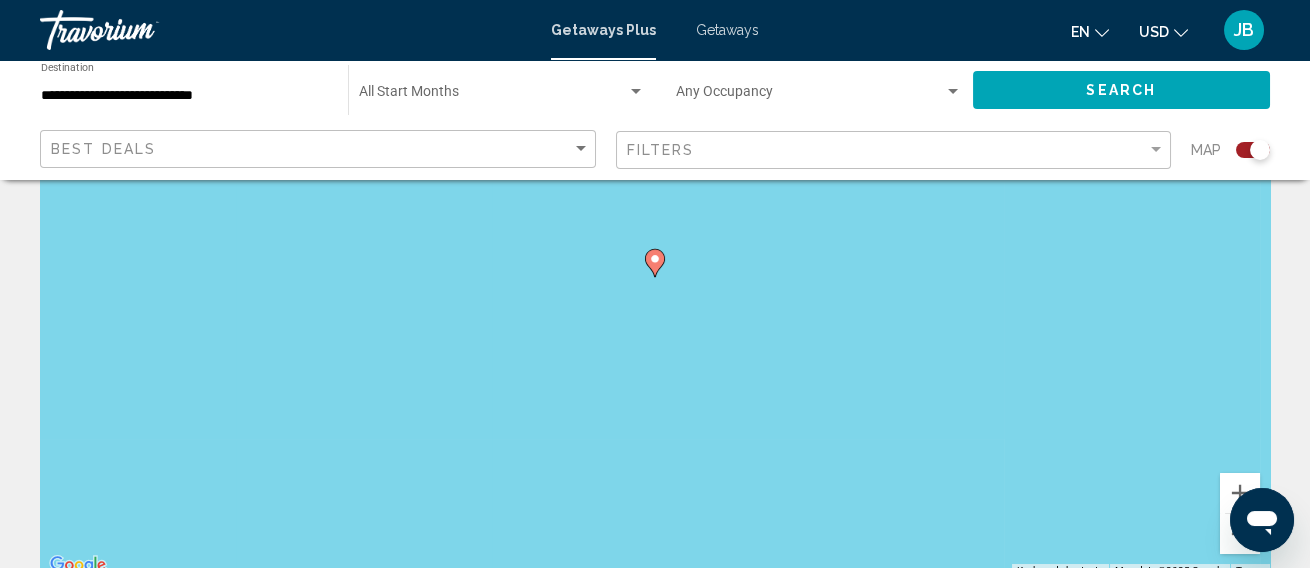 click 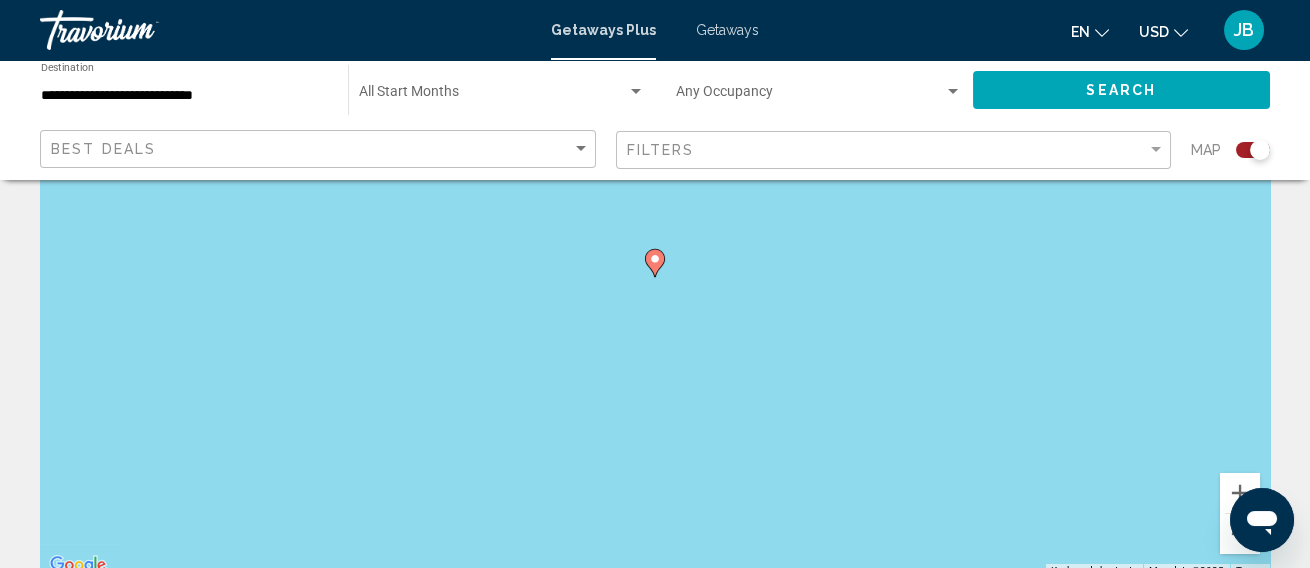click 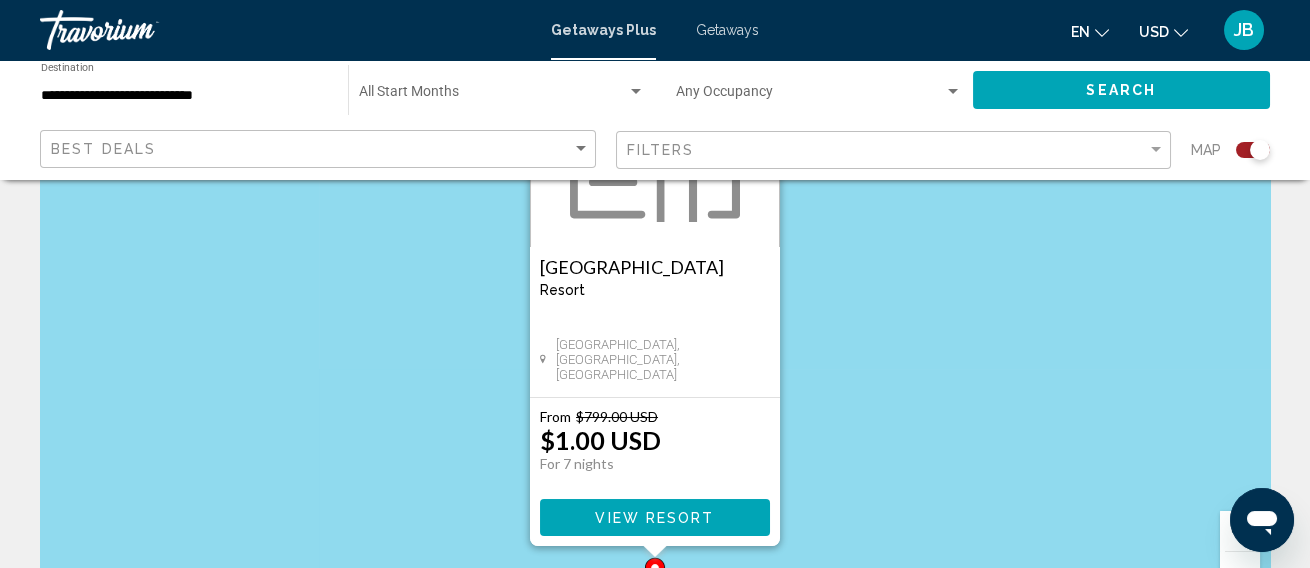 scroll, scrollTop: 222, scrollLeft: 0, axis: vertical 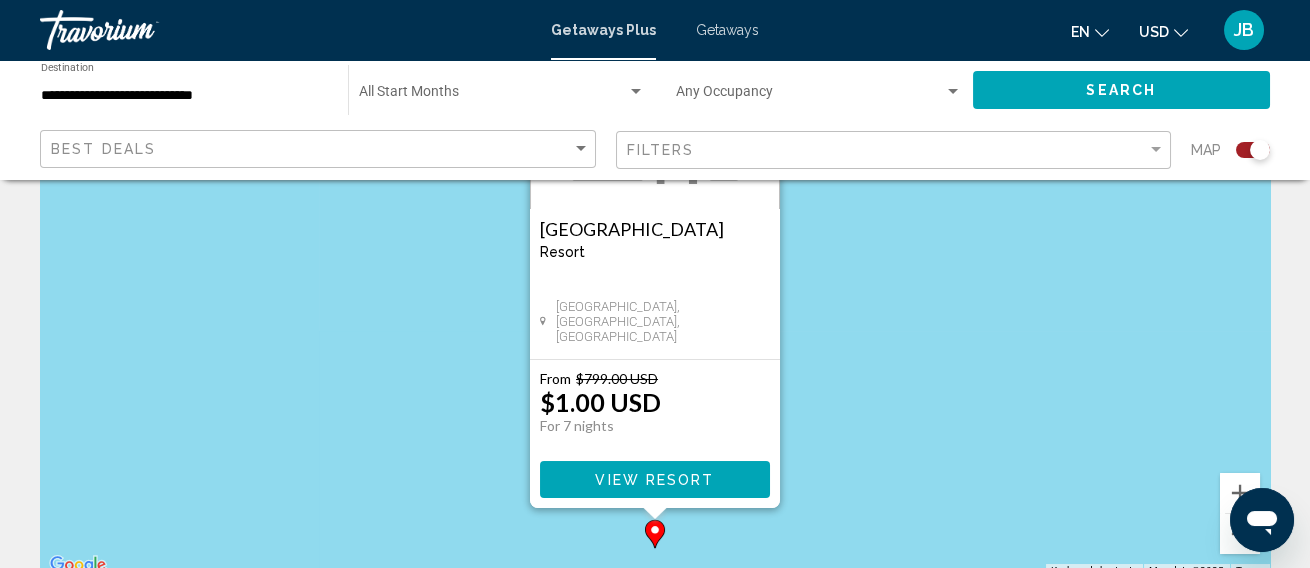 click on "View Resort" at bounding box center [654, 480] 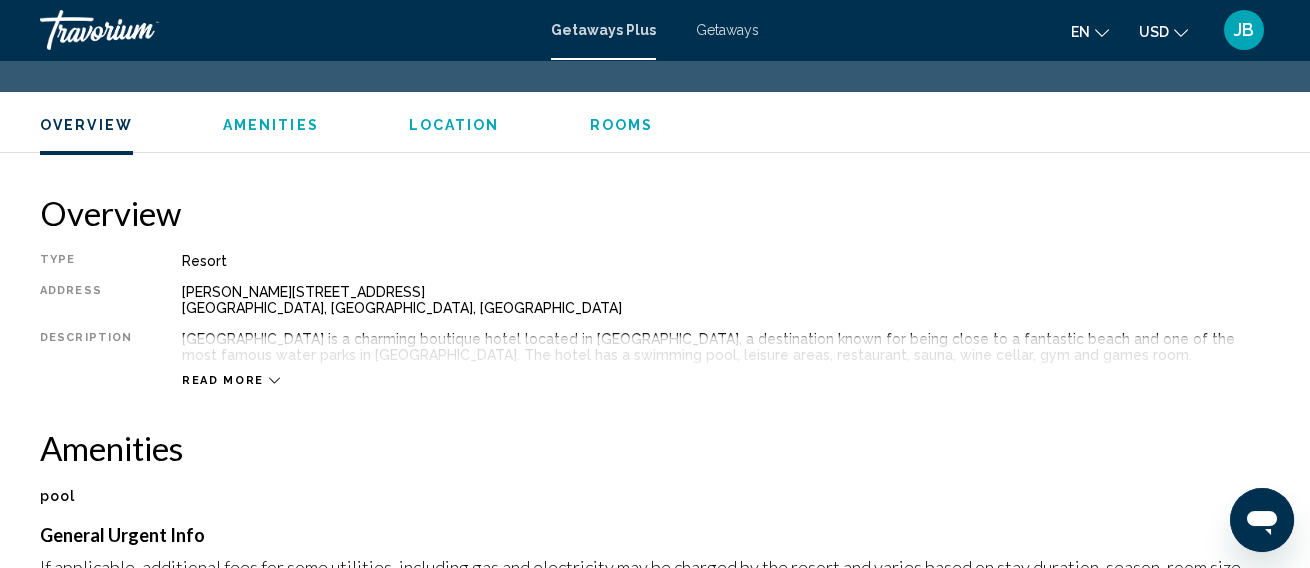 scroll, scrollTop: 0, scrollLeft: 0, axis: both 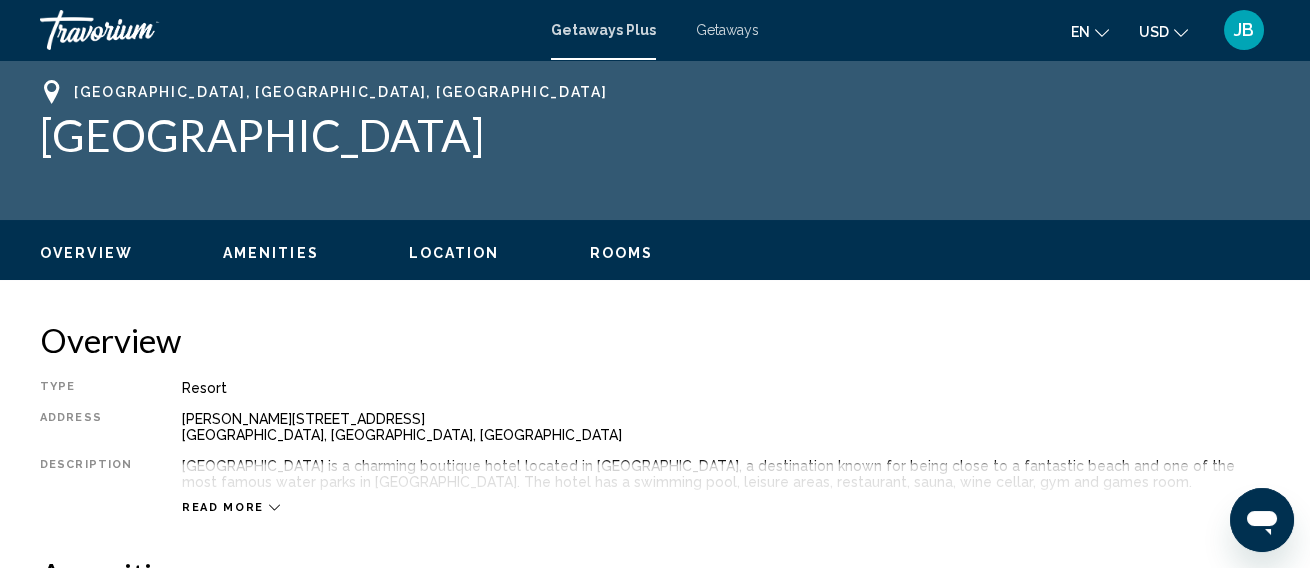 click 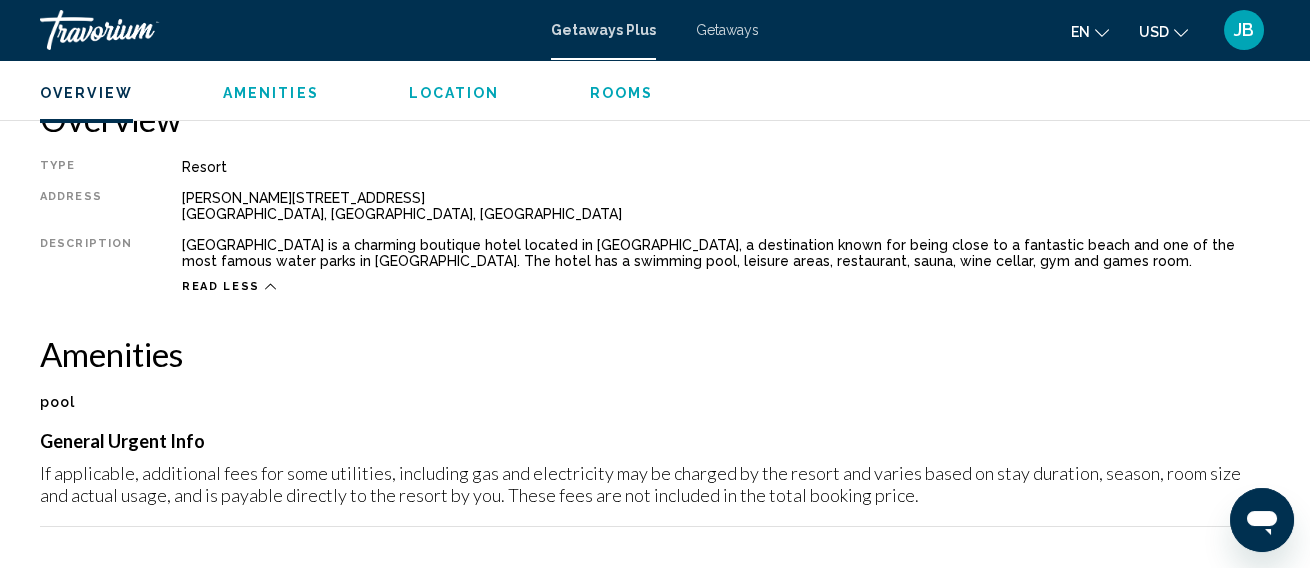 scroll, scrollTop: 0, scrollLeft: 0, axis: both 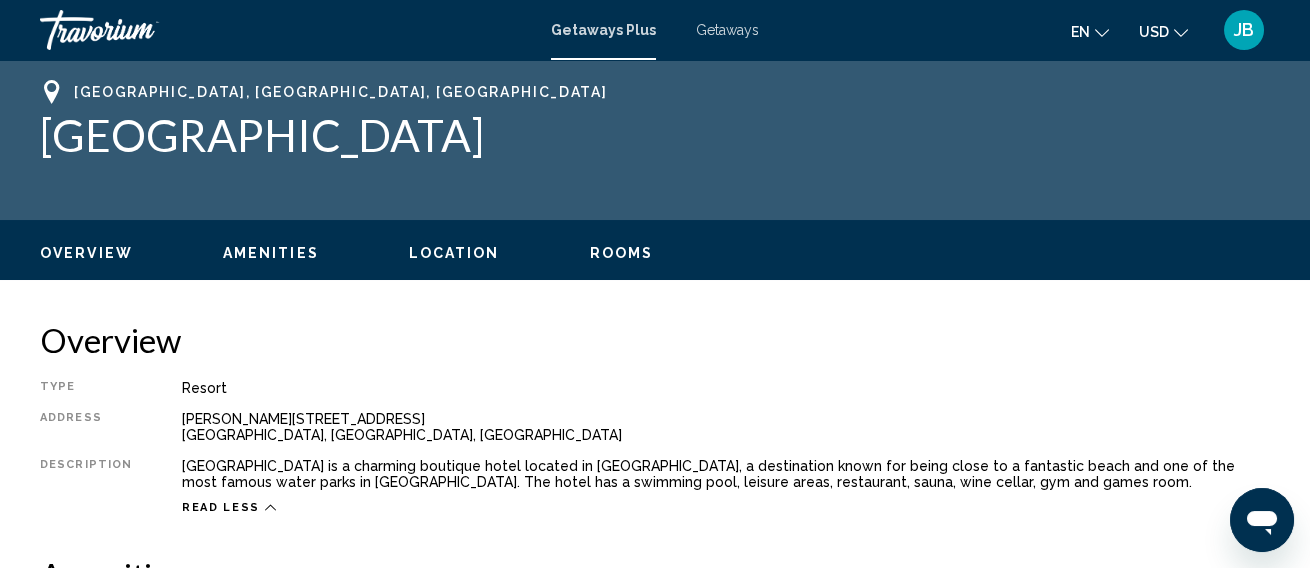 click on "Getaways Plus" at bounding box center [603, 30] 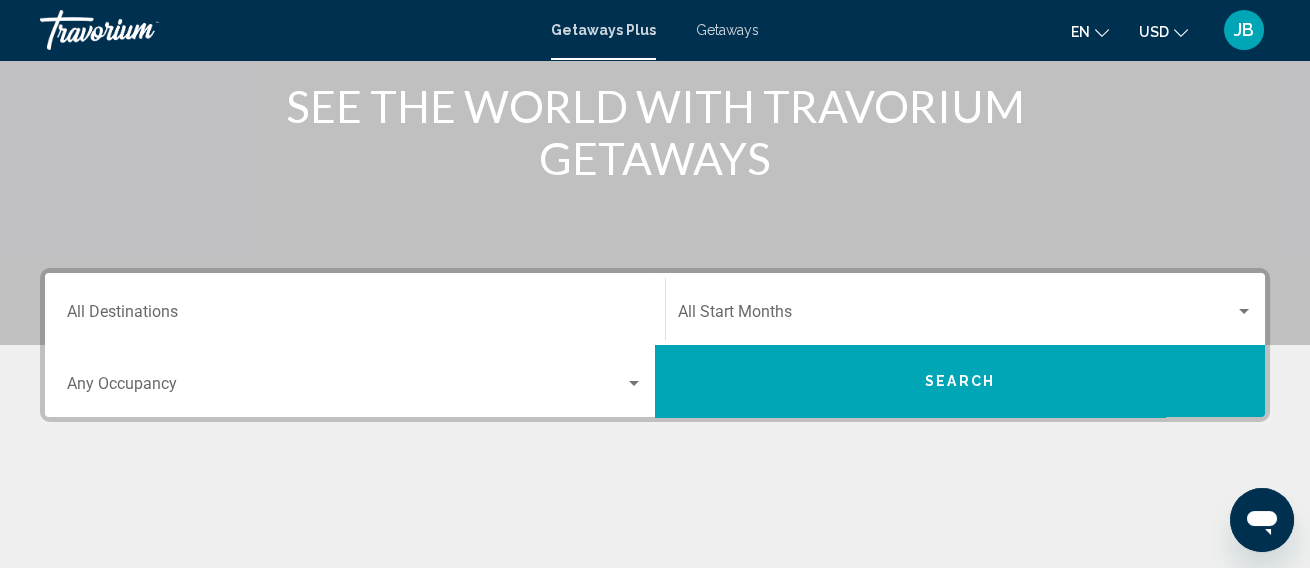 scroll, scrollTop: 444, scrollLeft: 0, axis: vertical 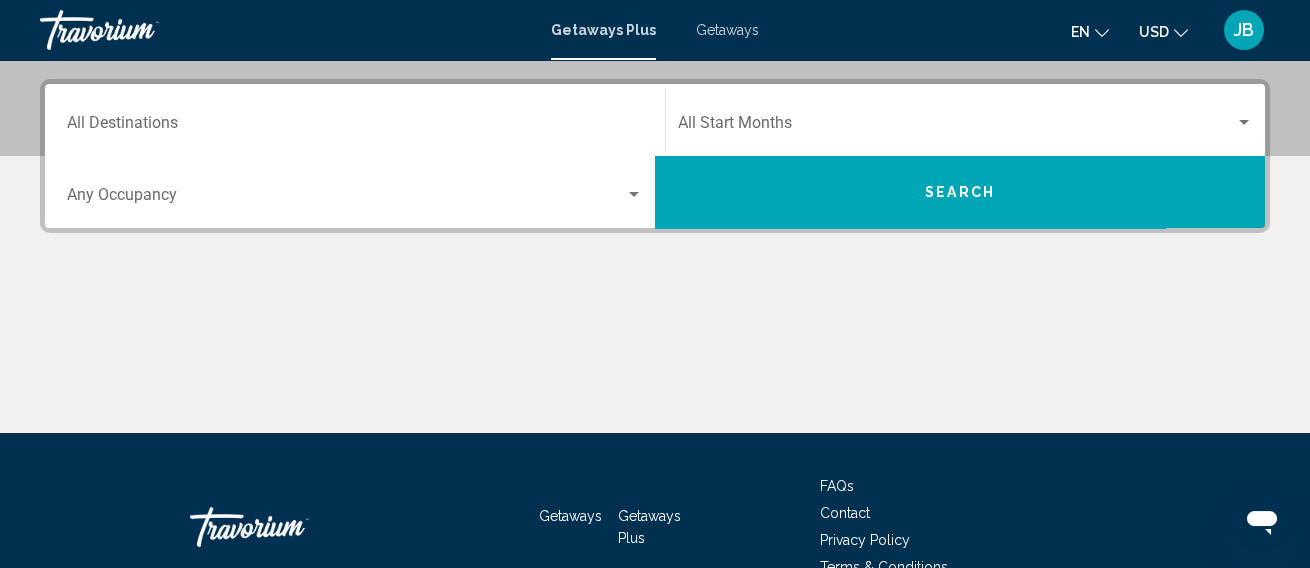 click on "Destination All Destinations" at bounding box center (355, 127) 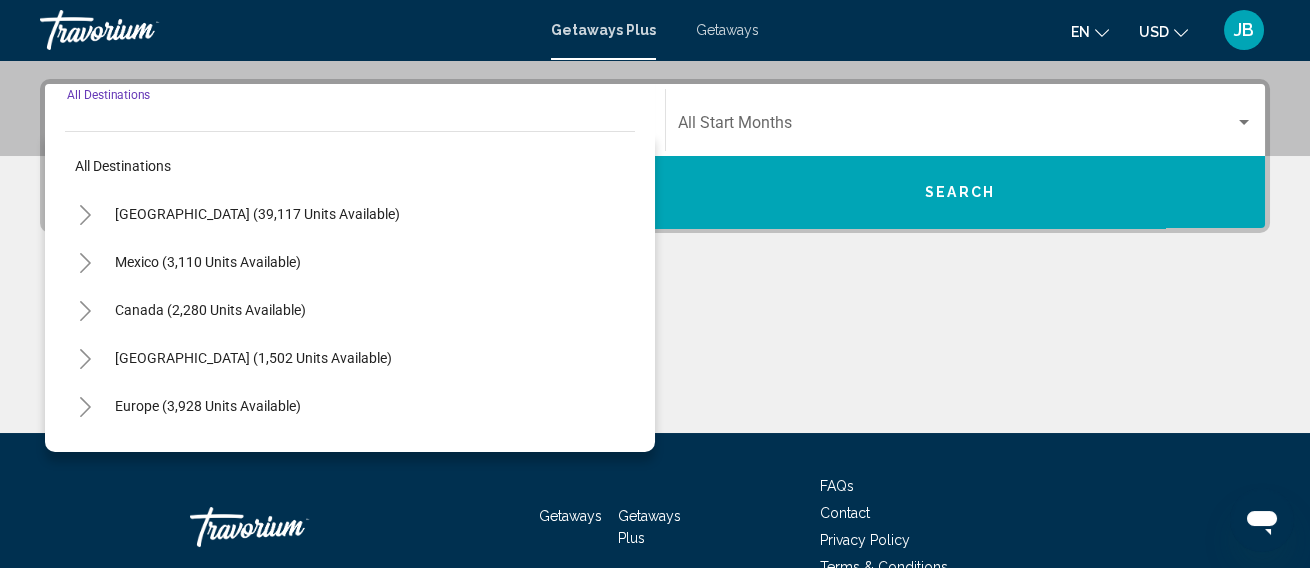 scroll, scrollTop: 458, scrollLeft: 0, axis: vertical 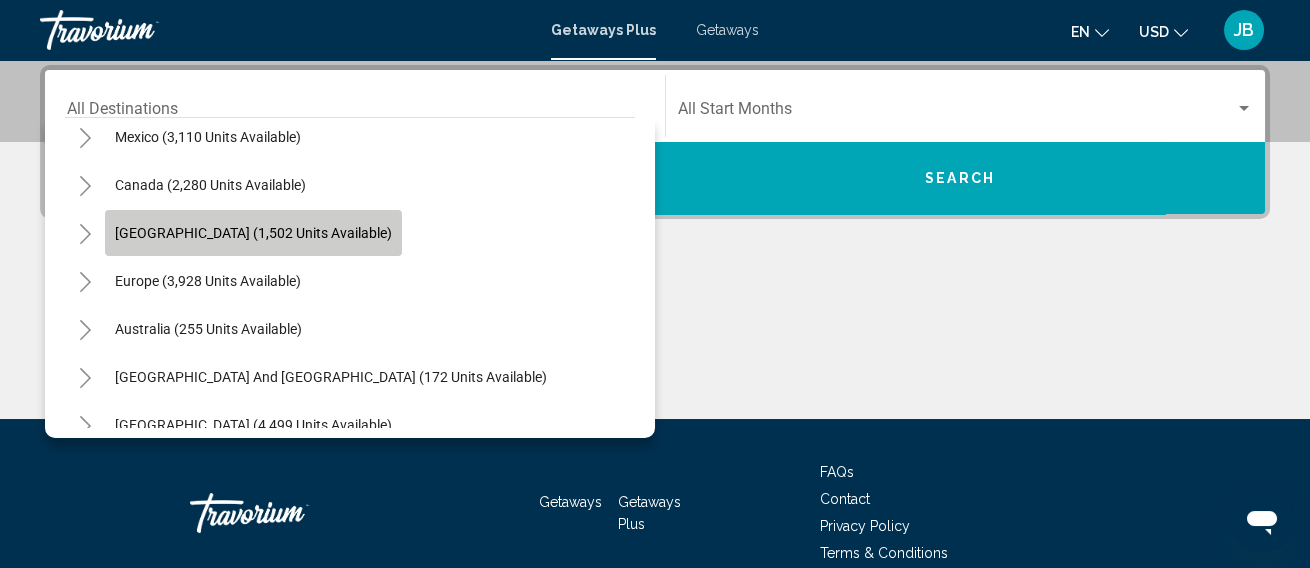 click on "[GEOGRAPHIC_DATA] (1,502 units available)" 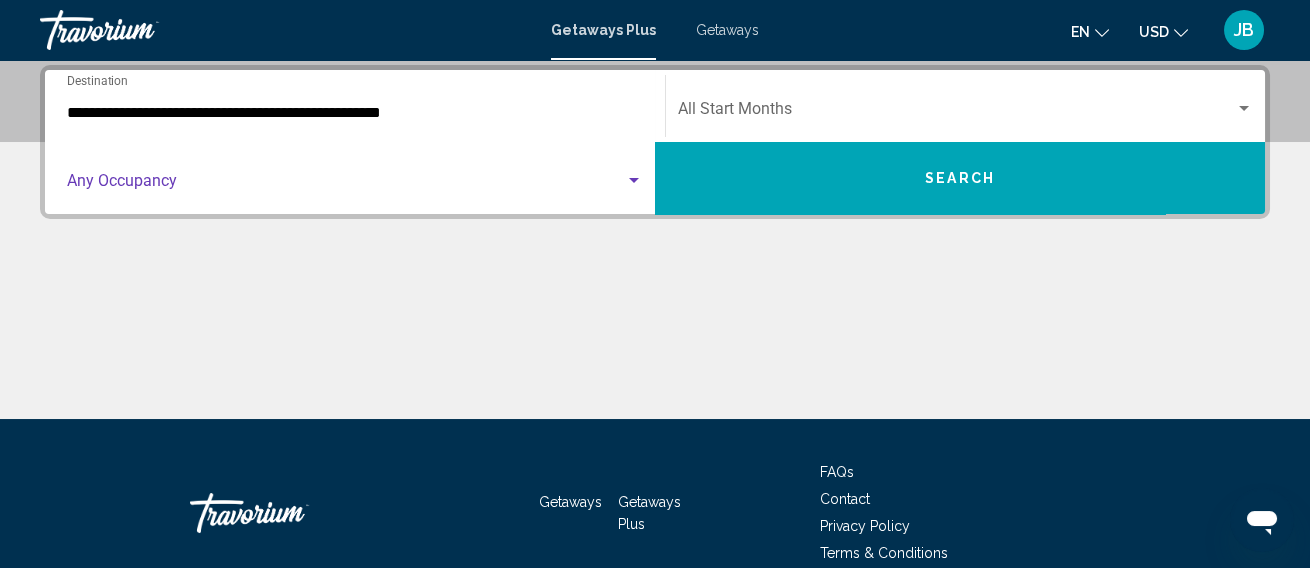 click at bounding box center (346, 185) 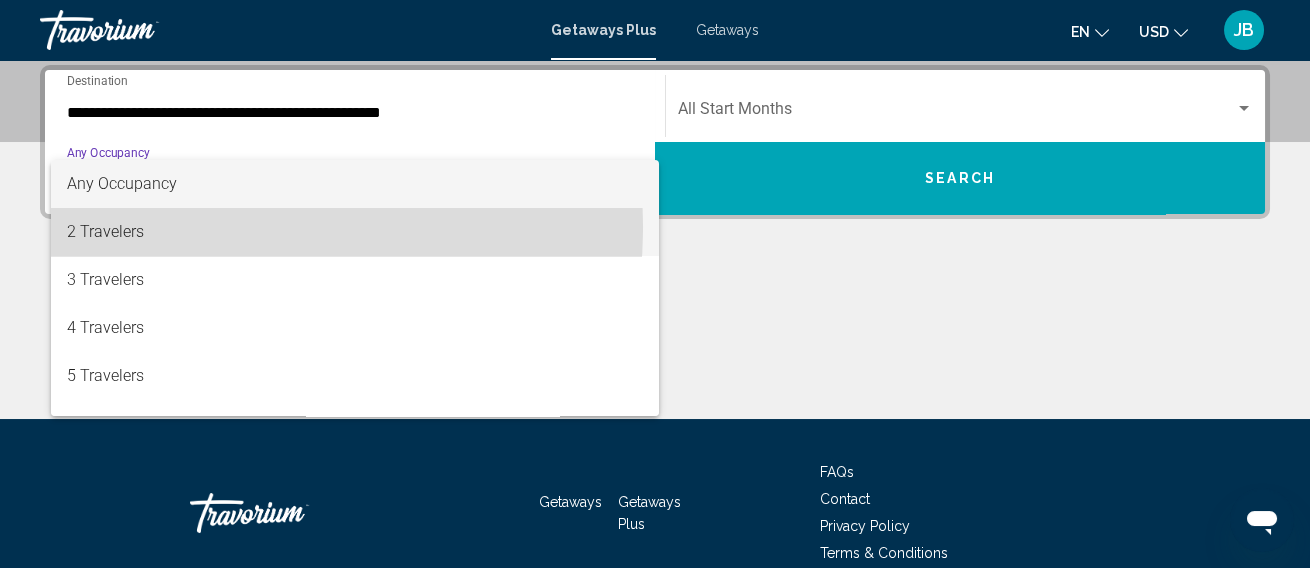 click on "2 Travelers" at bounding box center (355, 232) 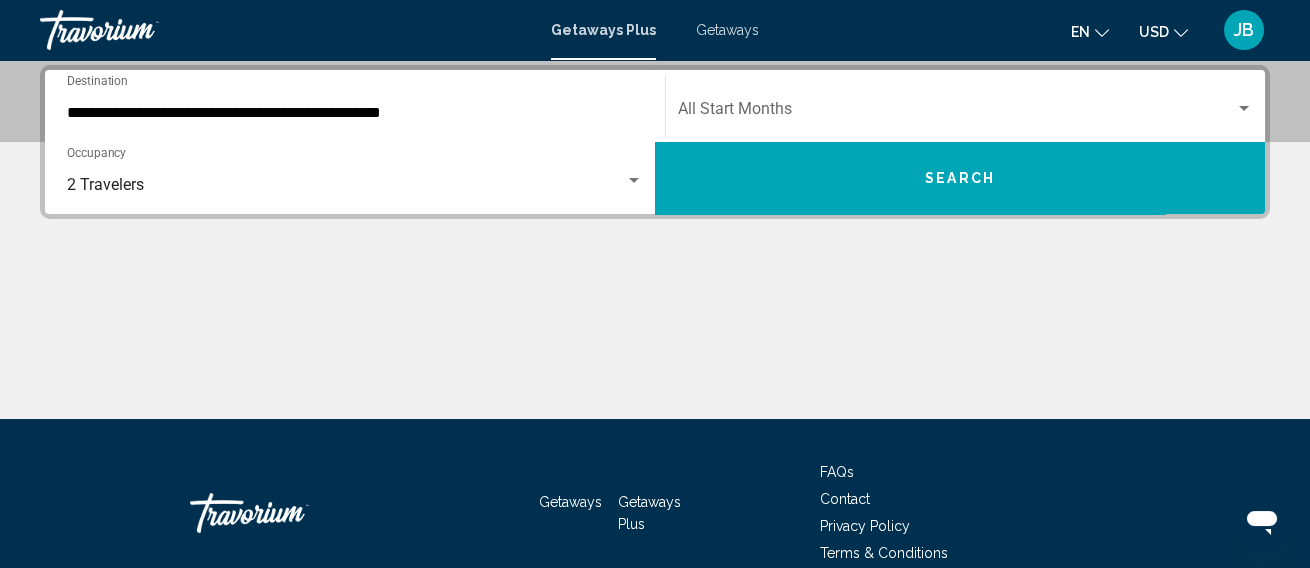 click on "Start Month All Start Months" 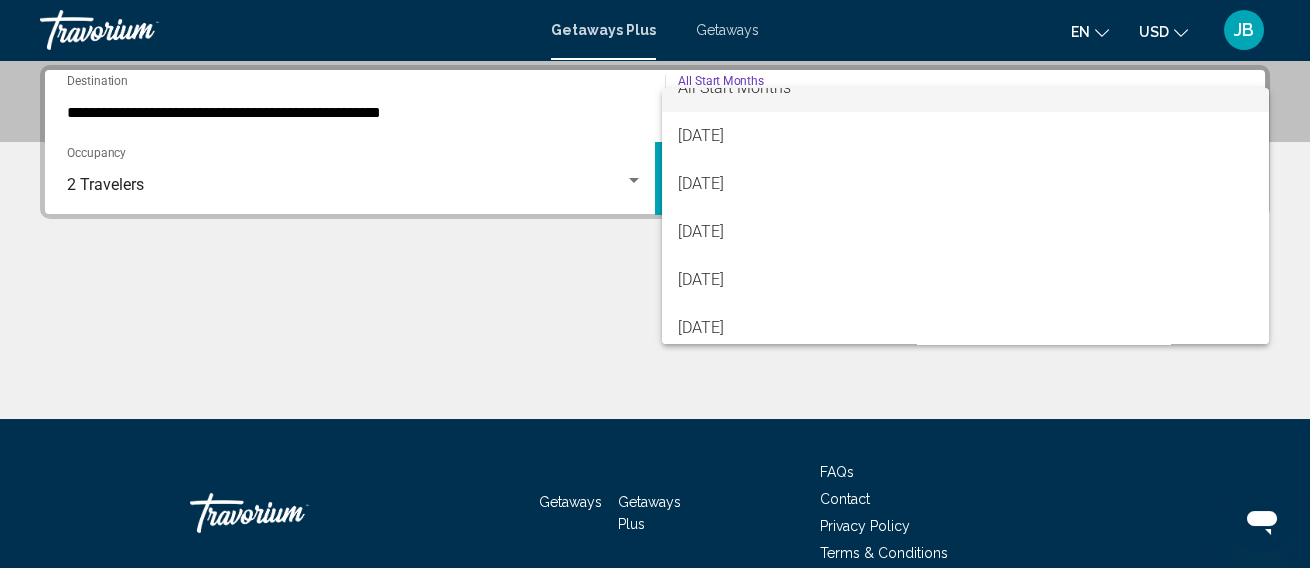 scroll, scrollTop: 44, scrollLeft: 0, axis: vertical 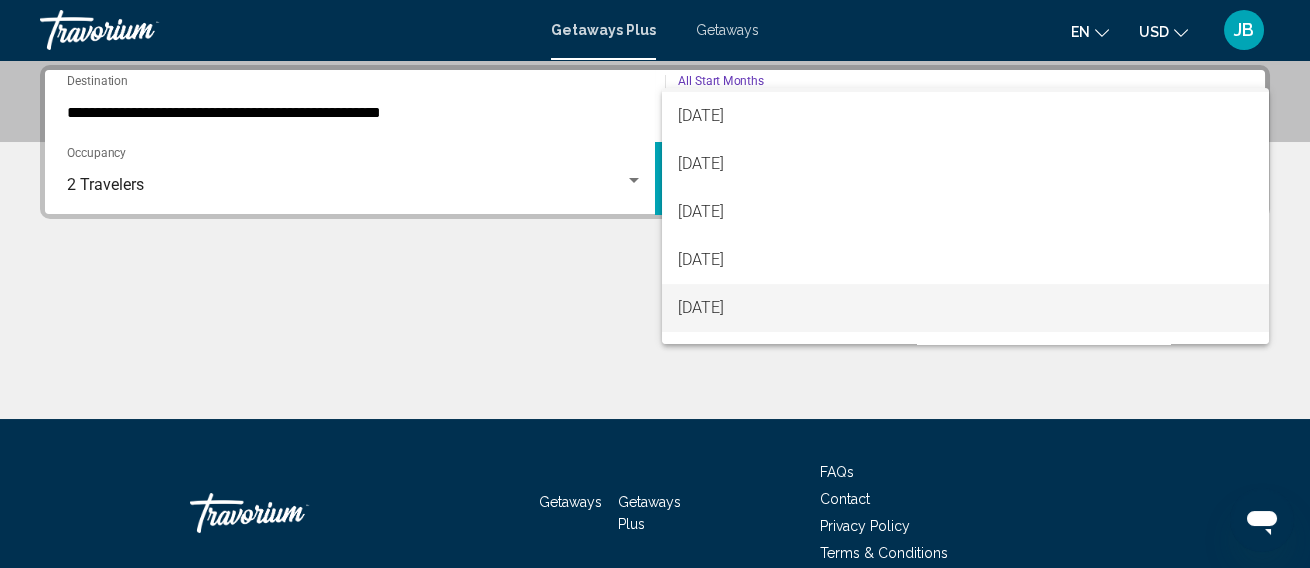 click on "[DATE]" at bounding box center [965, 308] 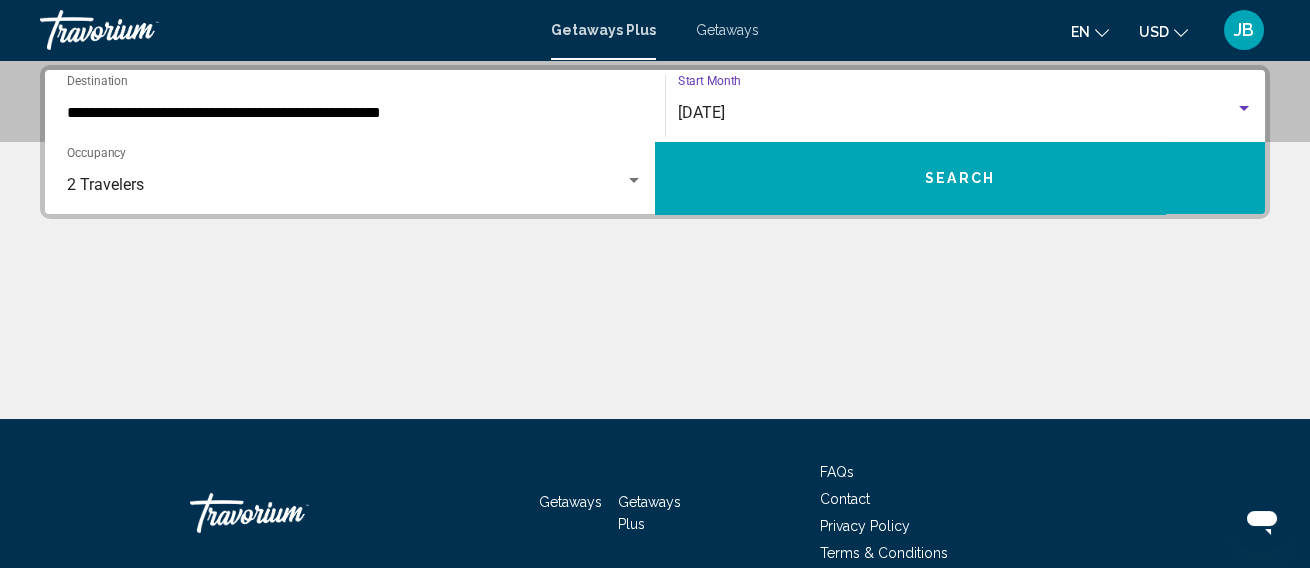 click on "Search" at bounding box center (960, 179) 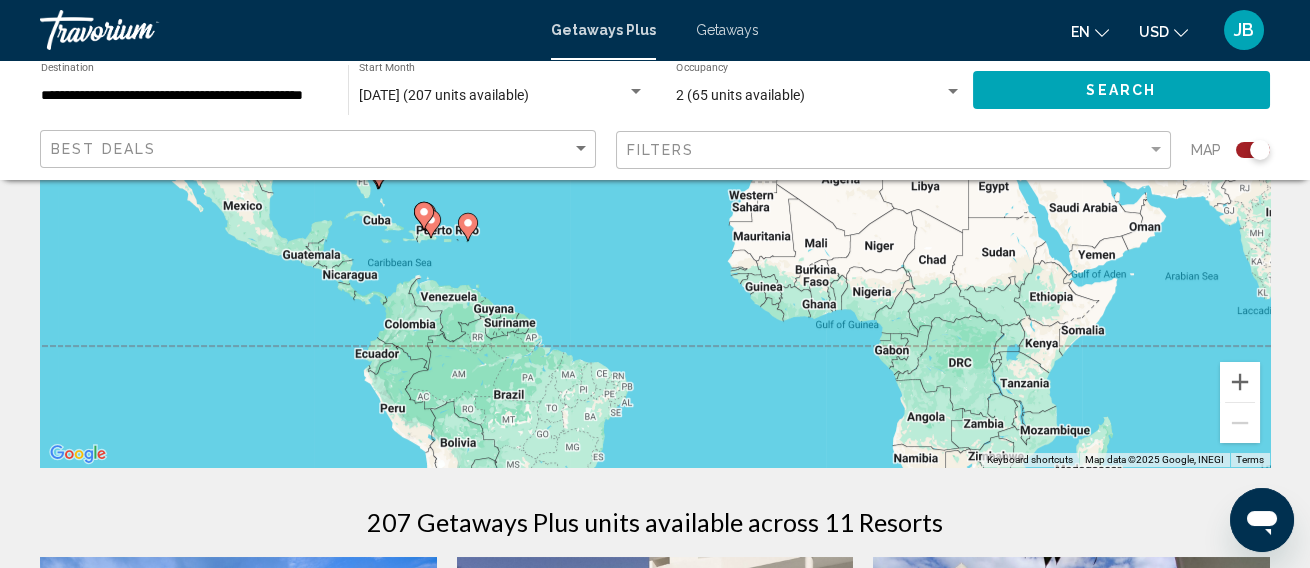 scroll, scrollTop: 222, scrollLeft: 0, axis: vertical 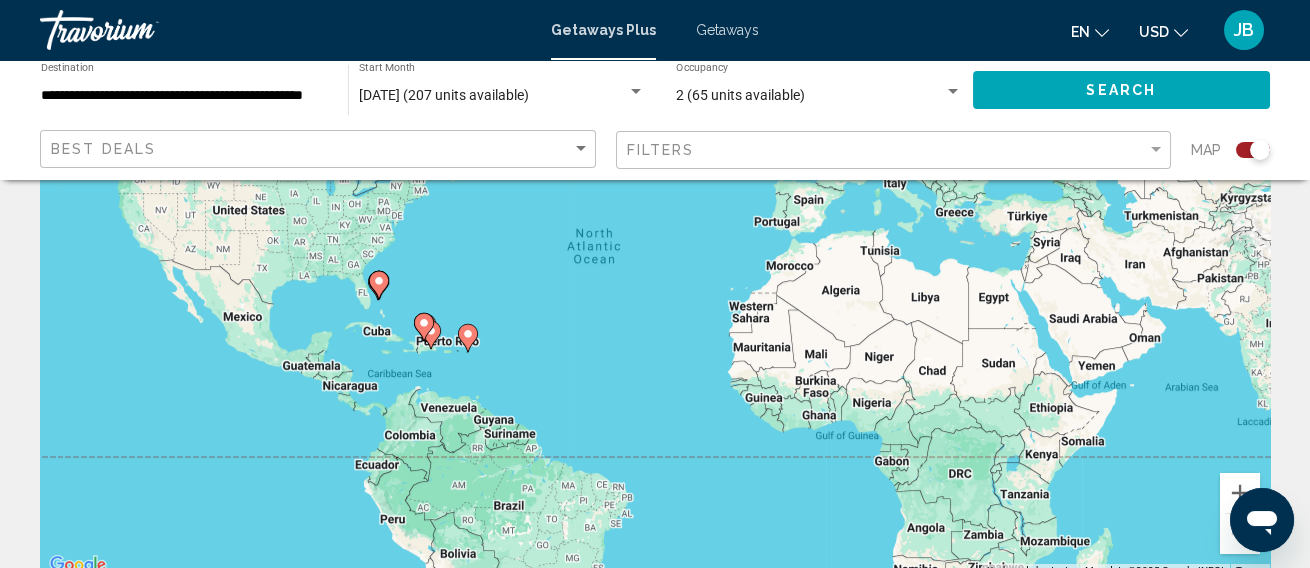 click 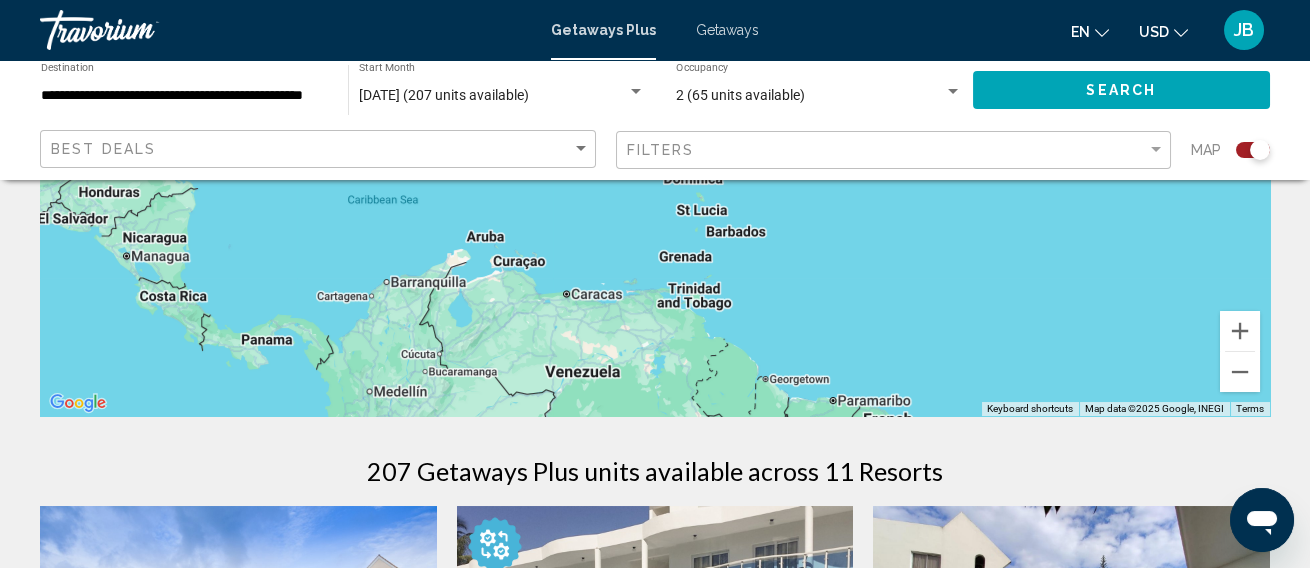 scroll, scrollTop: 333, scrollLeft: 0, axis: vertical 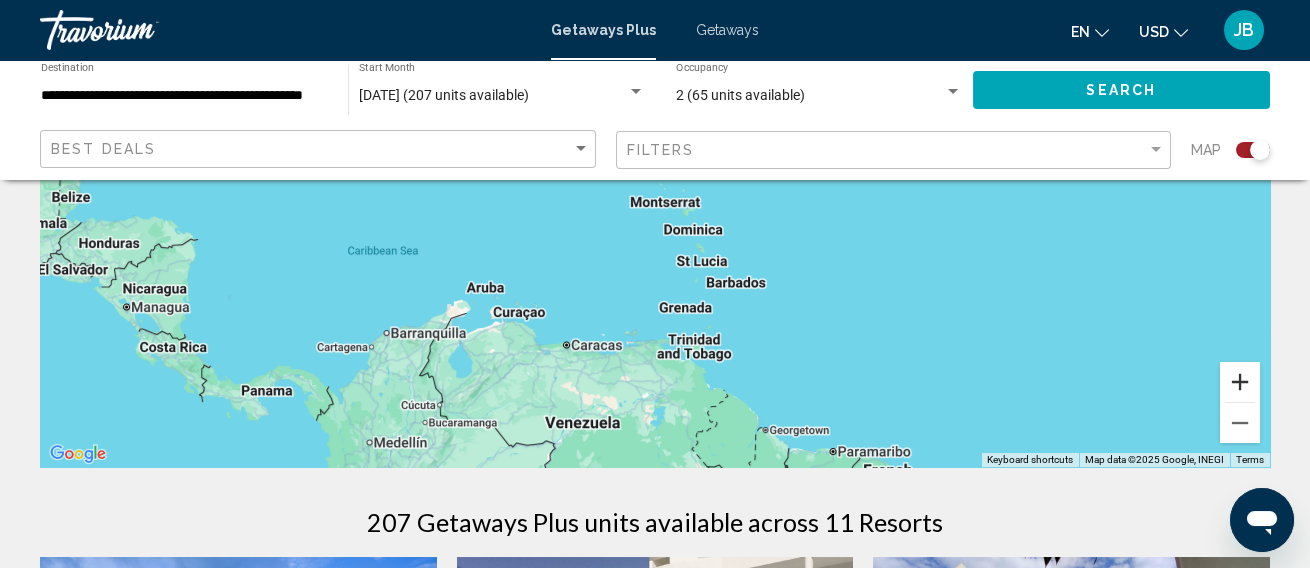 click at bounding box center (1240, 382) 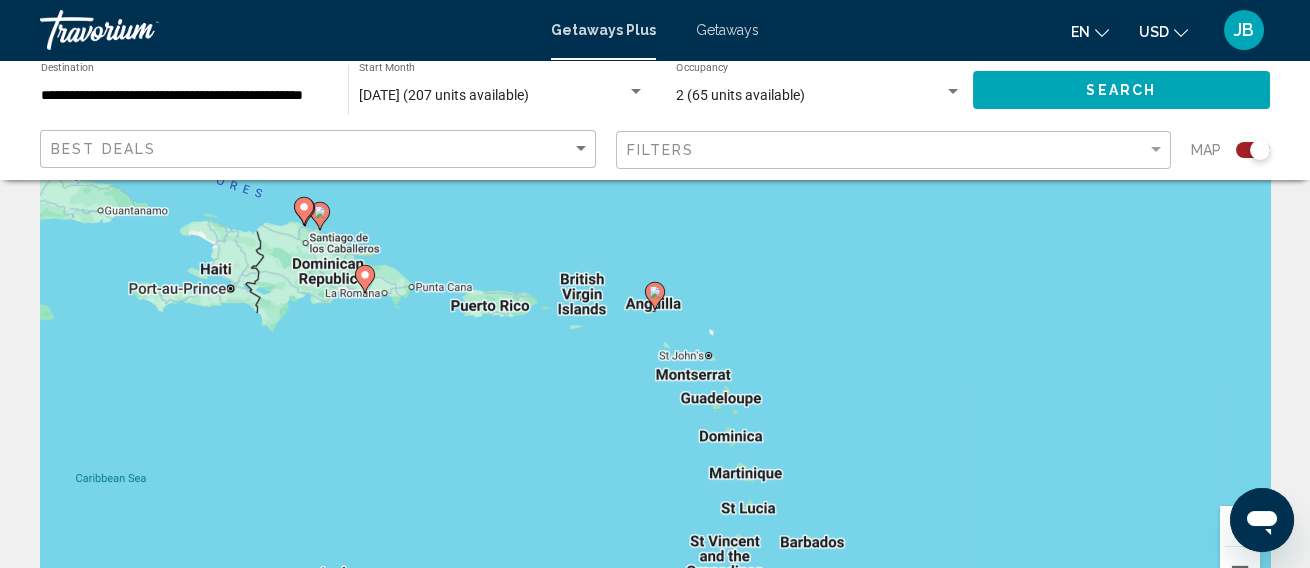 scroll, scrollTop: 222, scrollLeft: 0, axis: vertical 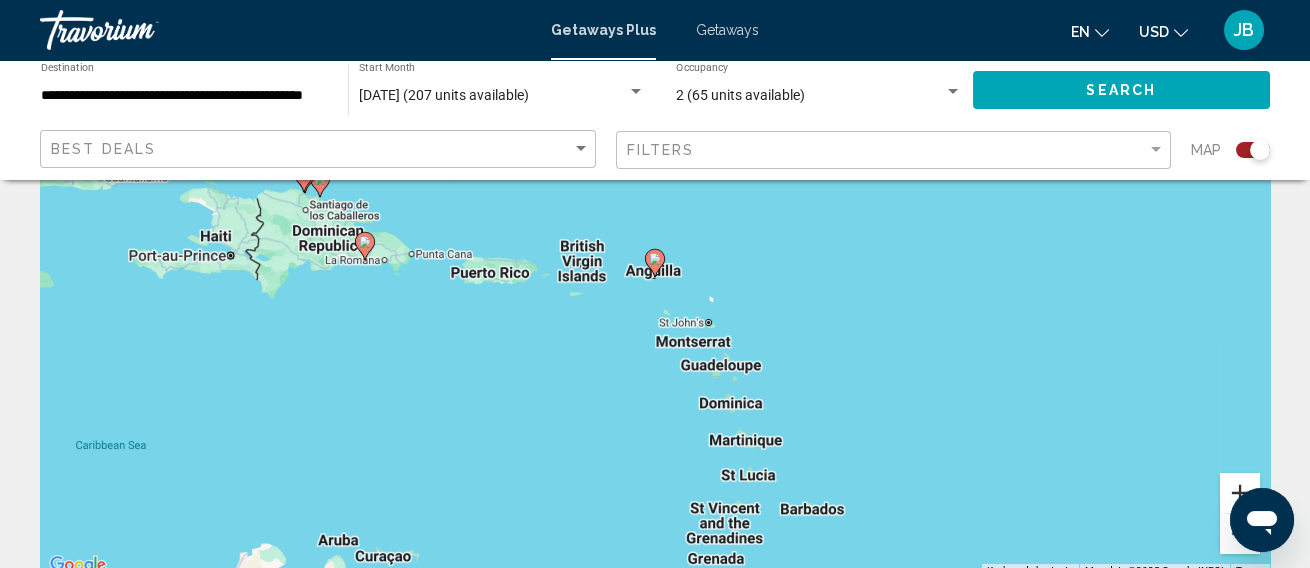 click at bounding box center [1240, 493] 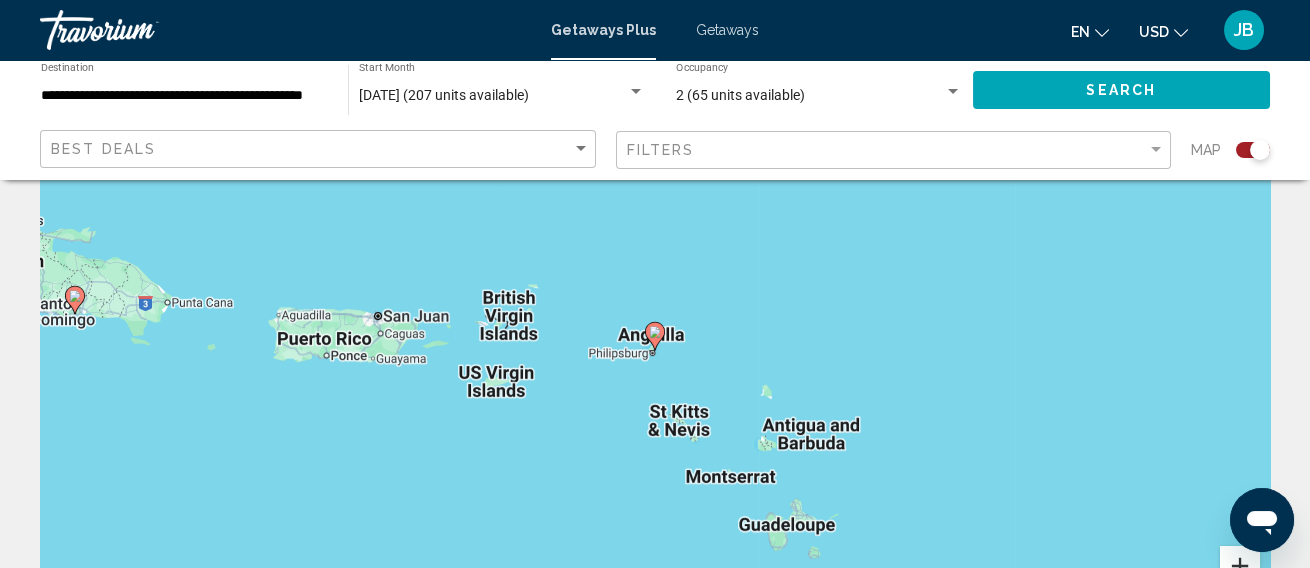 scroll, scrollTop: 0, scrollLeft: 0, axis: both 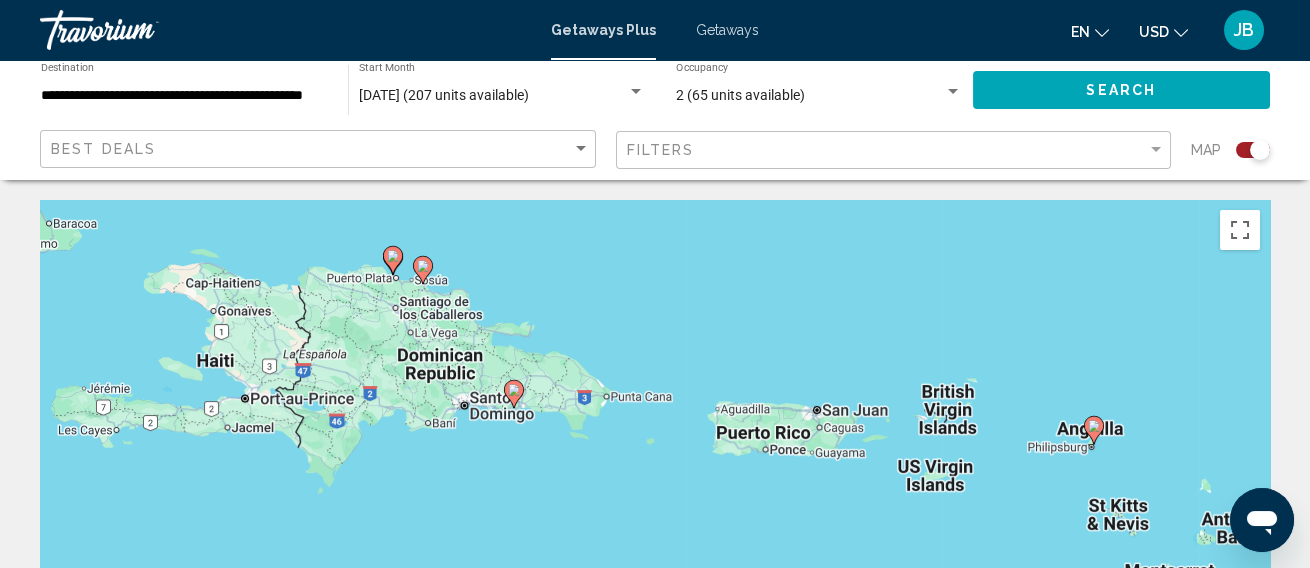 drag, startPoint x: 564, startPoint y: 378, endPoint x: 991, endPoint y: 322, distance: 430.65646 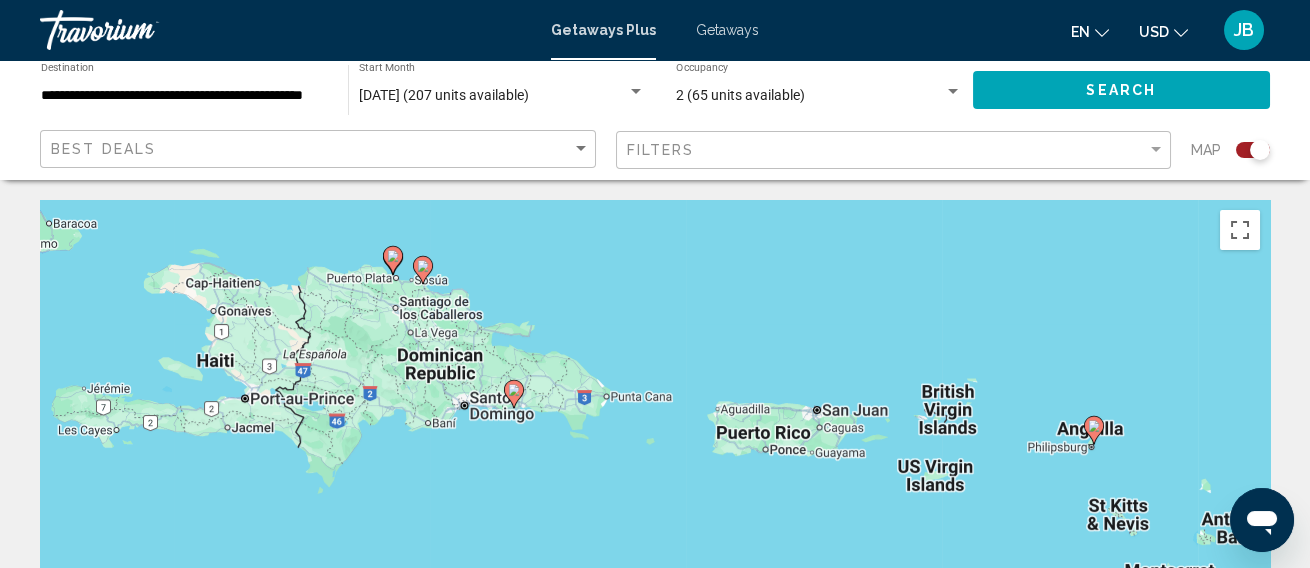 click 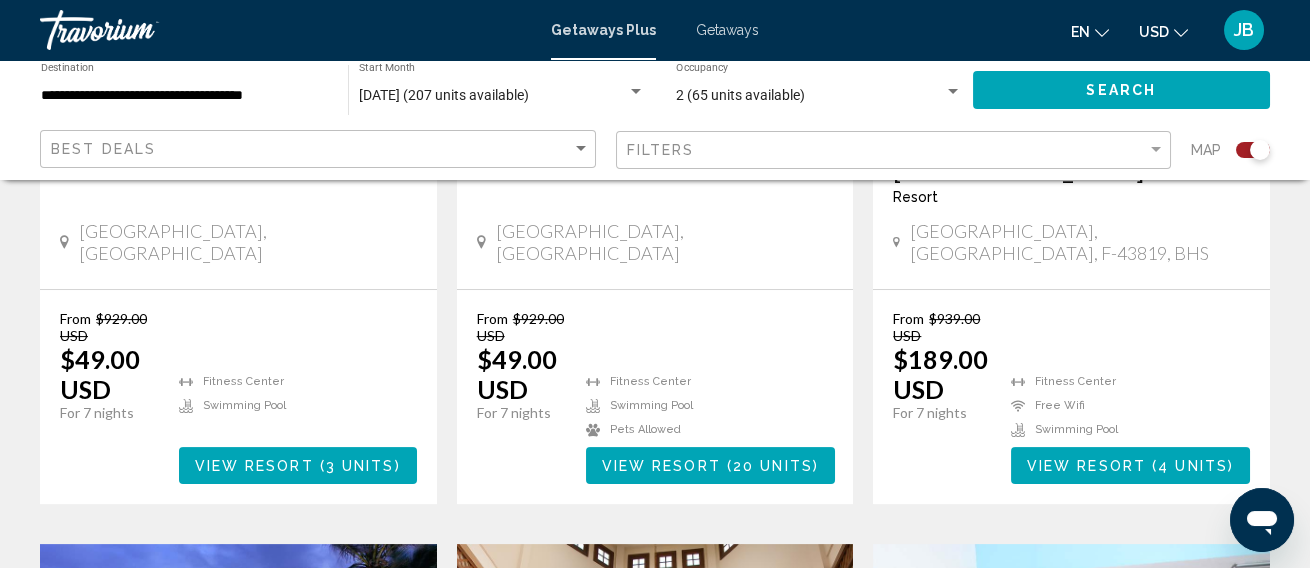 scroll, scrollTop: 1888, scrollLeft: 0, axis: vertical 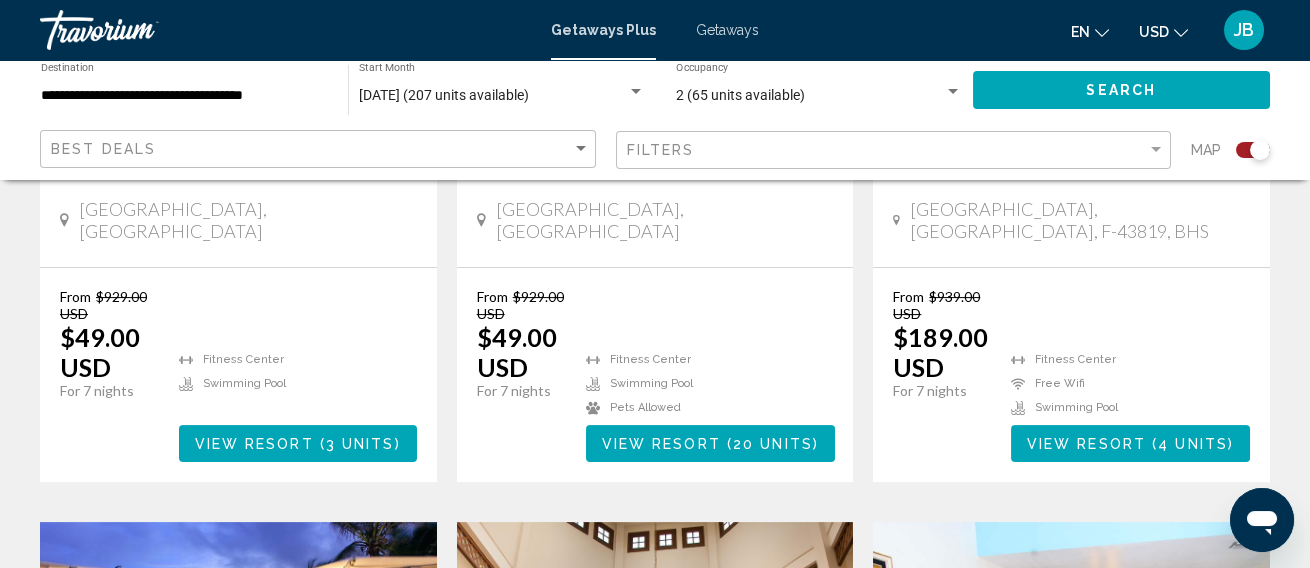 click on "View Resort" at bounding box center [661, 444] 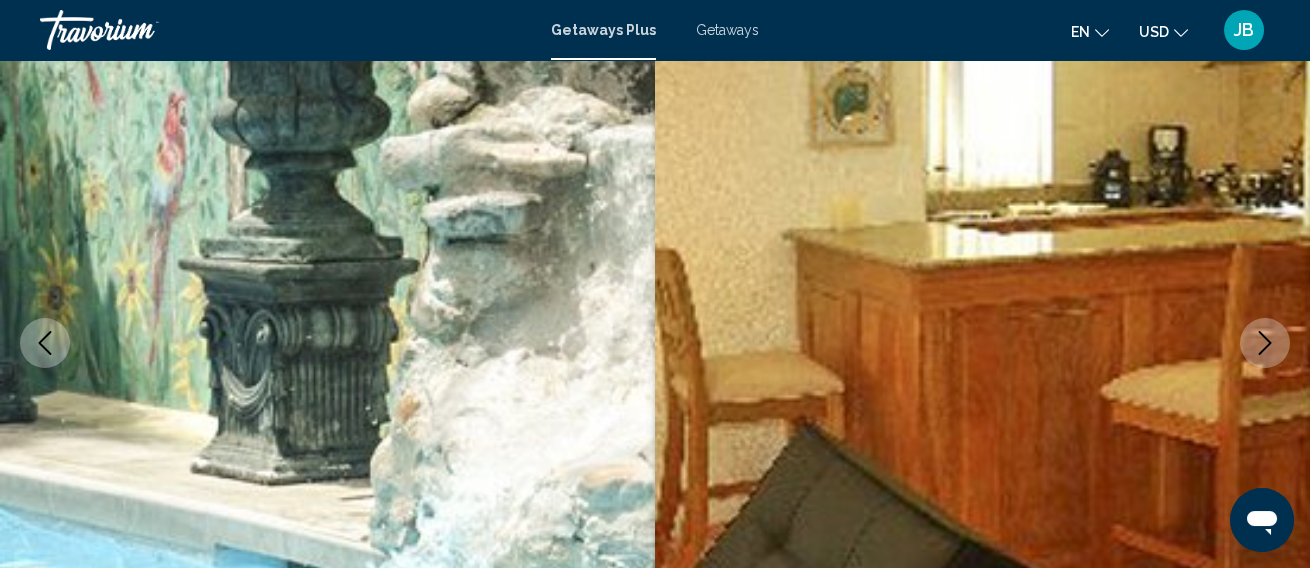 scroll, scrollTop: 140, scrollLeft: 0, axis: vertical 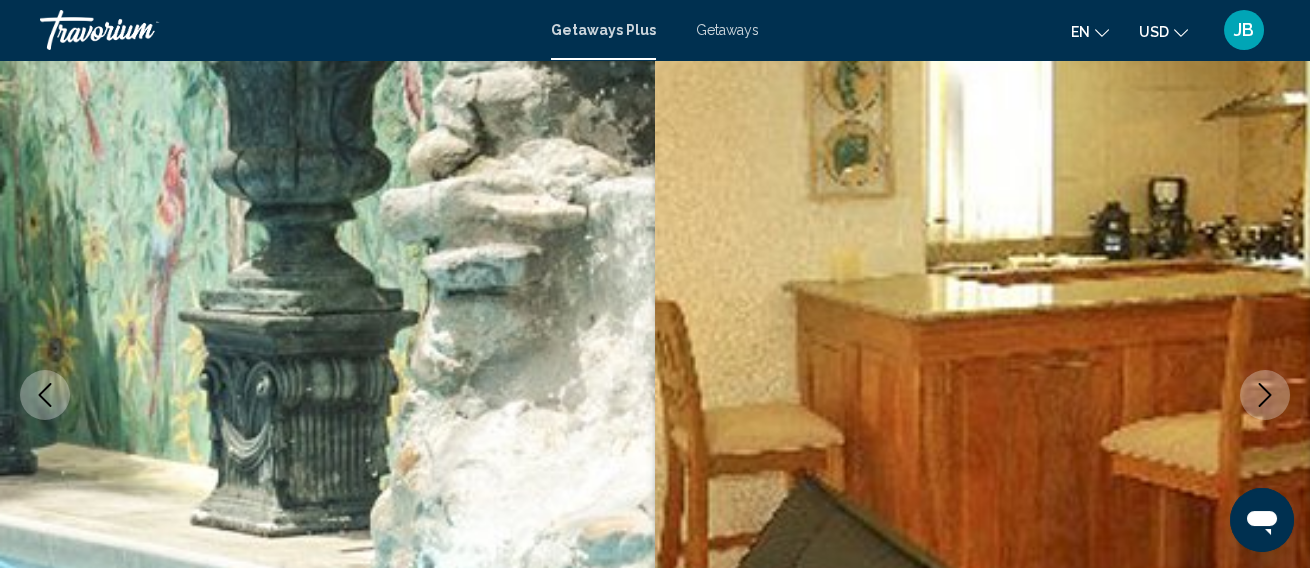 click 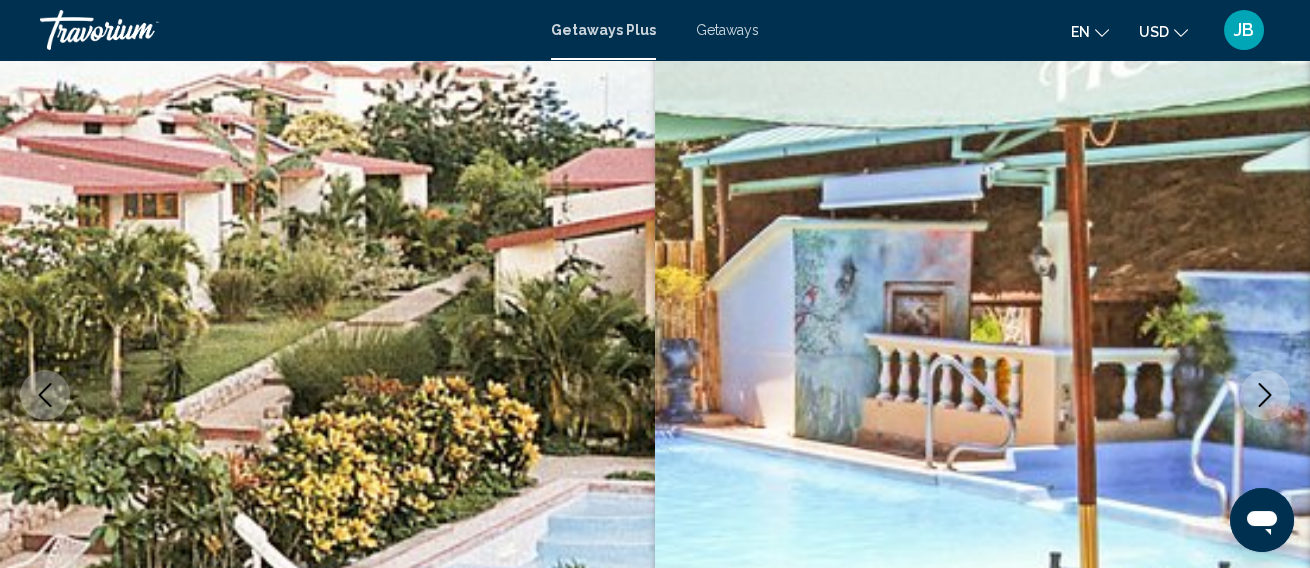 click 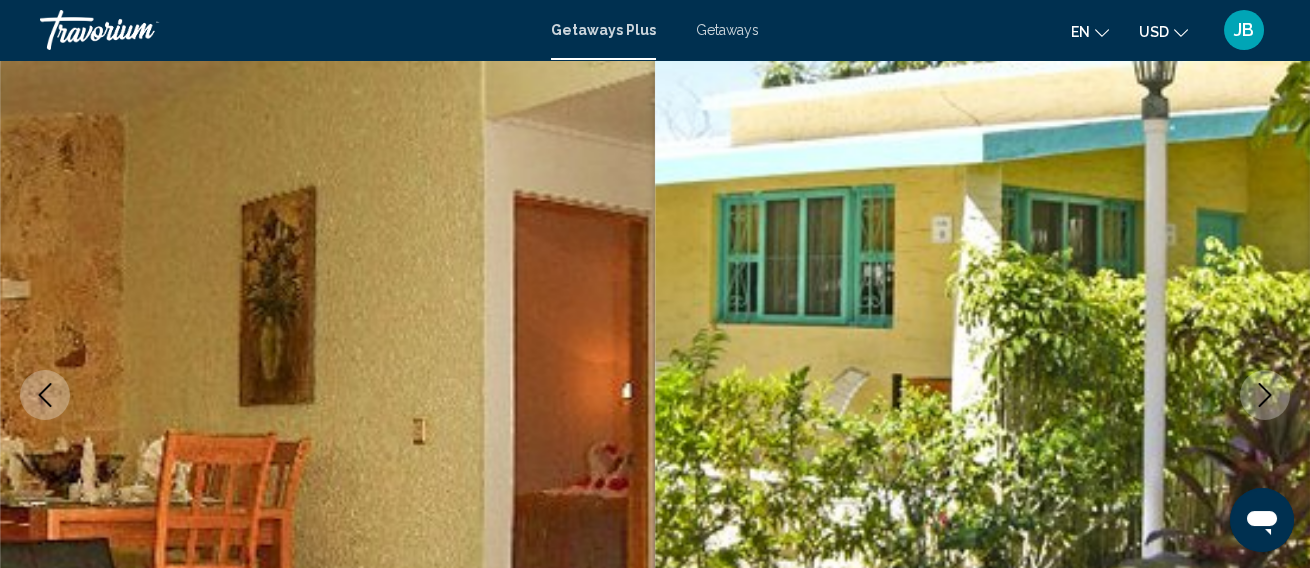 click 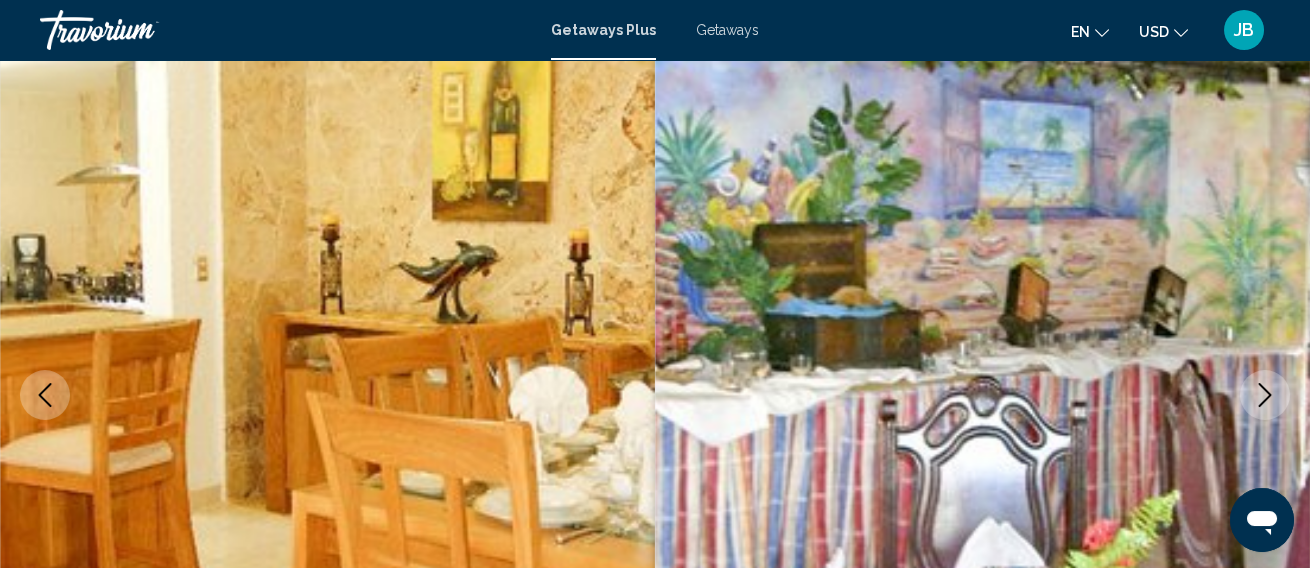 click 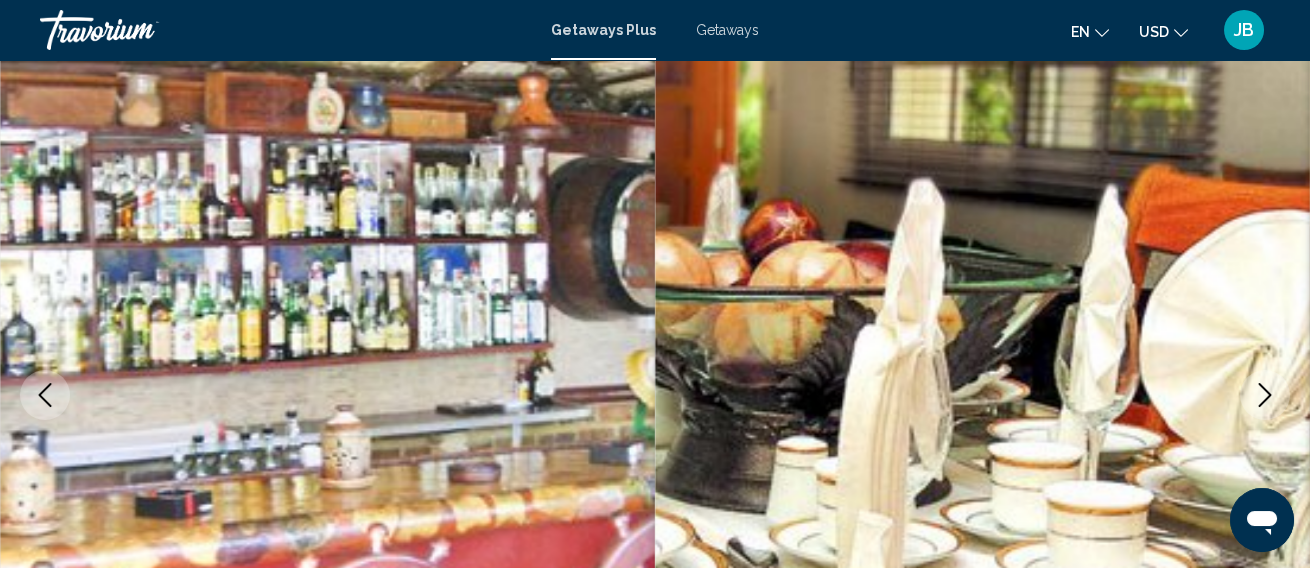 click 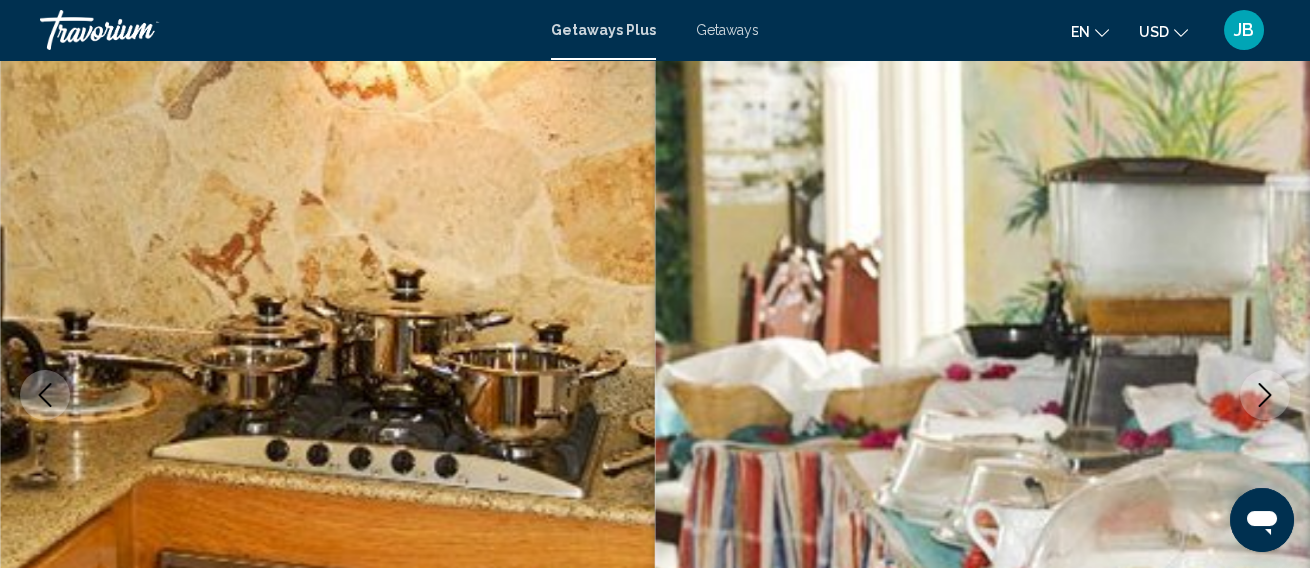 click 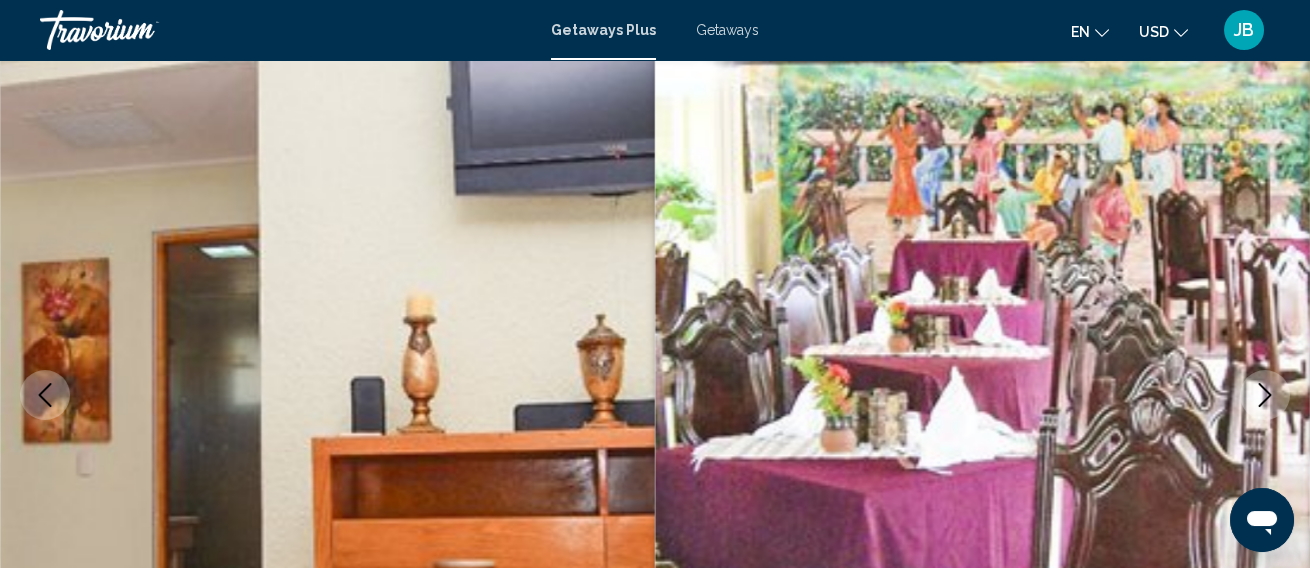 click 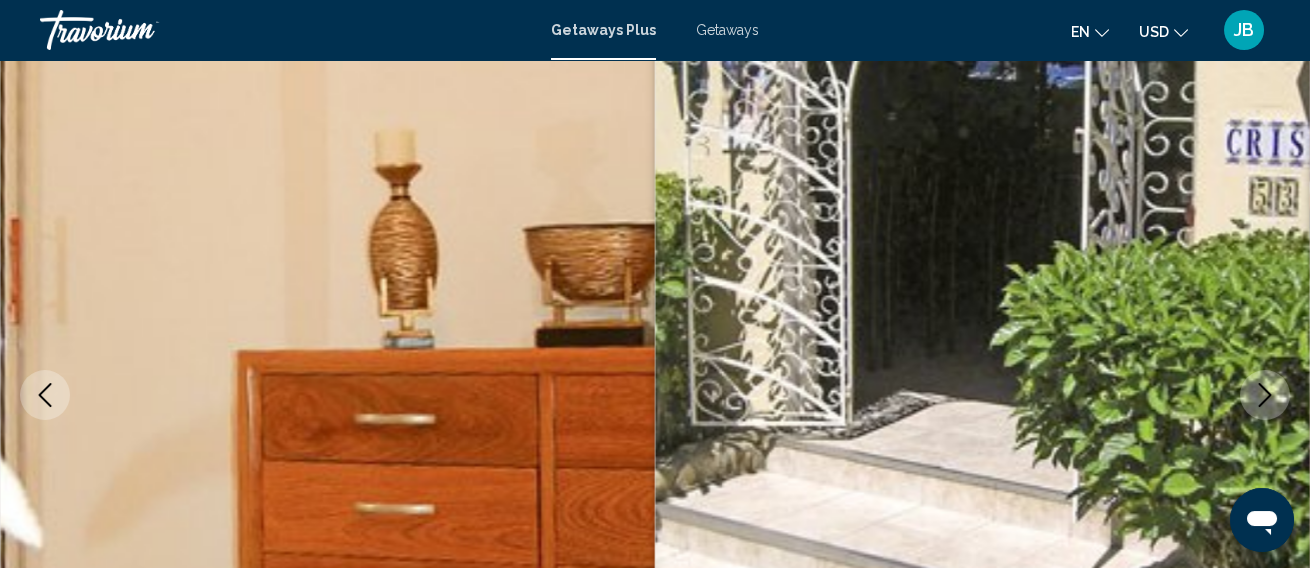 click 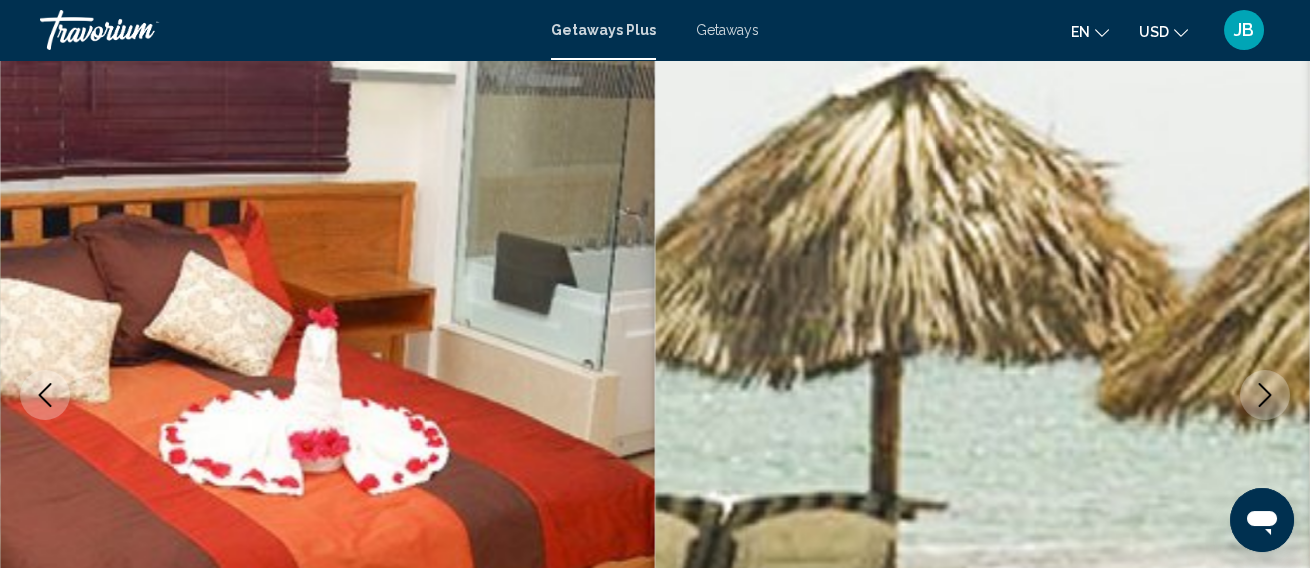 click 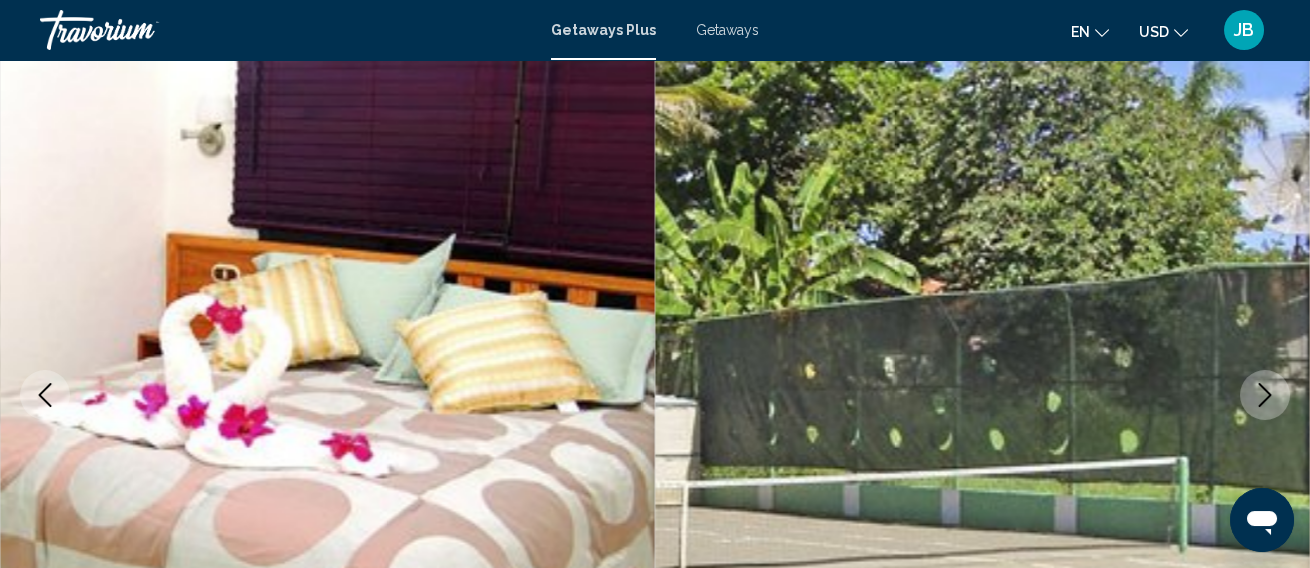 click 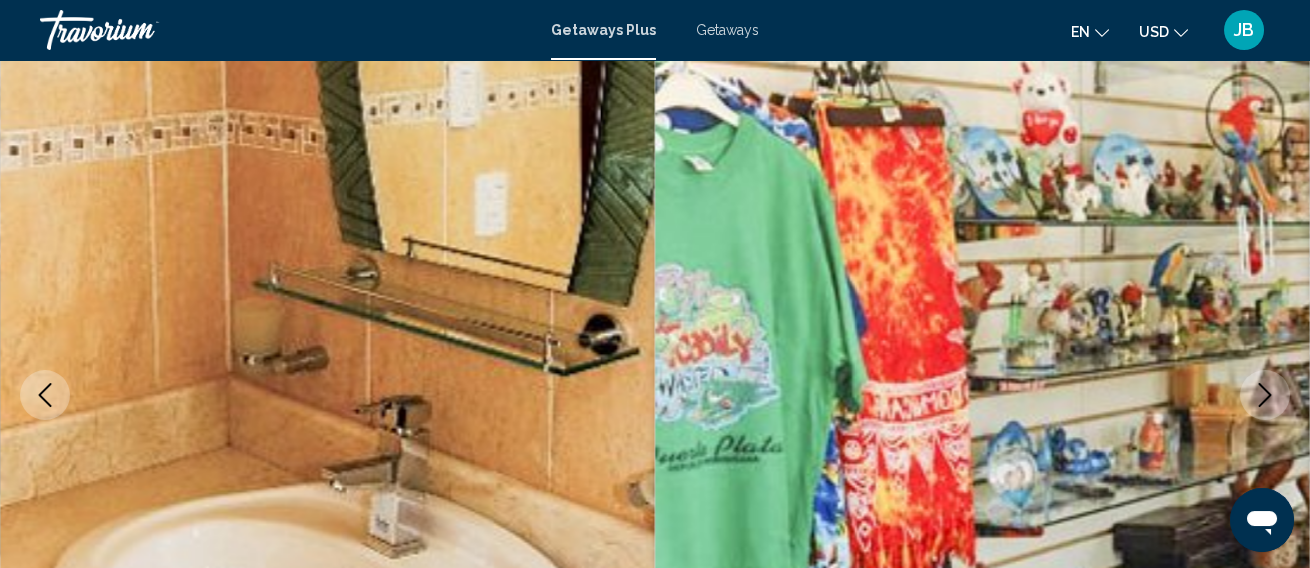 click 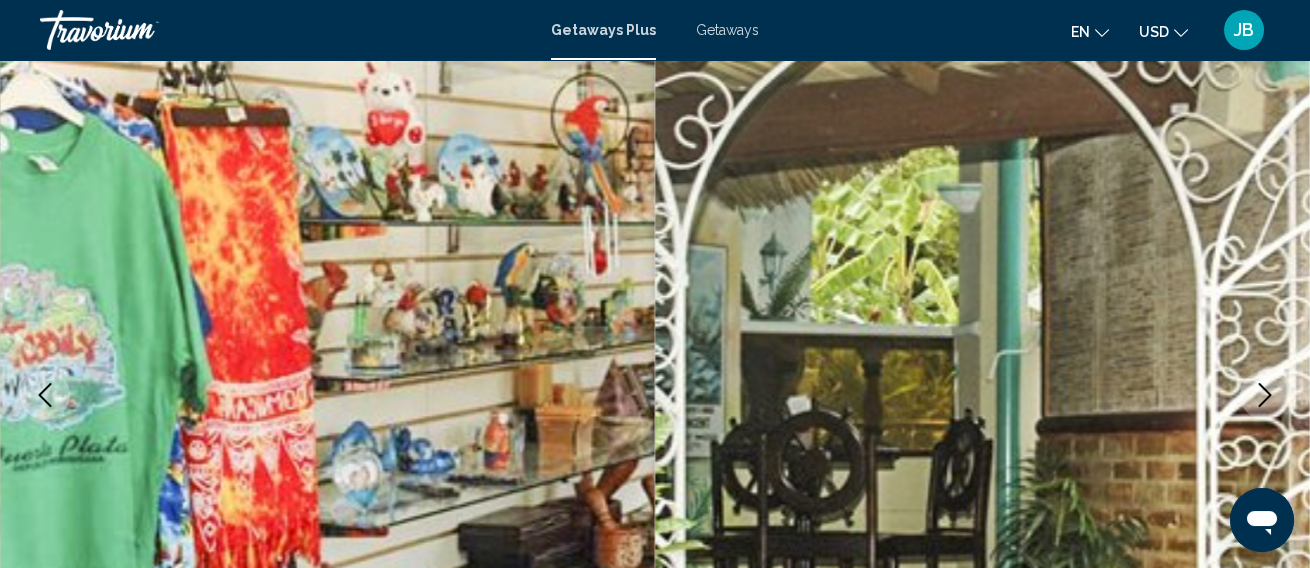 click 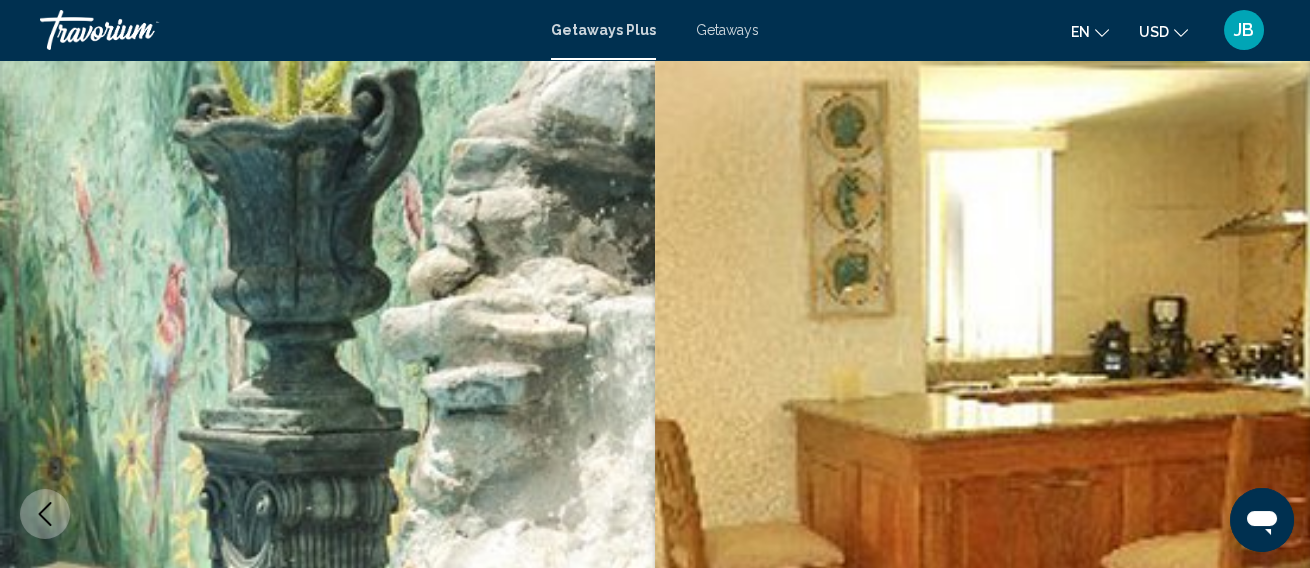 scroll, scrollTop: 0, scrollLeft: 0, axis: both 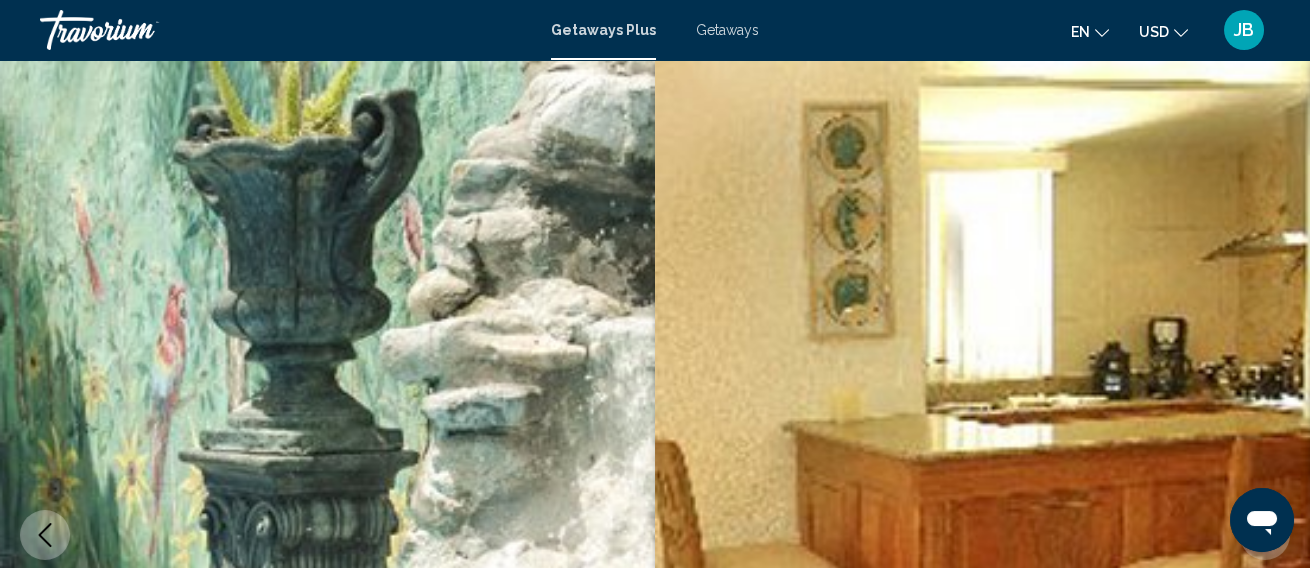click on "Getaways Plus" at bounding box center [603, 30] 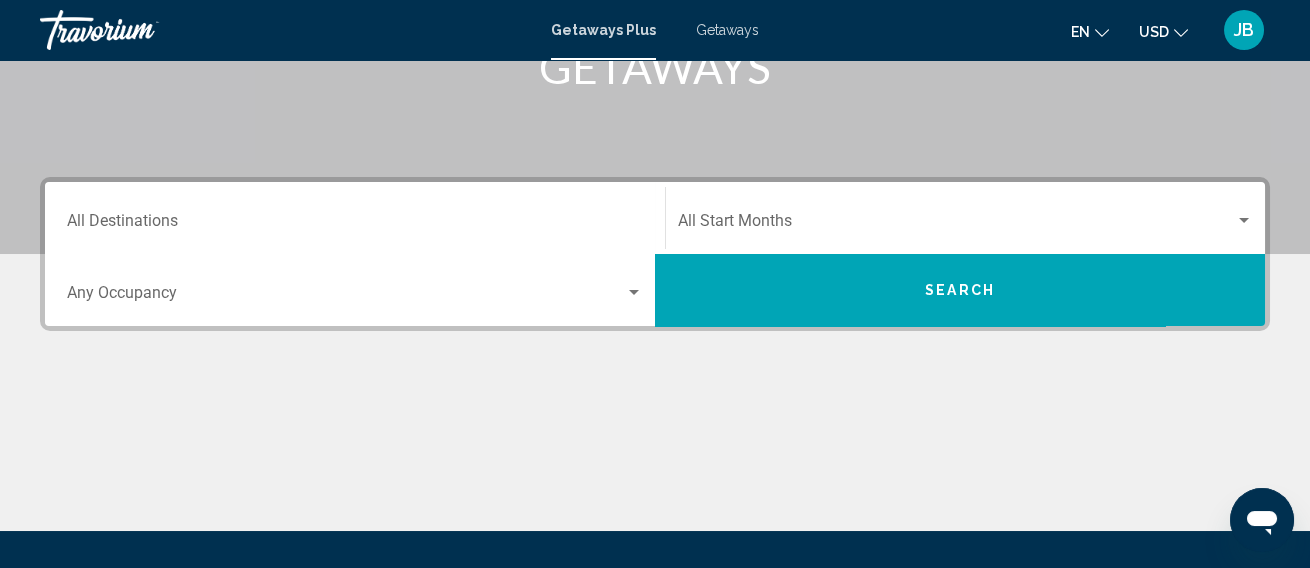 scroll, scrollTop: 444, scrollLeft: 0, axis: vertical 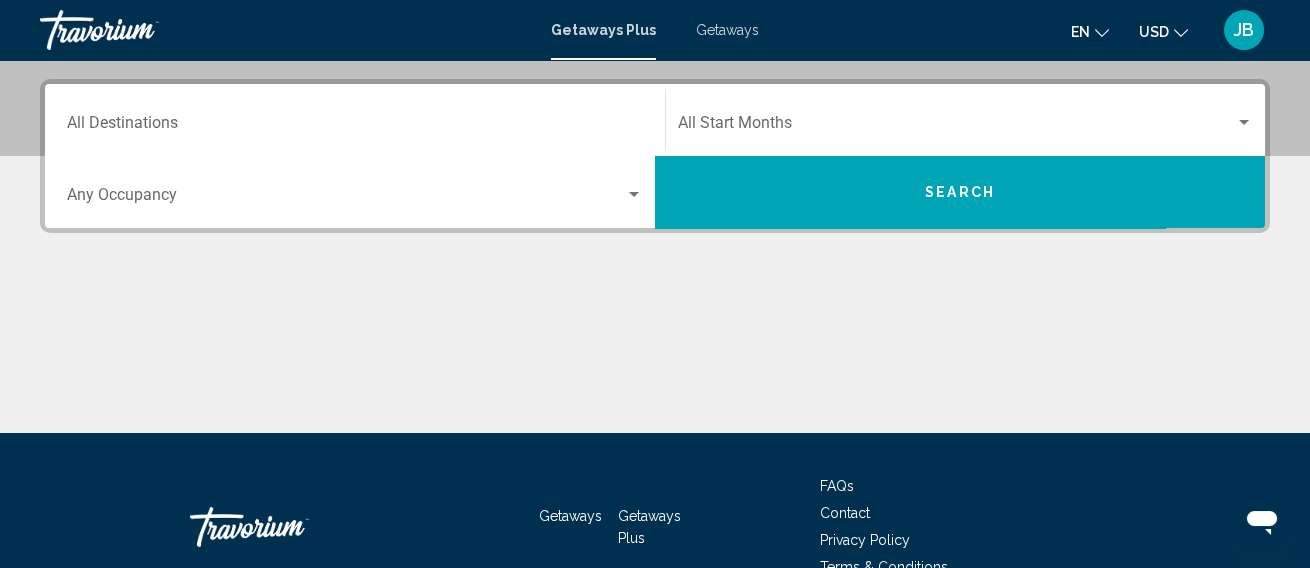 click on "Destination All Destinations" at bounding box center [355, 120] 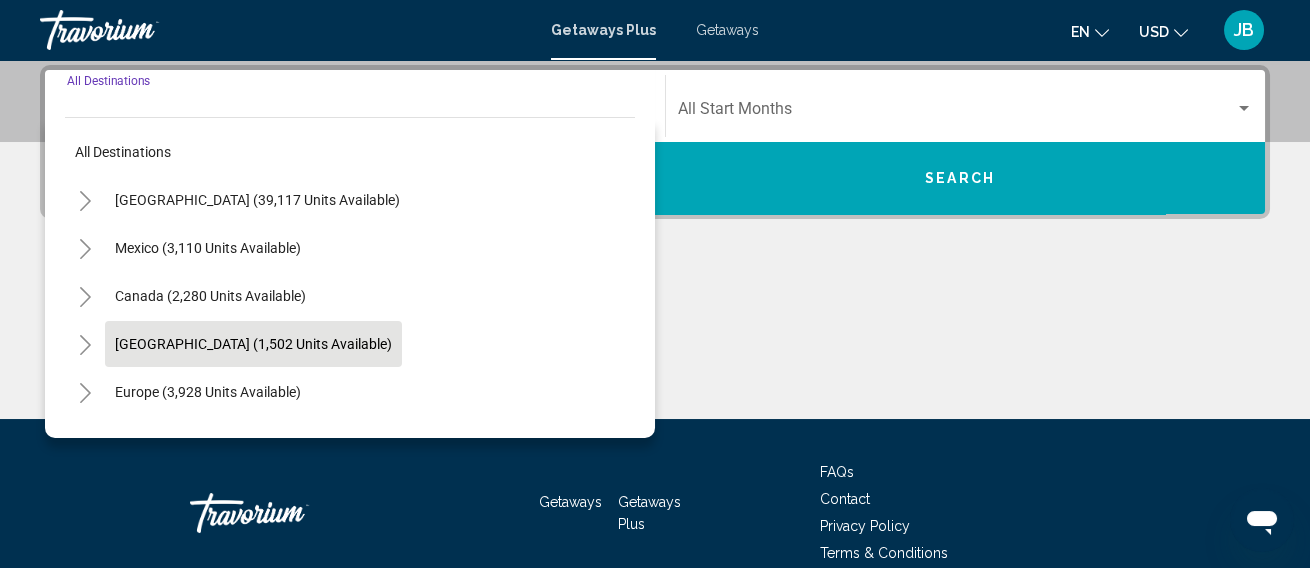 click on "[GEOGRAPHIC_DATA] (1,502 units available)" at bounding box center [208, 392] 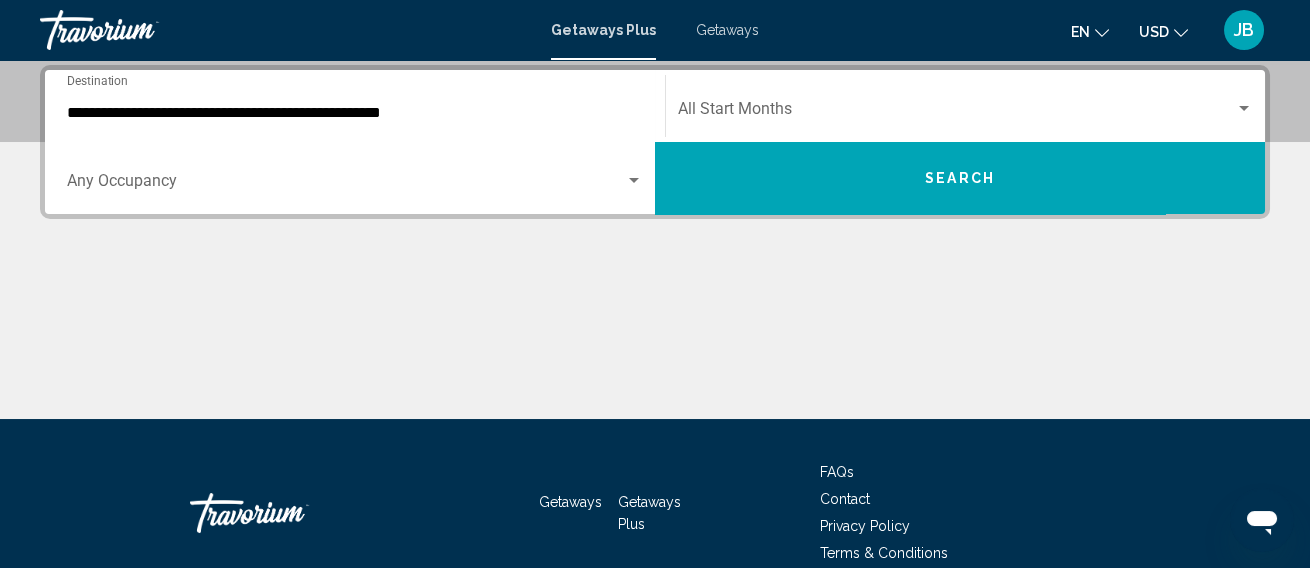 click on "**********" at bounding box center [355, 106] 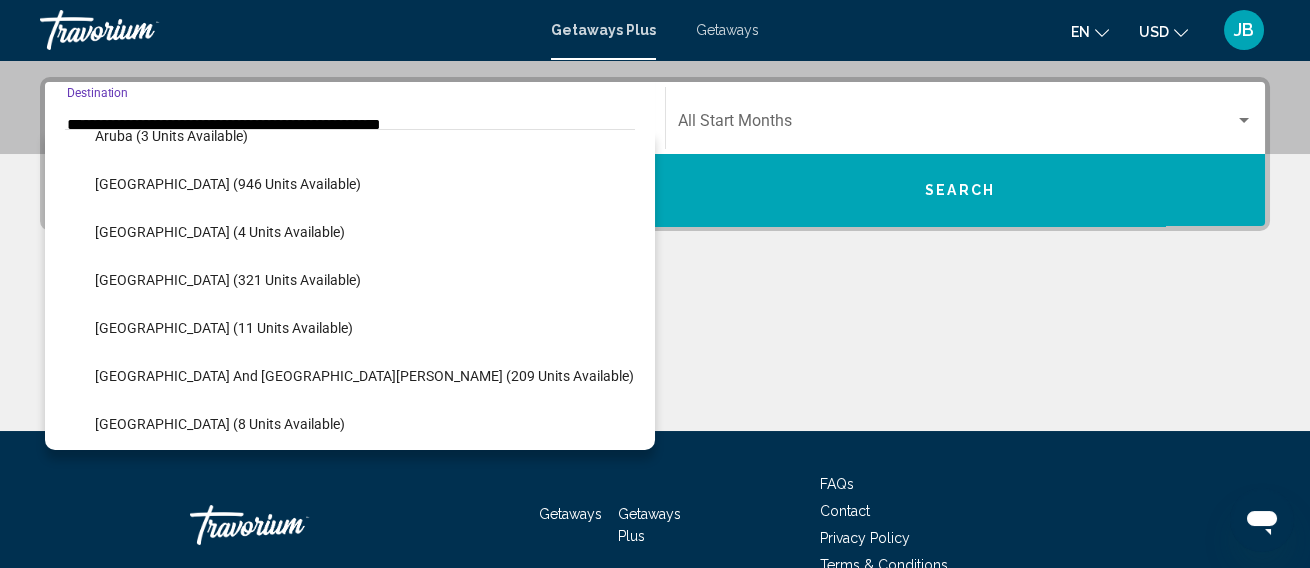 scroll, scrollTop: 215, scrollLeft: 0, axis: vertical 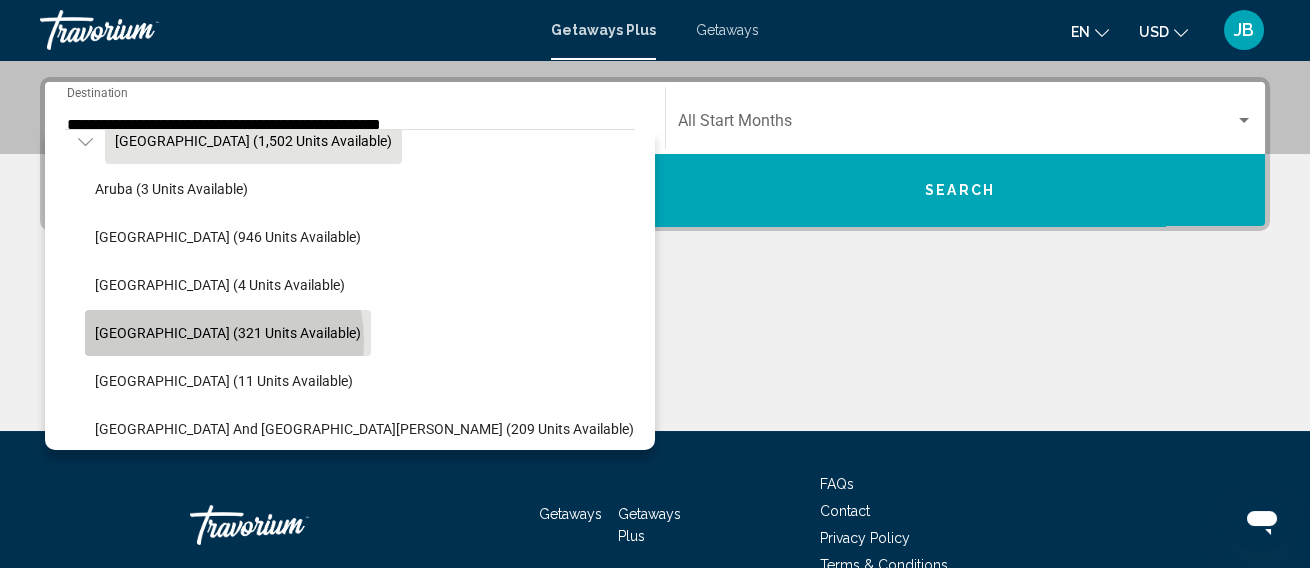 click on "[GEOGRAPHIC_DATA] (321 units available)" 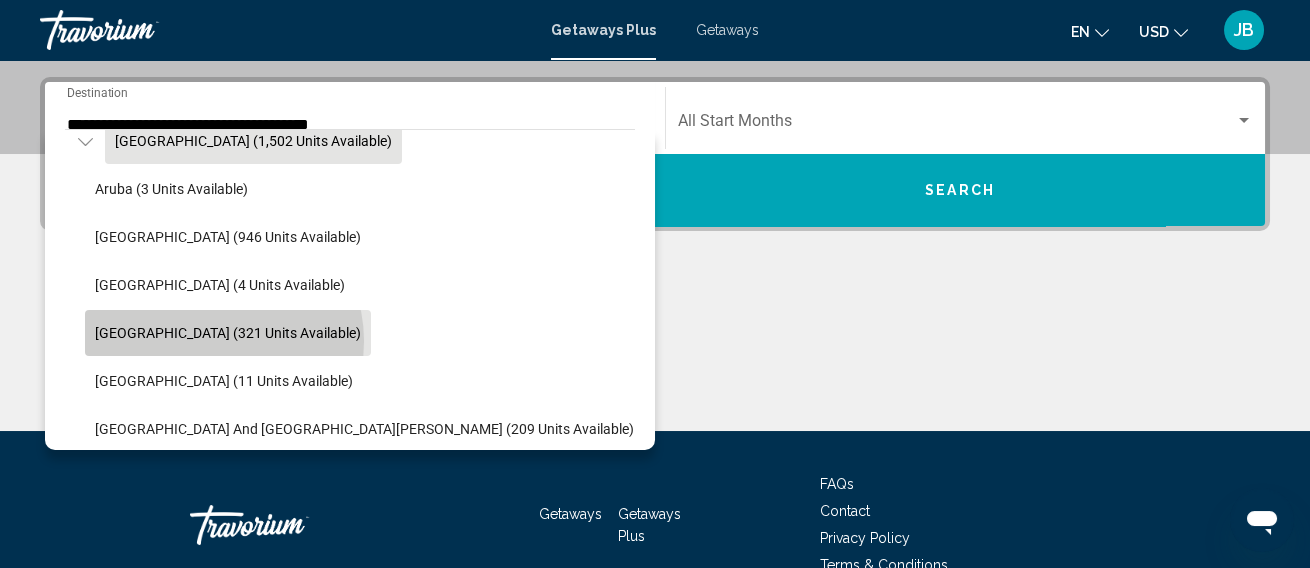 scroll, scrollTop: 458, scrollLeft: 0, axis: vertical 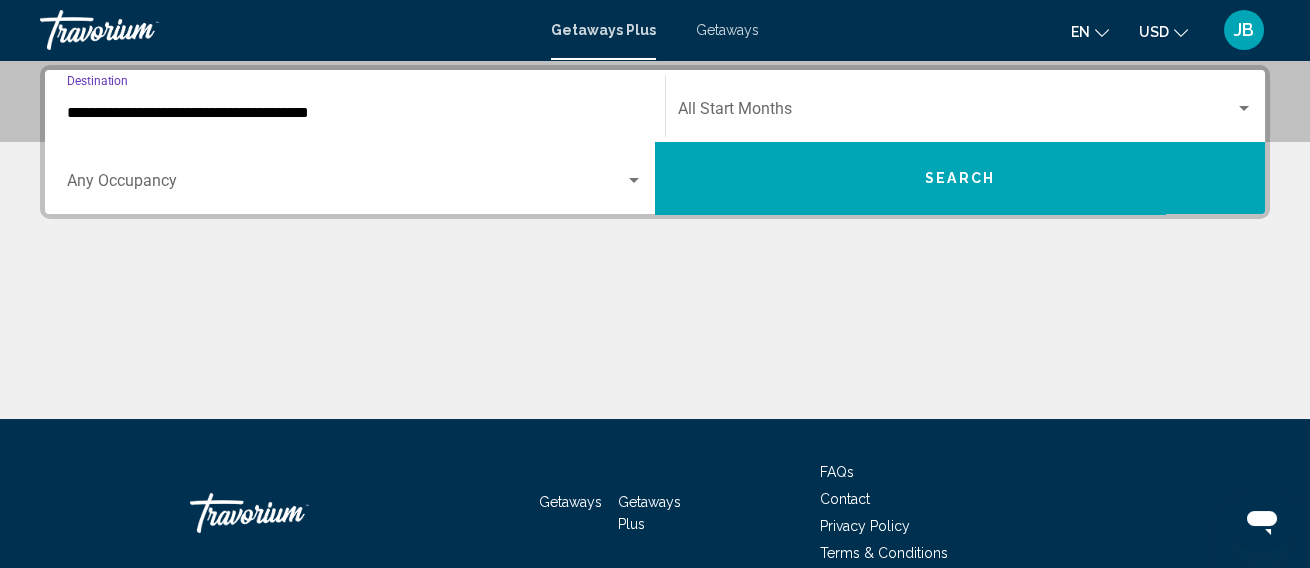 click on "Occupancy Any Occupancy" at bounding box center (355, 178) 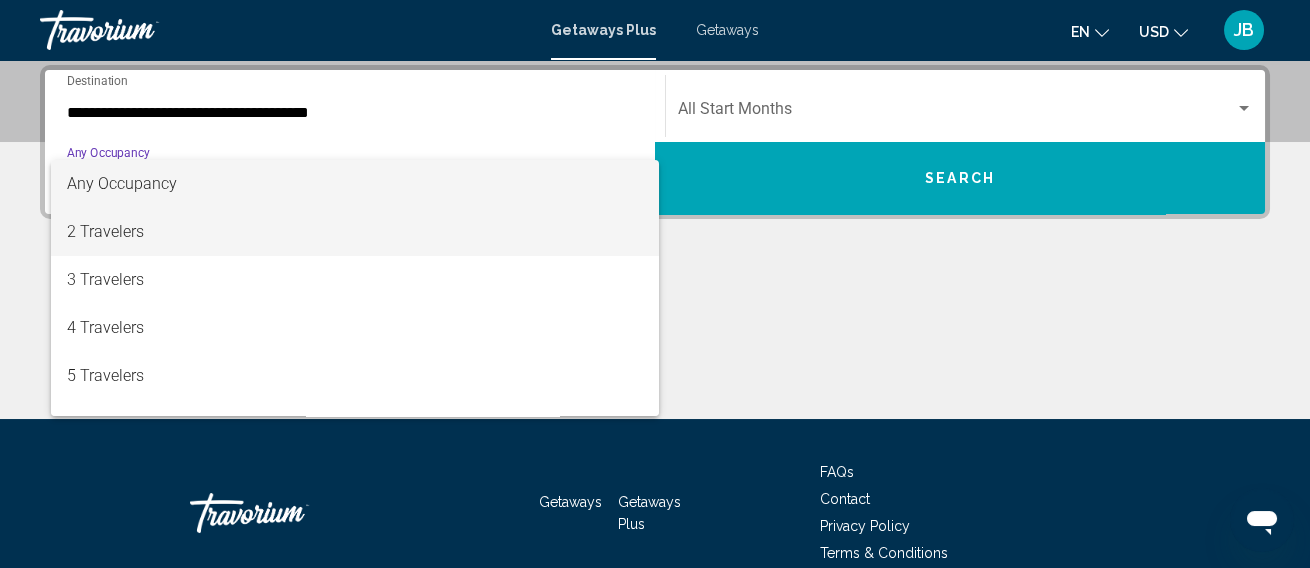 click on "2 Travelers" at bounding box center [355, 232] 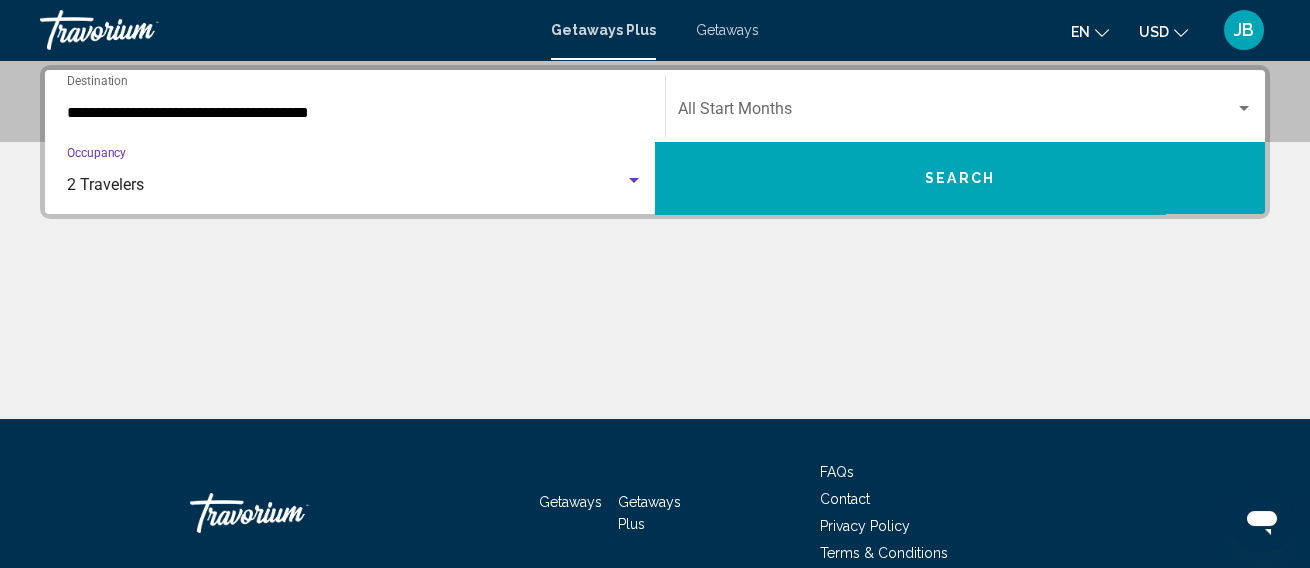 click at bounding box center [956, 113] 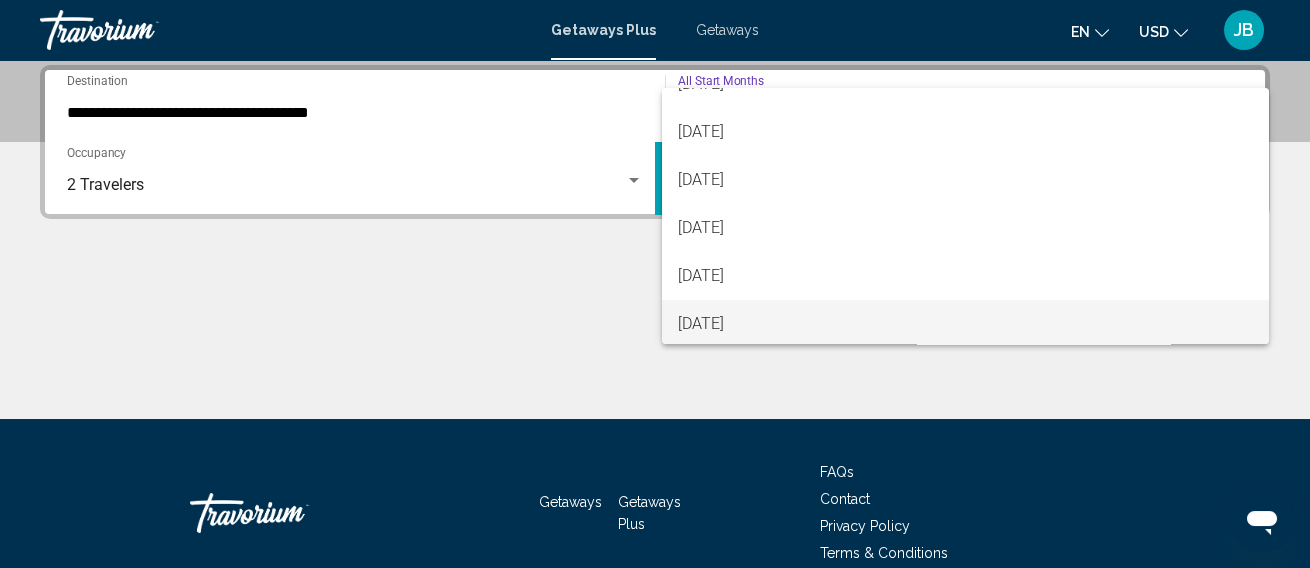 scroll, scrollTop: 111, scrollLeft: 0, axis: vertical 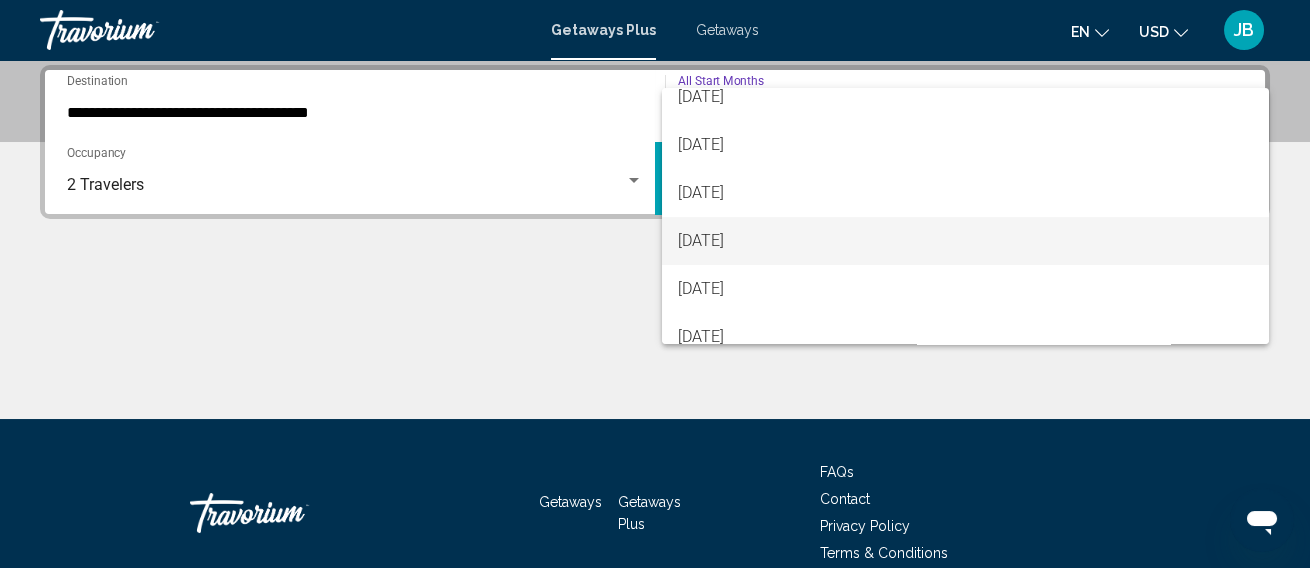 click on "[DATE]" at bounding box center (965, 241) 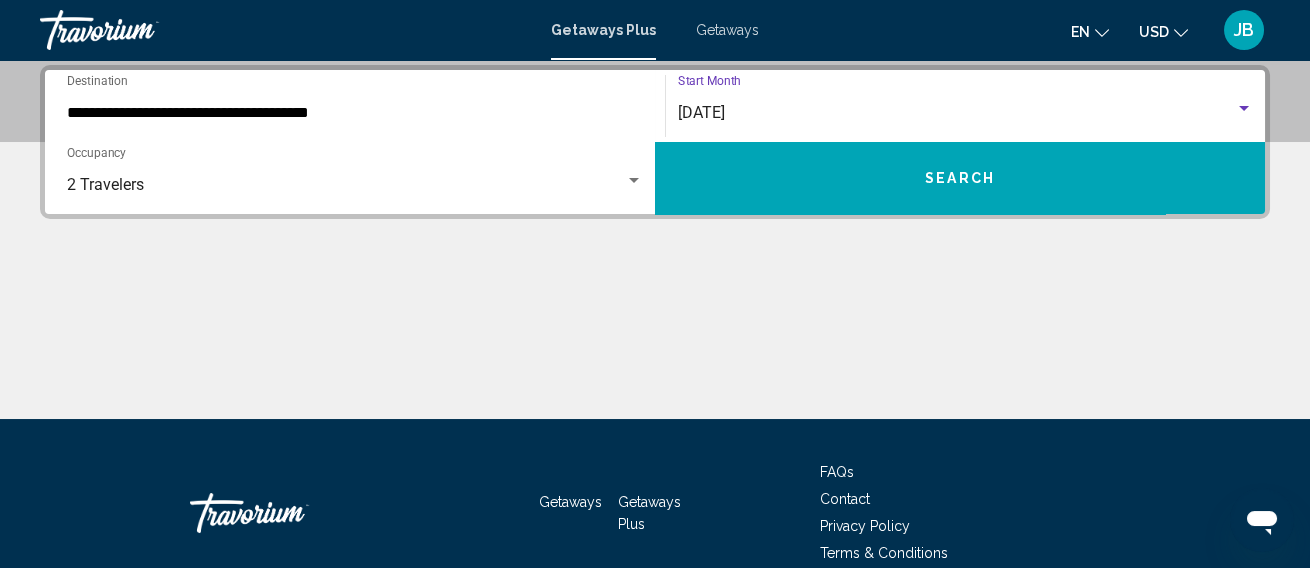 click on "Search" at bounding box center [960, 179] 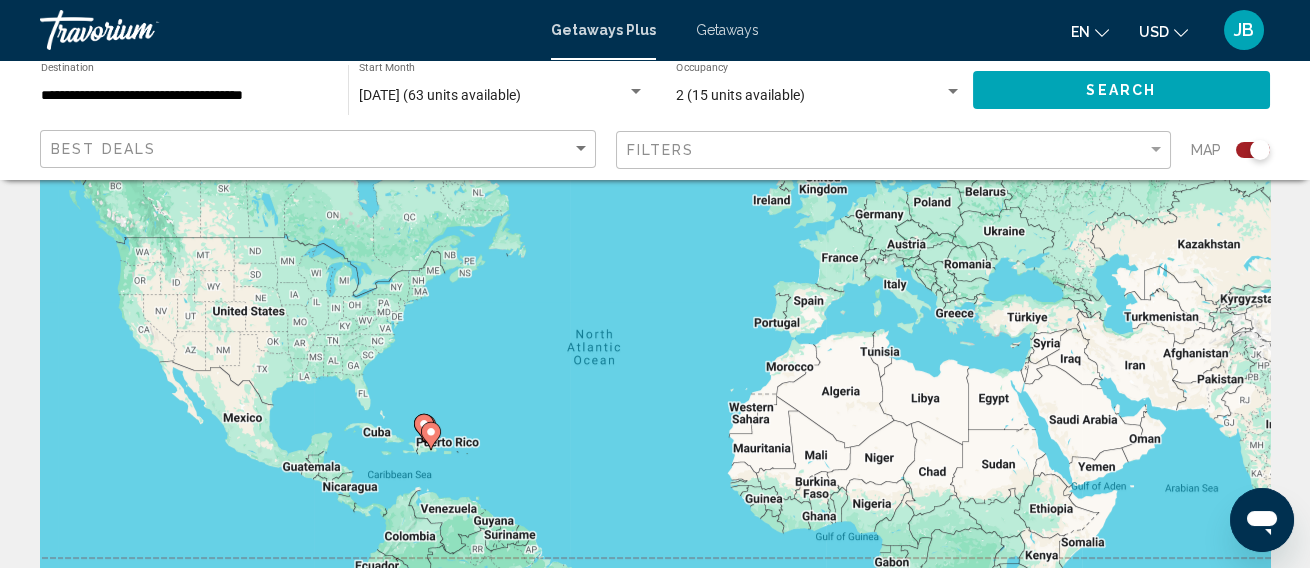 scroll, scrollTop: 222, scrollLeft: 0, axis: vertical 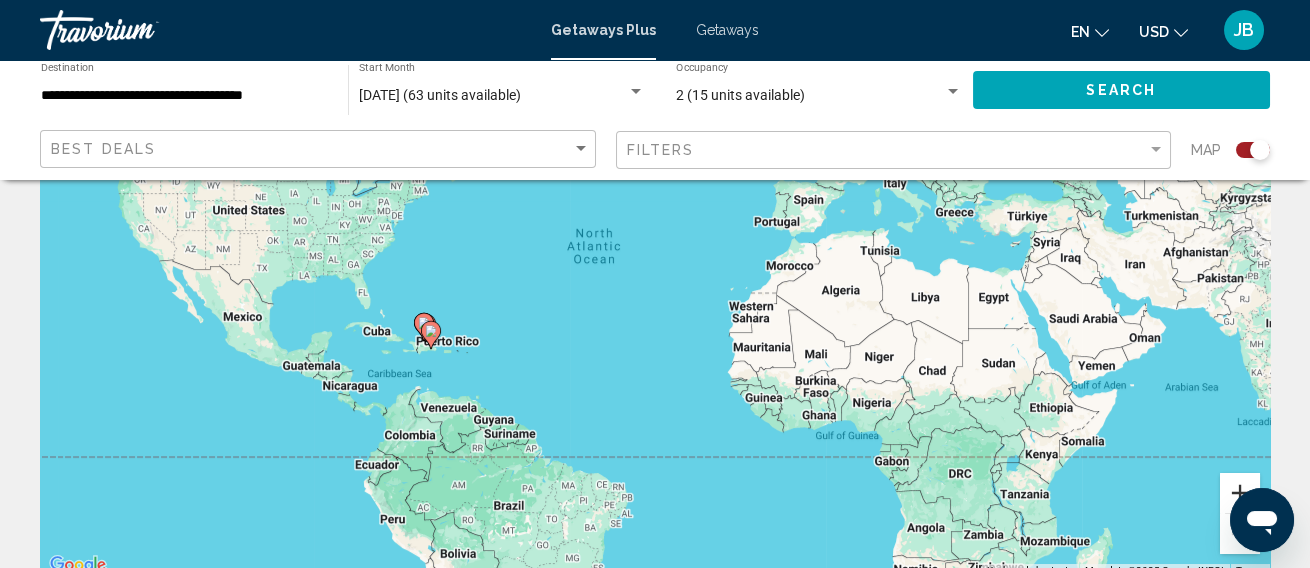 click at bounding box center [1240, 493] 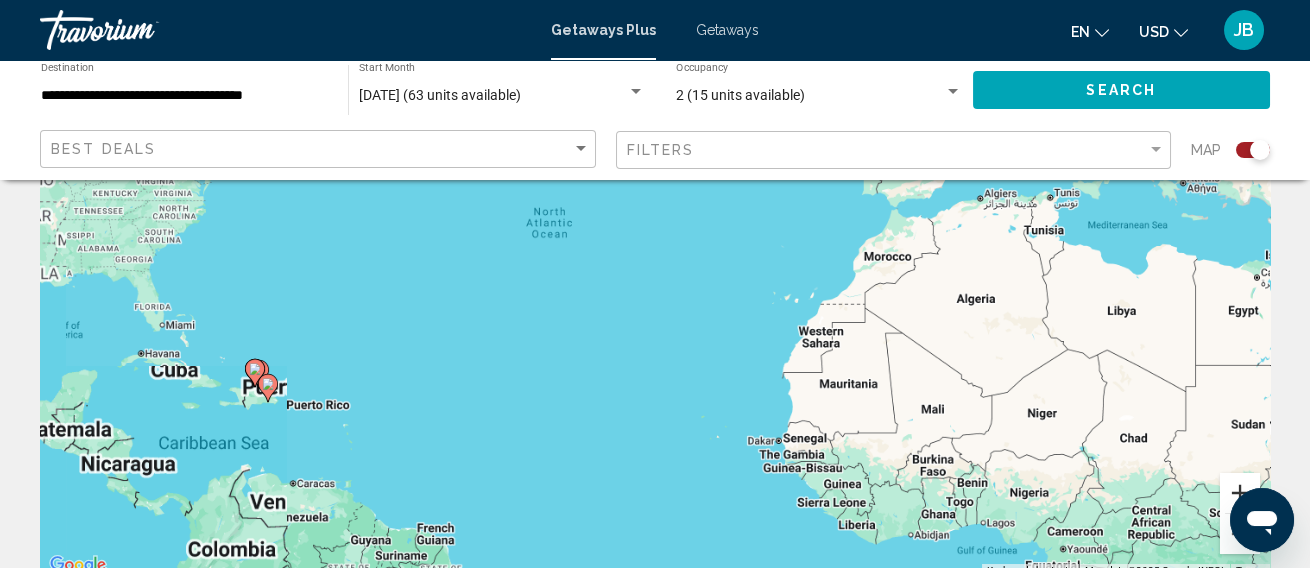 click at bounding box center (1240, 493) 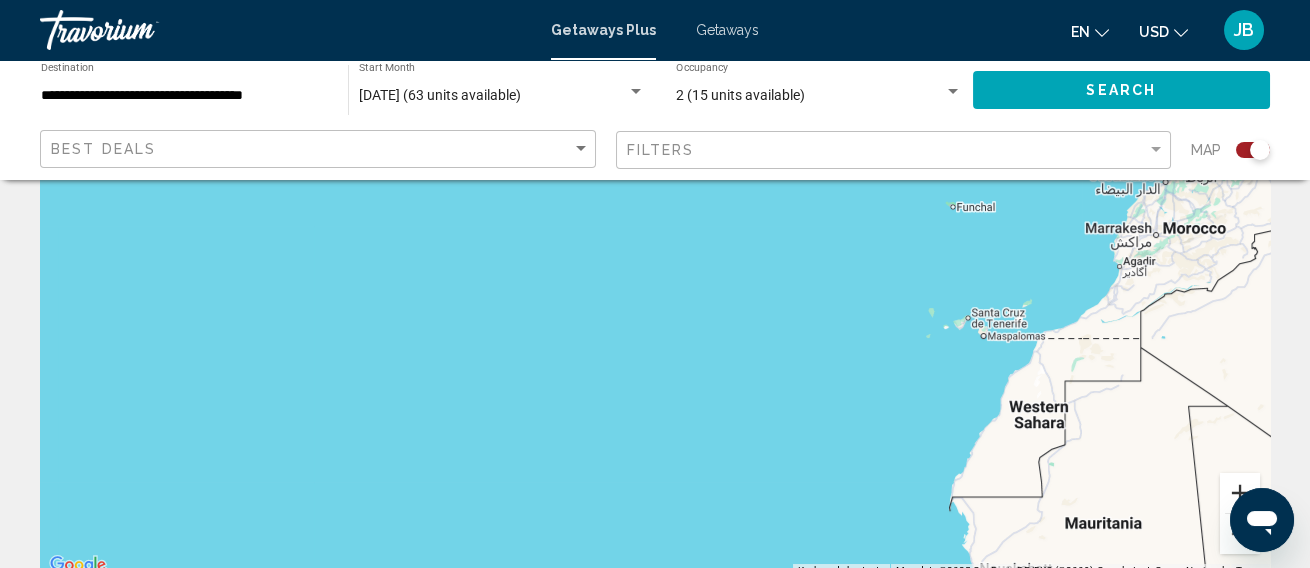 click at bounding box center [1240, 493] 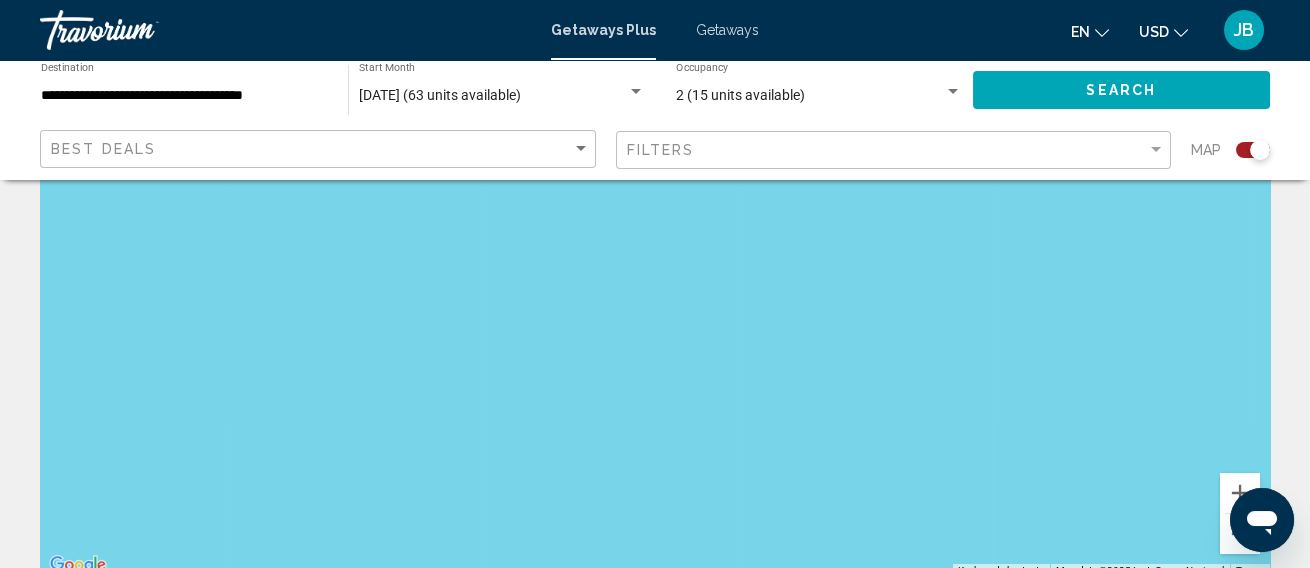 drag, startPoint x: 643, startPoint y: 312, endPoint x: 1141, endPoint y: 304, distance: 498.06424 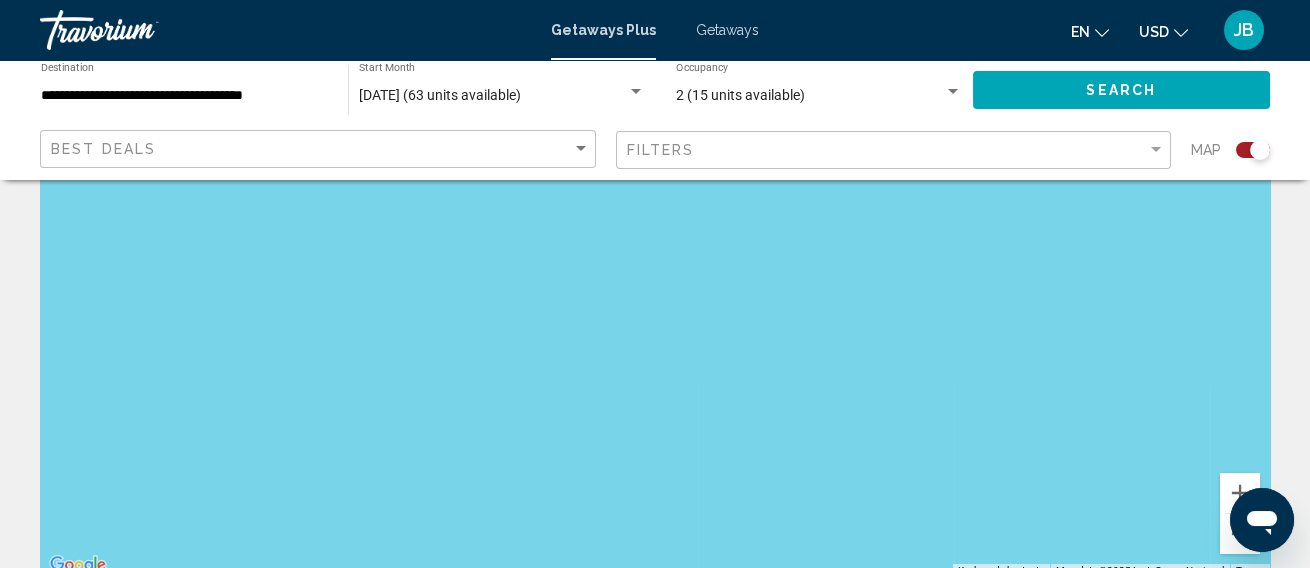 drag, startPoint x: 1135, startPoint y: 313, endPoint x: 1324, endPoint y: 276, distance: 192.58765 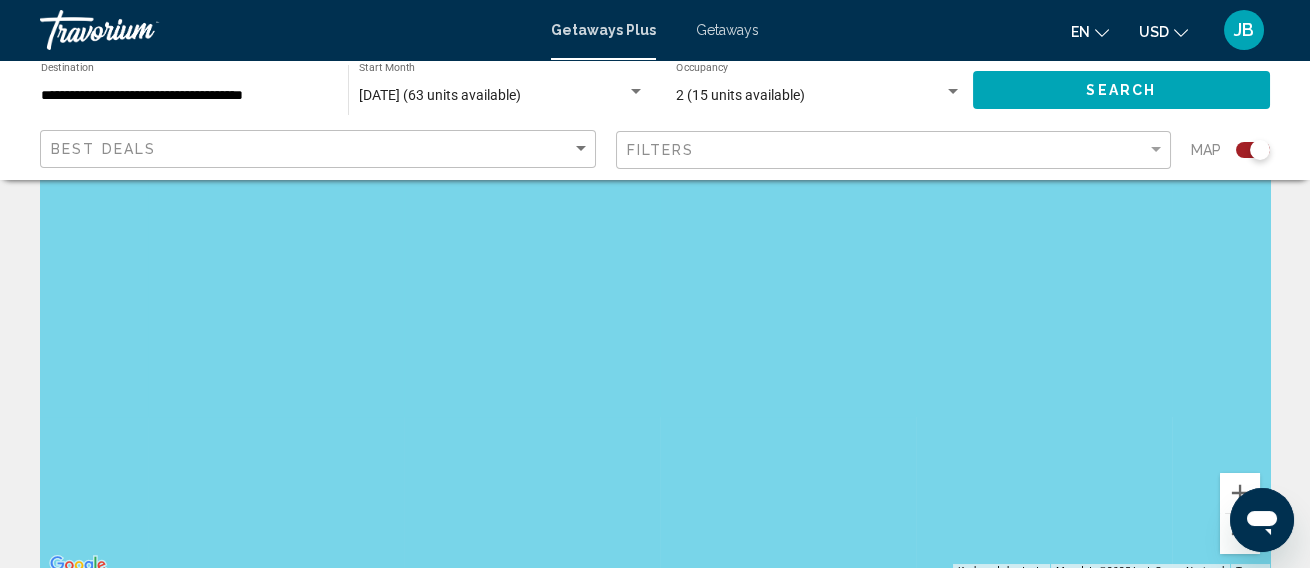 drag, startPoint x: 884, startPoint y: 323, endPoint x: 844, endPoint y: 360, distance: 54.48853 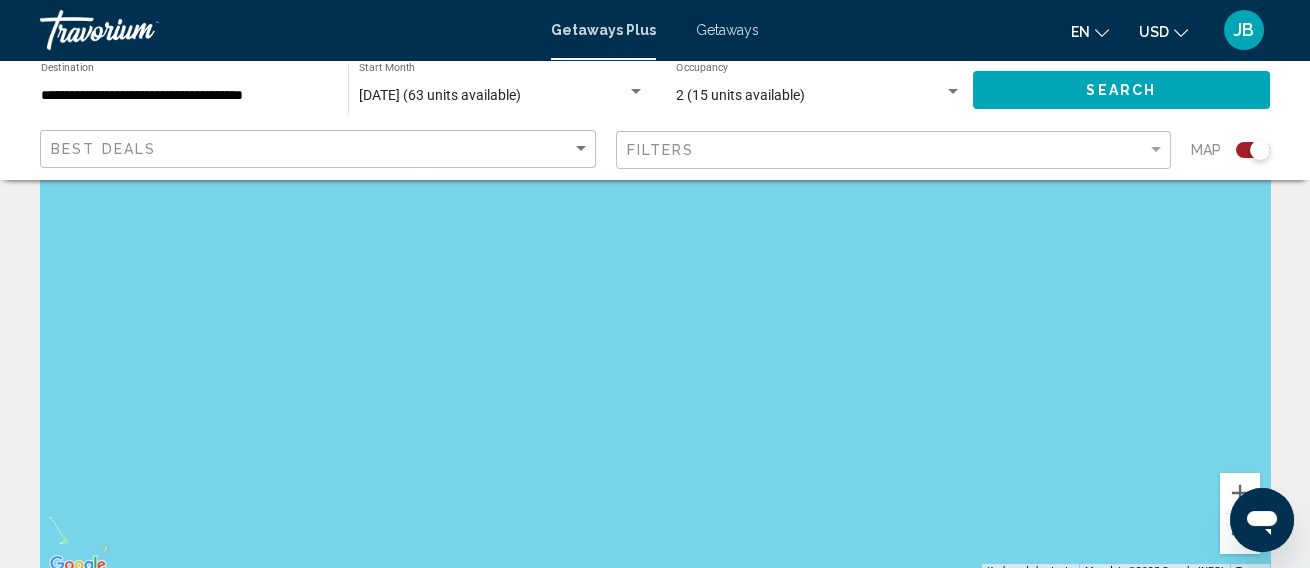 drag, startPoint x: 372, startPoint y: 325, endPoint x: 1207, endPoint y: 306, distance: 835.2161 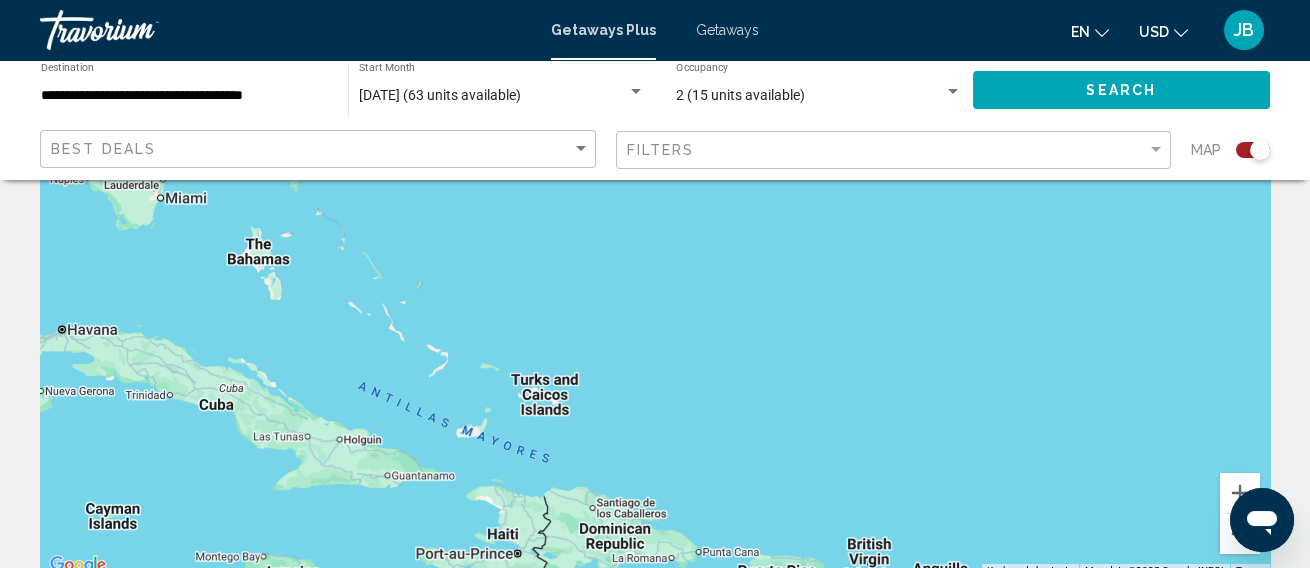 drag, startPoint x: 601, startPoint y: 376, endPoint x: 896, endPoint y: 92, distance: 409.4887 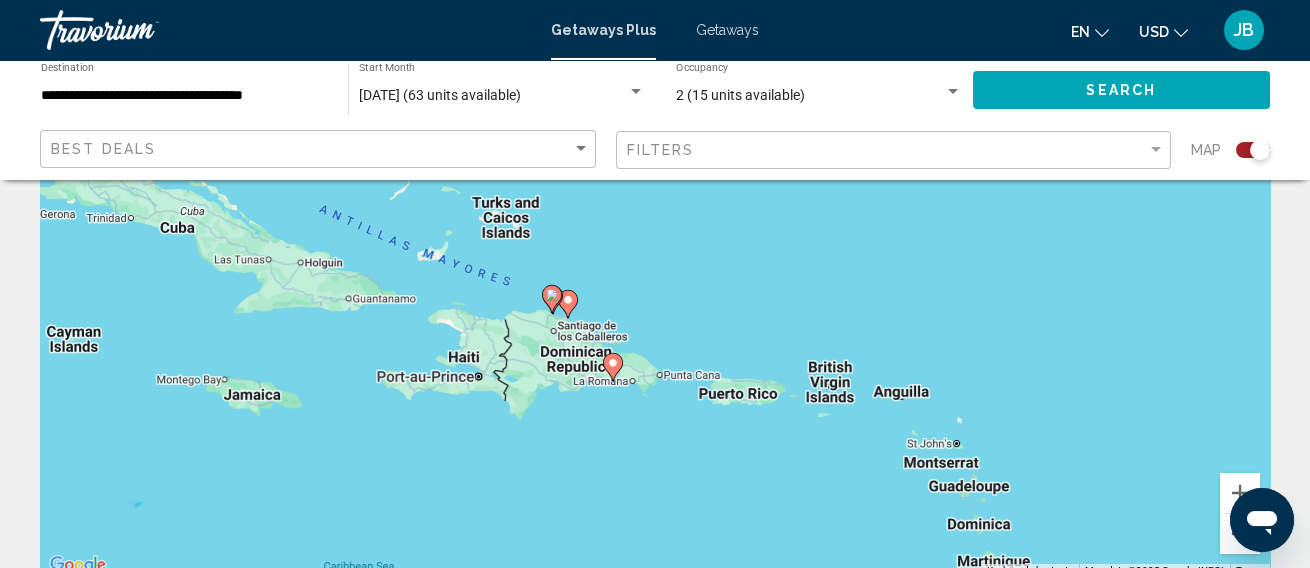 drag, startPoint x: 615, startPoint y: 367, endPoint x: 561, endPoint y: 194, distance: 181.2319 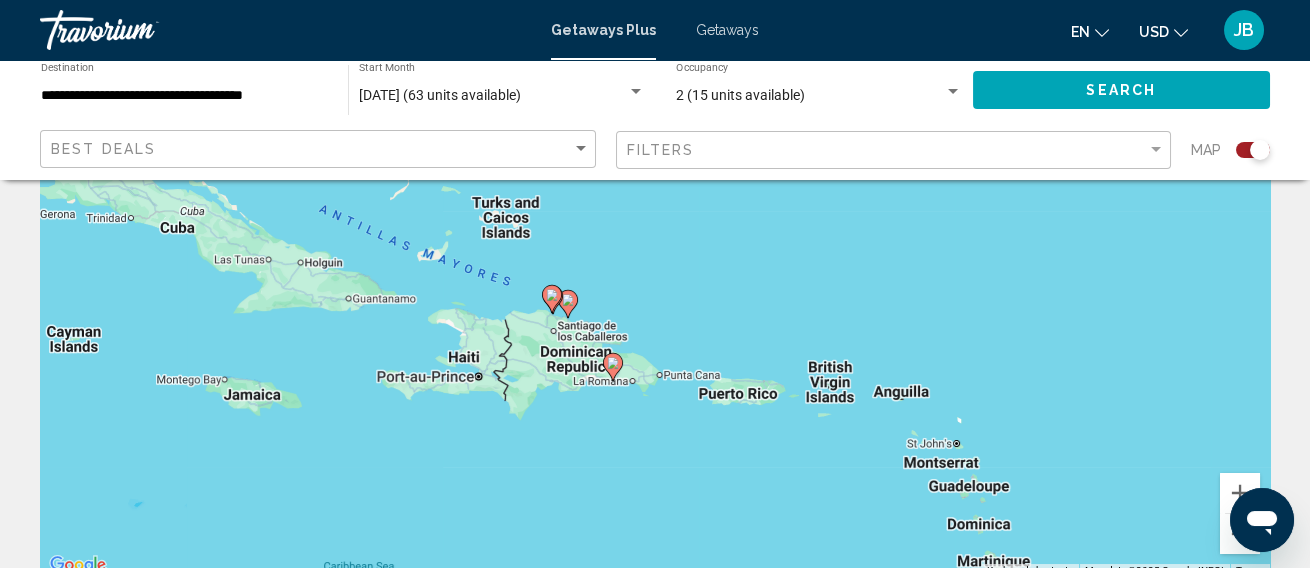 click on "To navigate, press the arrow keys. To activate drag with keyboard, press Alt + Enter. Once in keyboard drag state, use the arrow keys to move the marker. To complete the drag, press the Enter key. To cancel, press Escape." at bounding box center [655, 278] 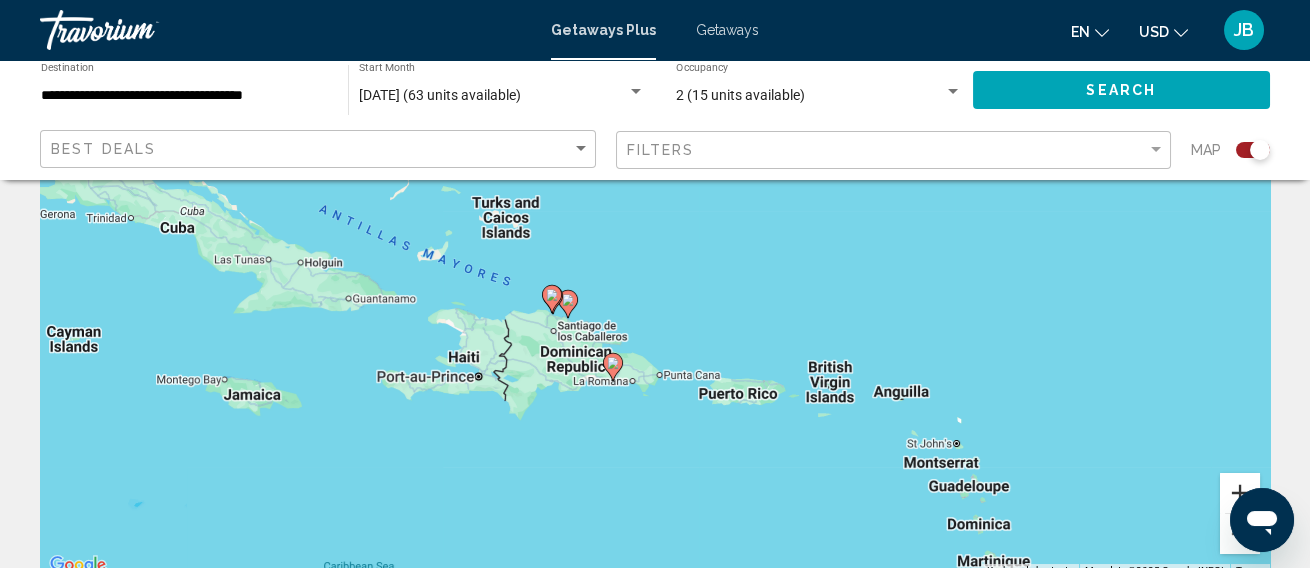 click at bounding box center (1240, 493) 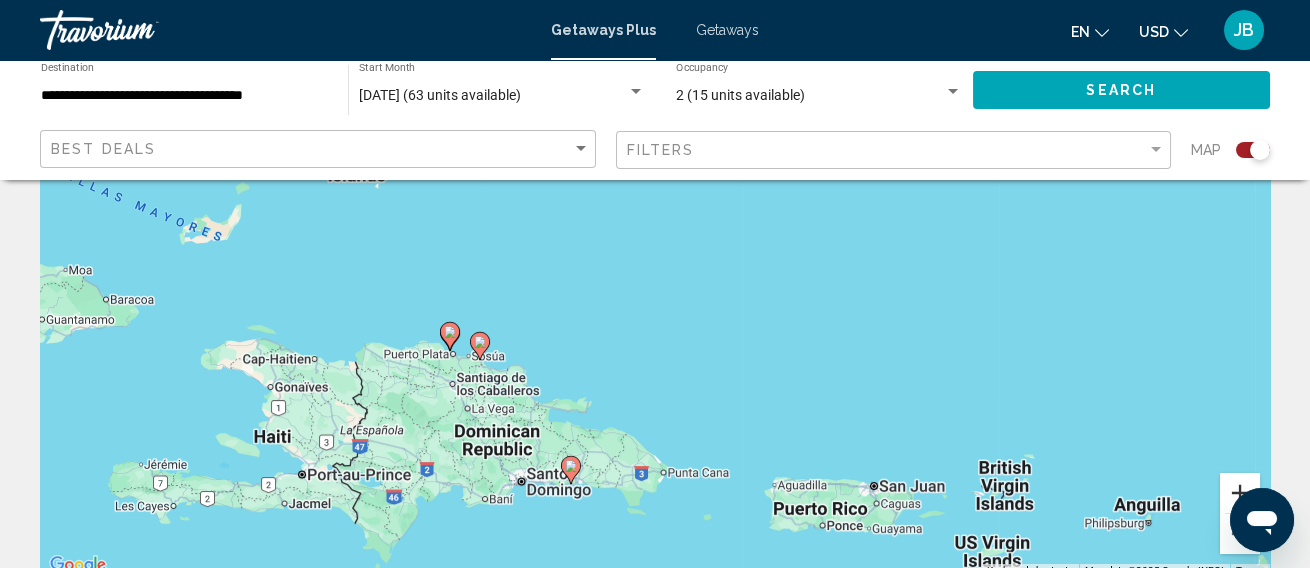 click at bounding box center (1240, 493) 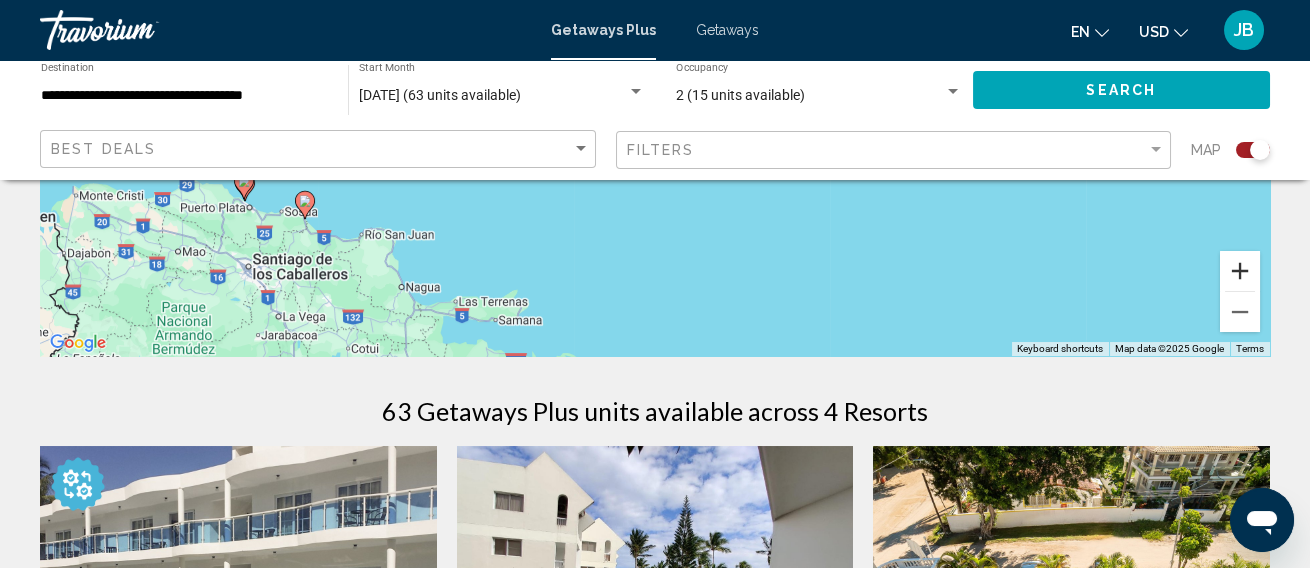scroll, scrollTop: 333, scrollLeft: 0, axis: vertical 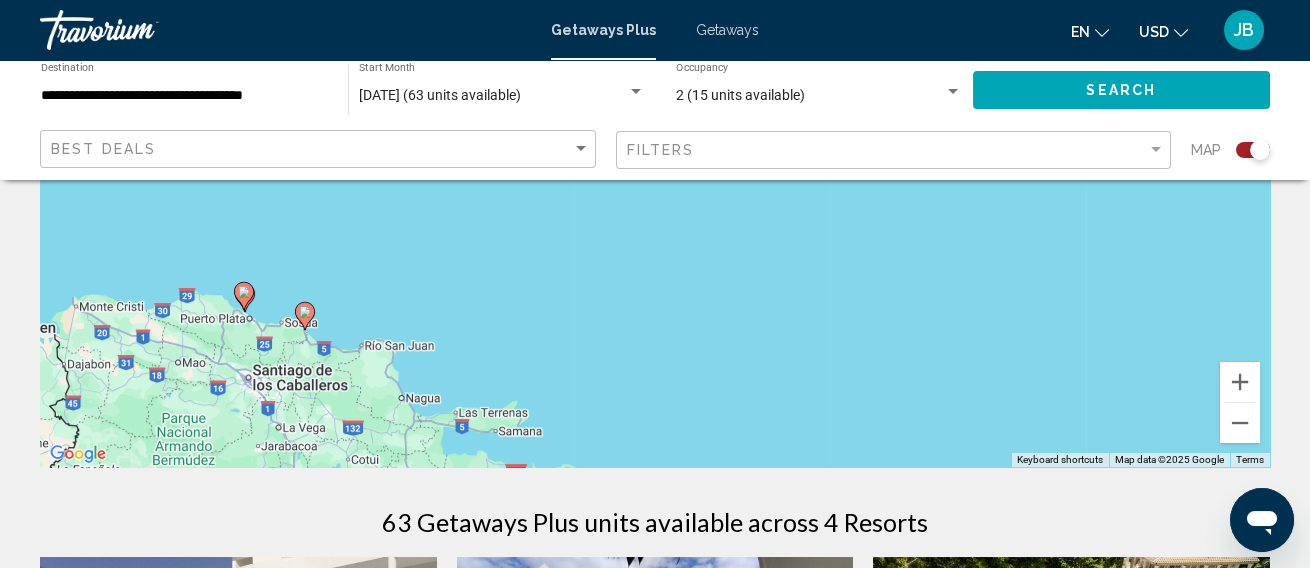 click at bounding box center [305, 316] 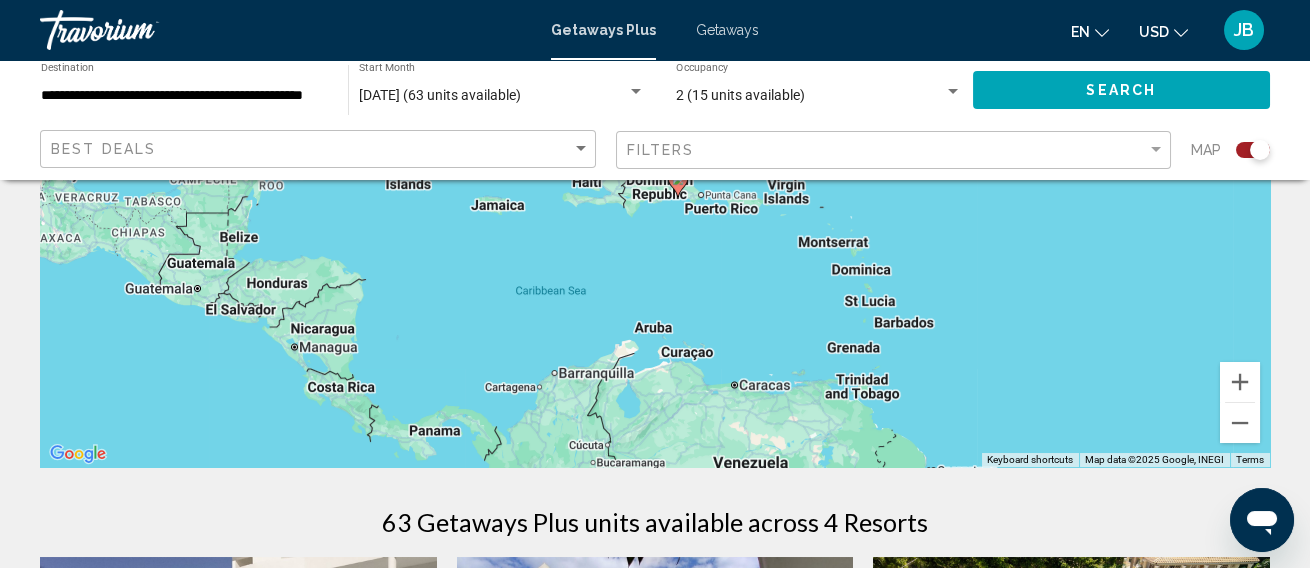 click 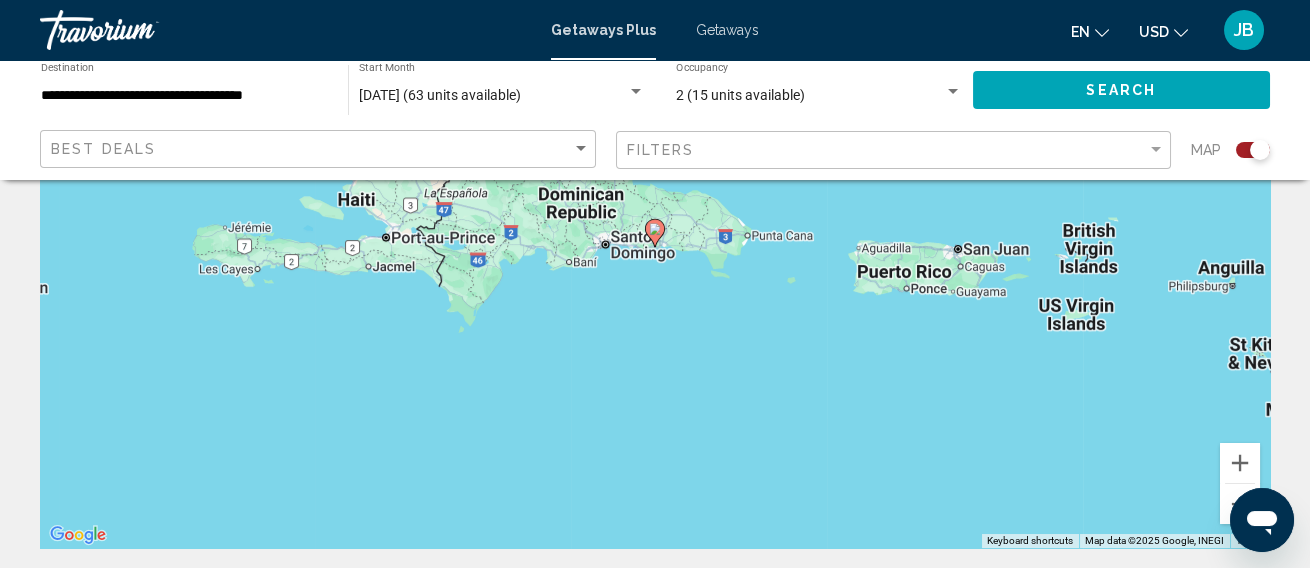 scroll, scrollTop: 111, scrollLeft: 0, axis: vertical 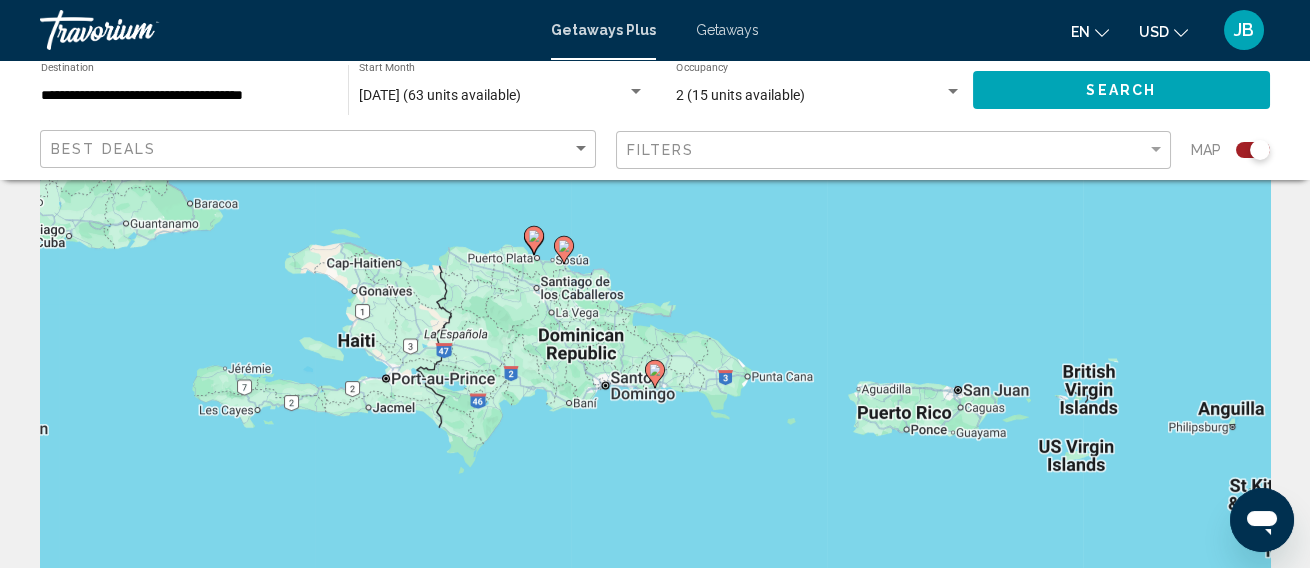 click on "To navigate, press the arrow keys. To activate drag with keyboard, press Alt + Enter. Once in keyboard drag state, use the arrow keys to move the marker. To complete the drag, press the Enter key. To cancel, press Escape." at bounding box center (655, 389) 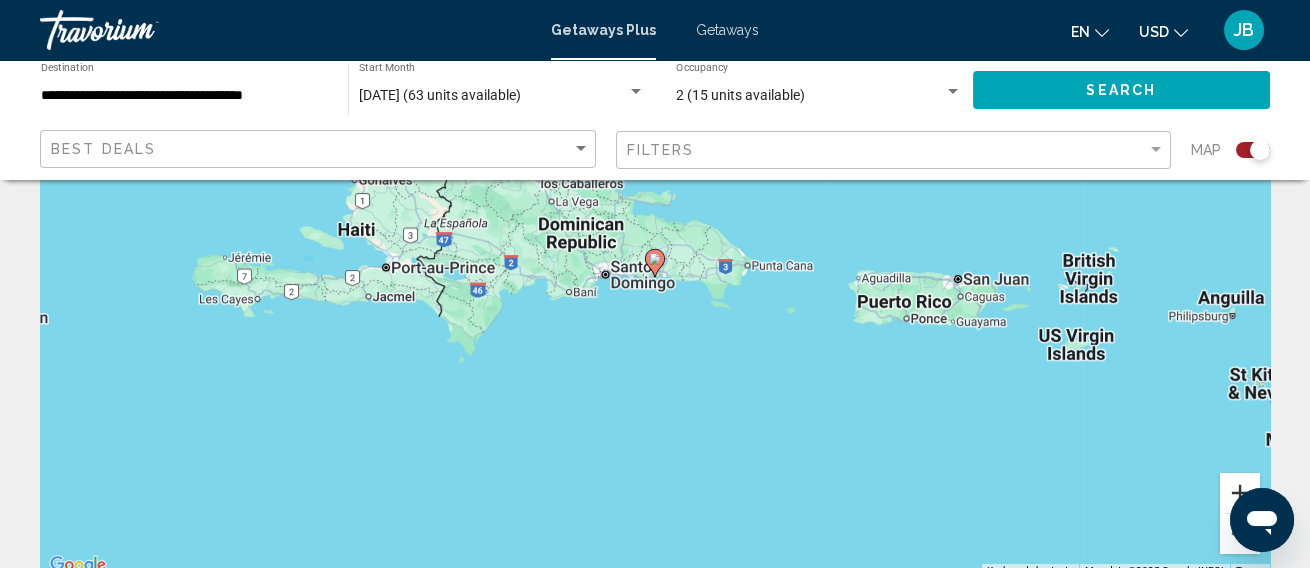 click at bounding box center (1240, 493) 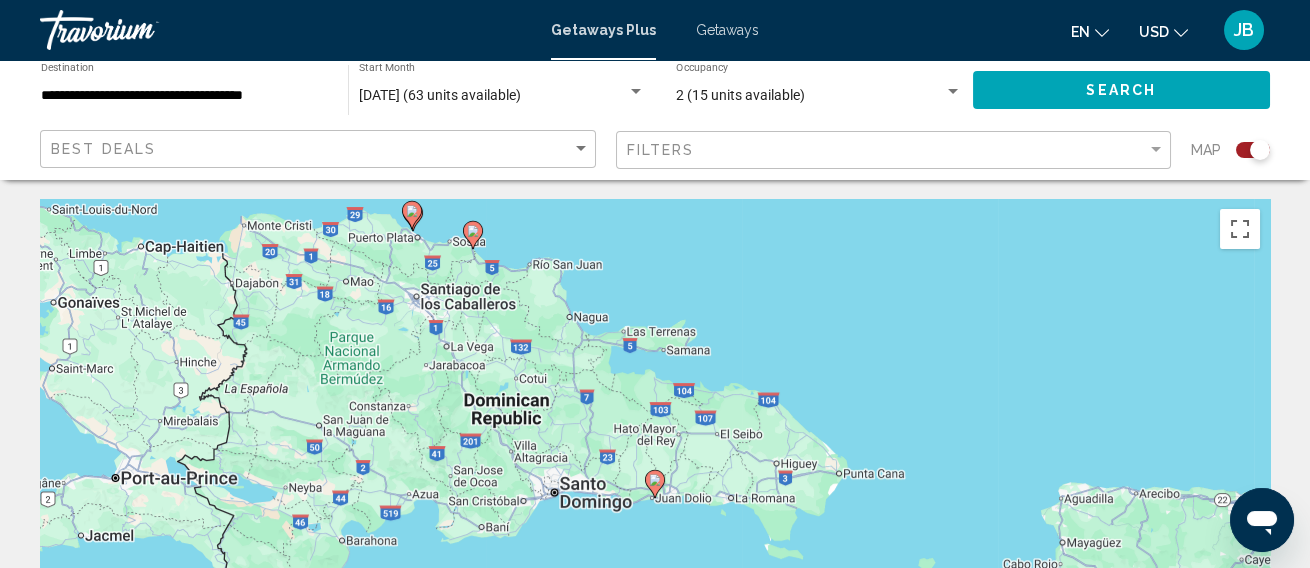 scroll, scrollTop: 0, scrollLeft: 0, axis: both 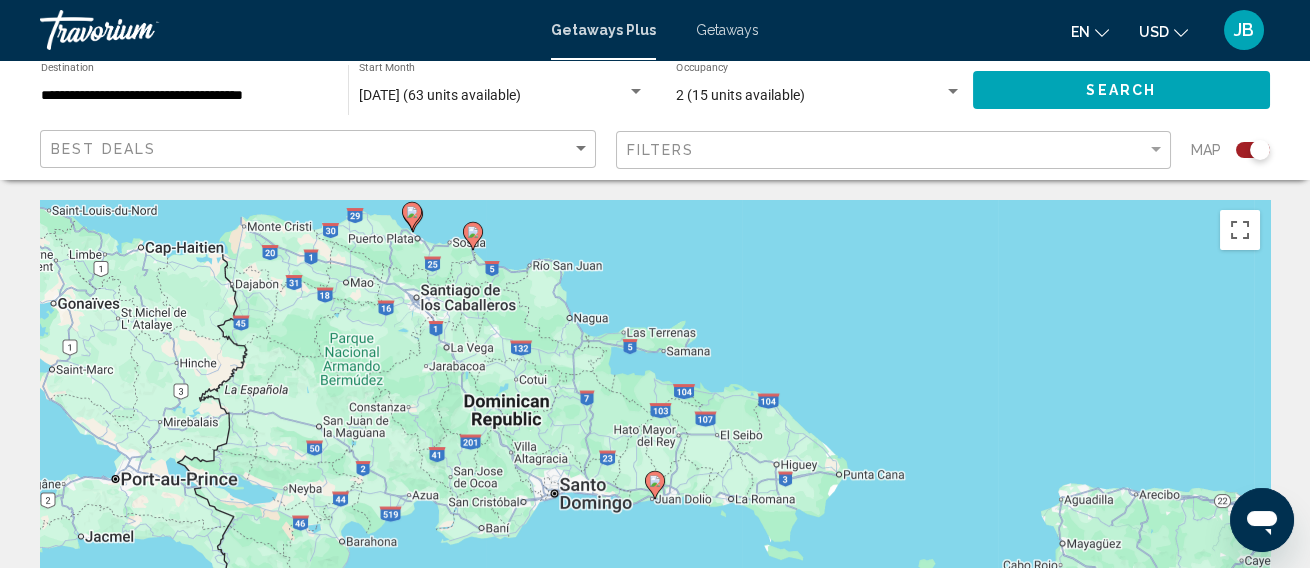 click 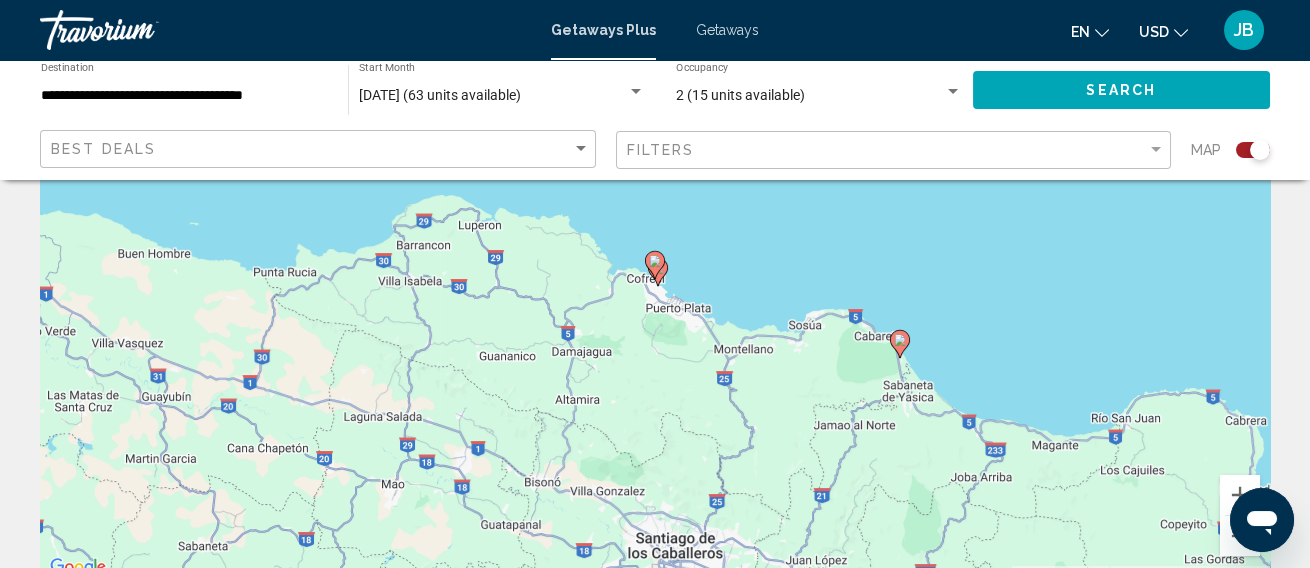 scroll, scrollTop: 222, scrollLeft: 0, axis: vertical 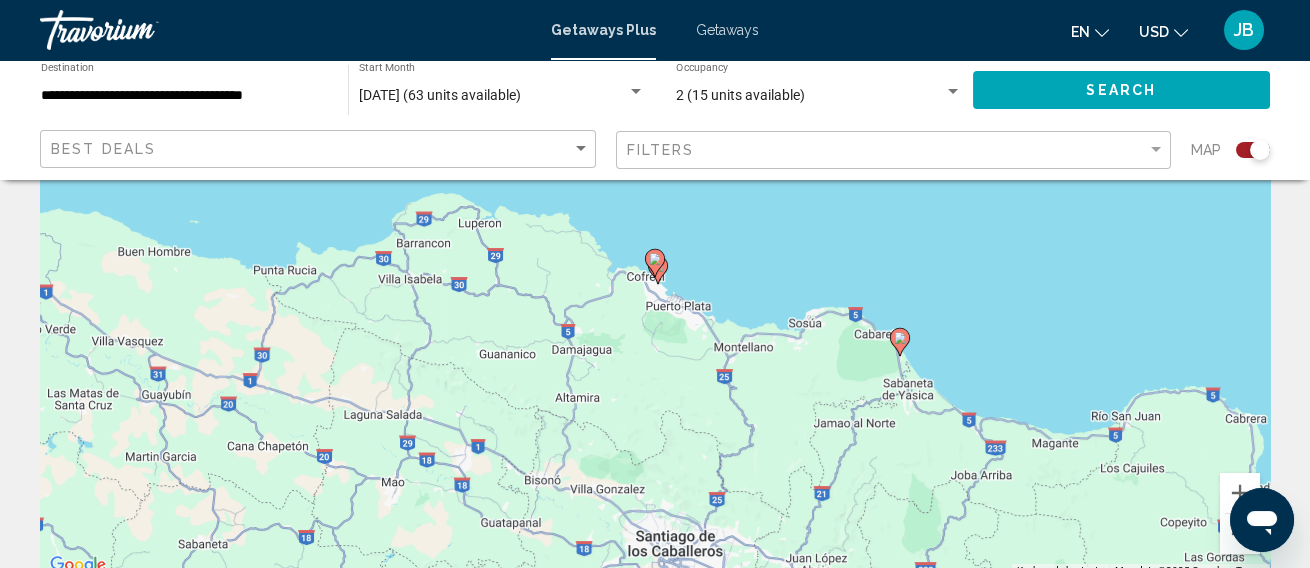 click 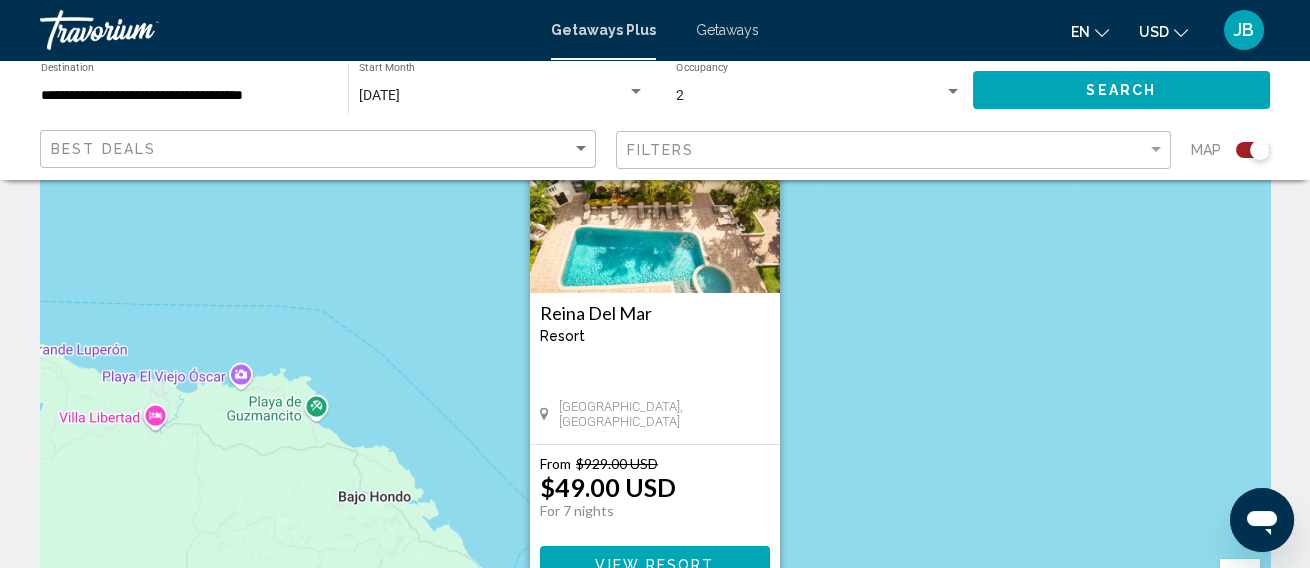 scroll, scrollTop: 222, scrollLeft: 0, axis: vertical 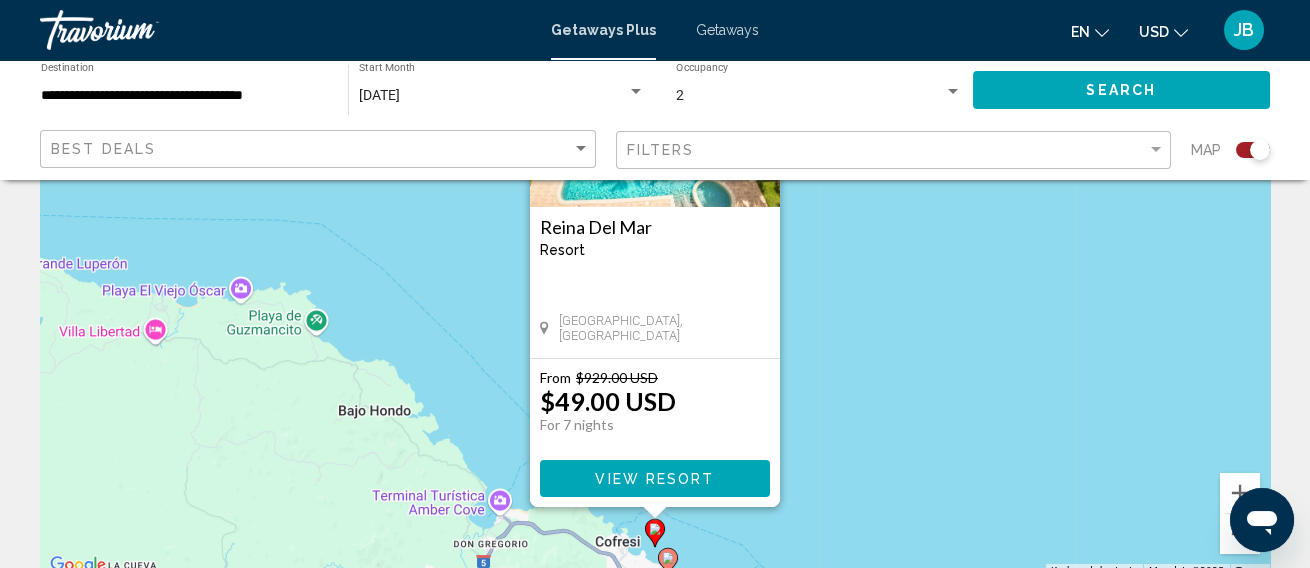 click on "View Resort" at bounding box center [654, 479] 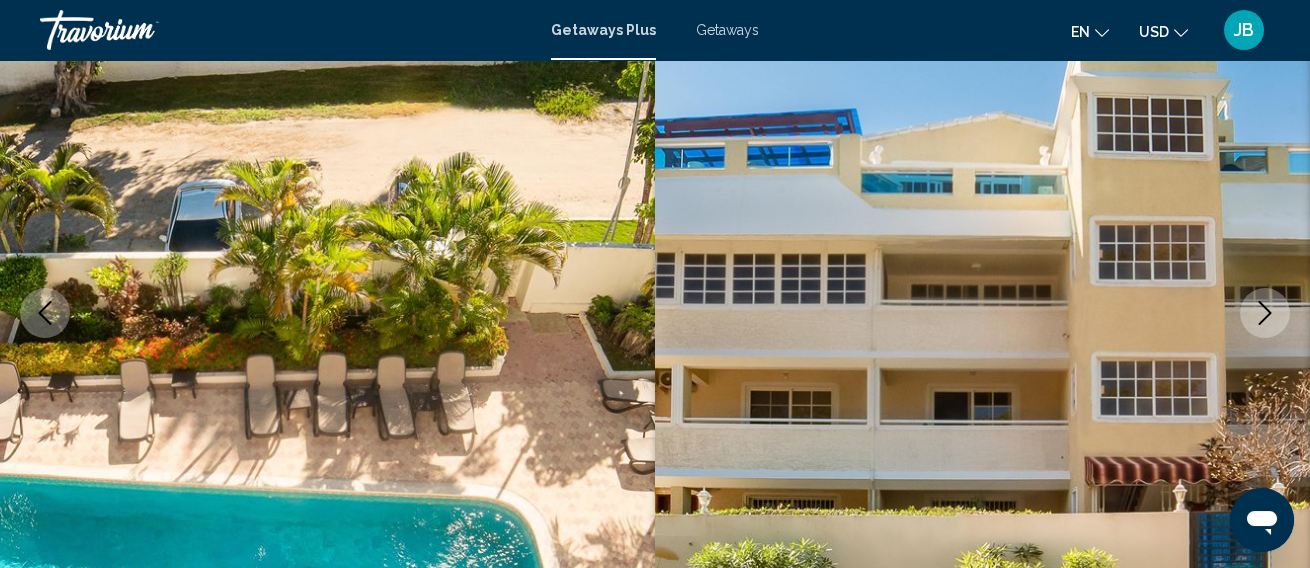 scroll, scrollTop: 250, scrollLeft: 0, axis: vertical 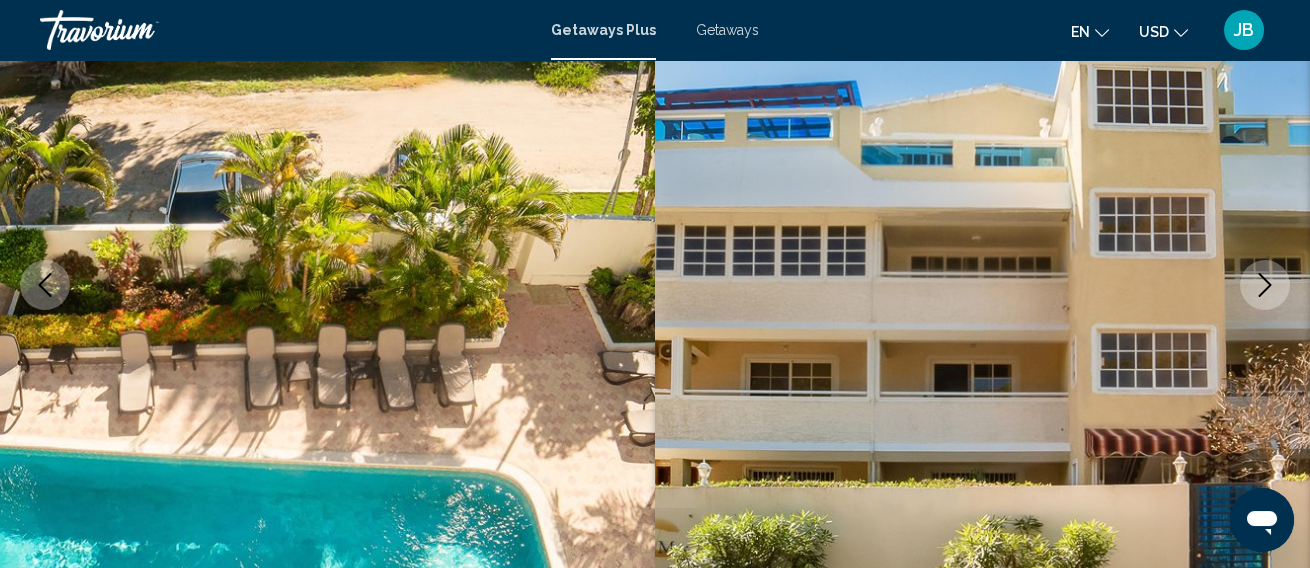 click 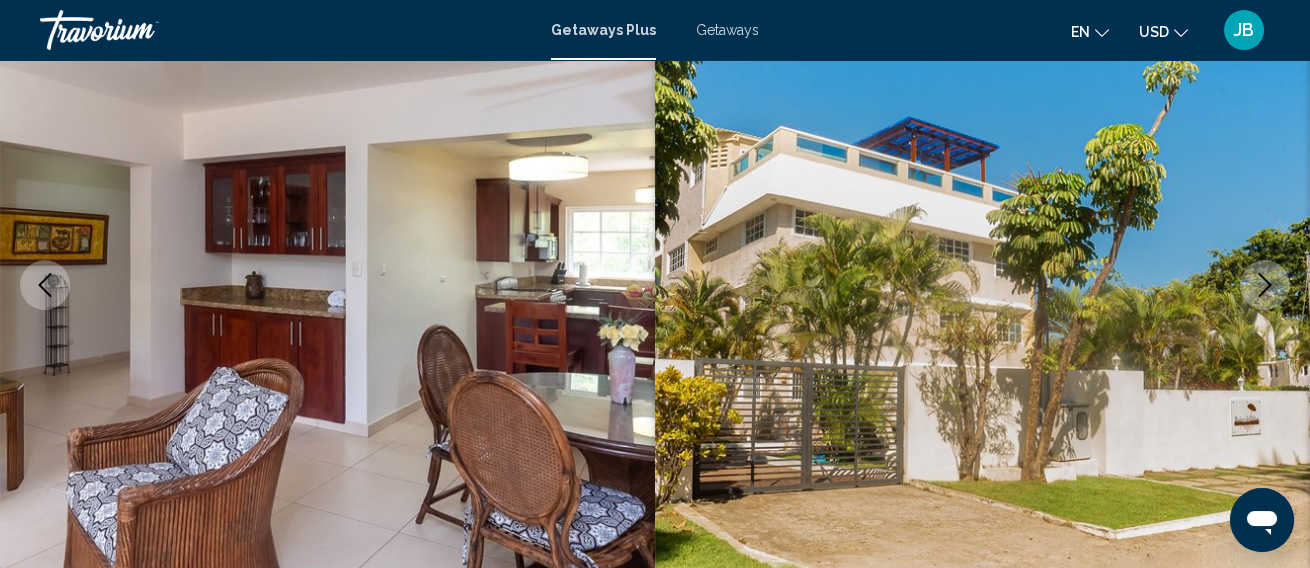 click 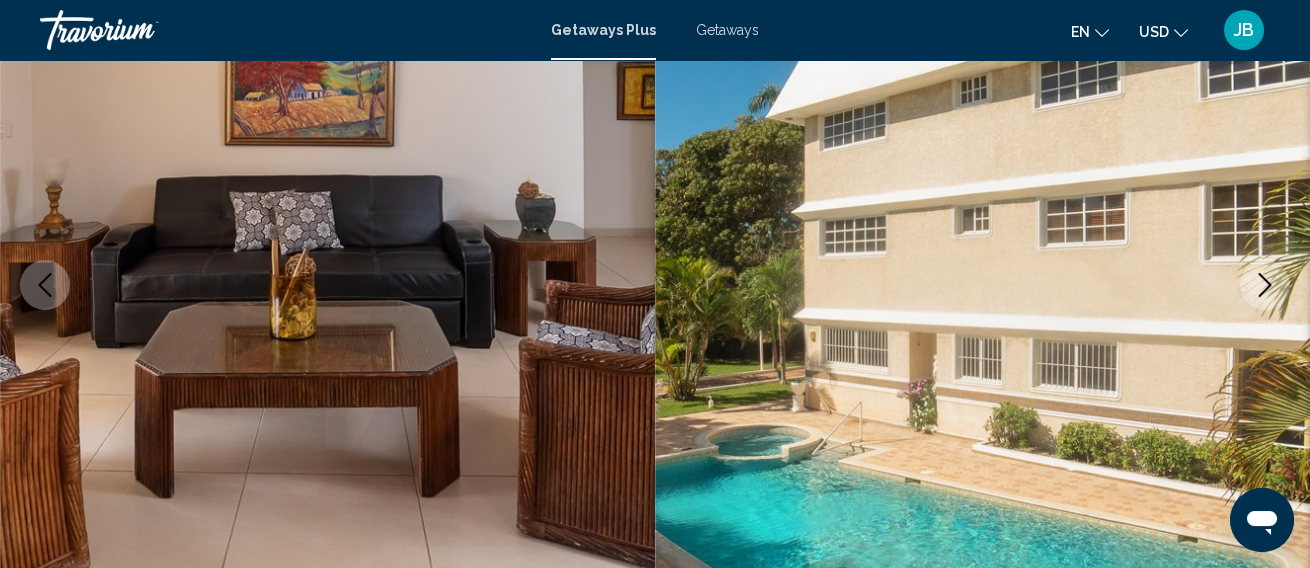 click 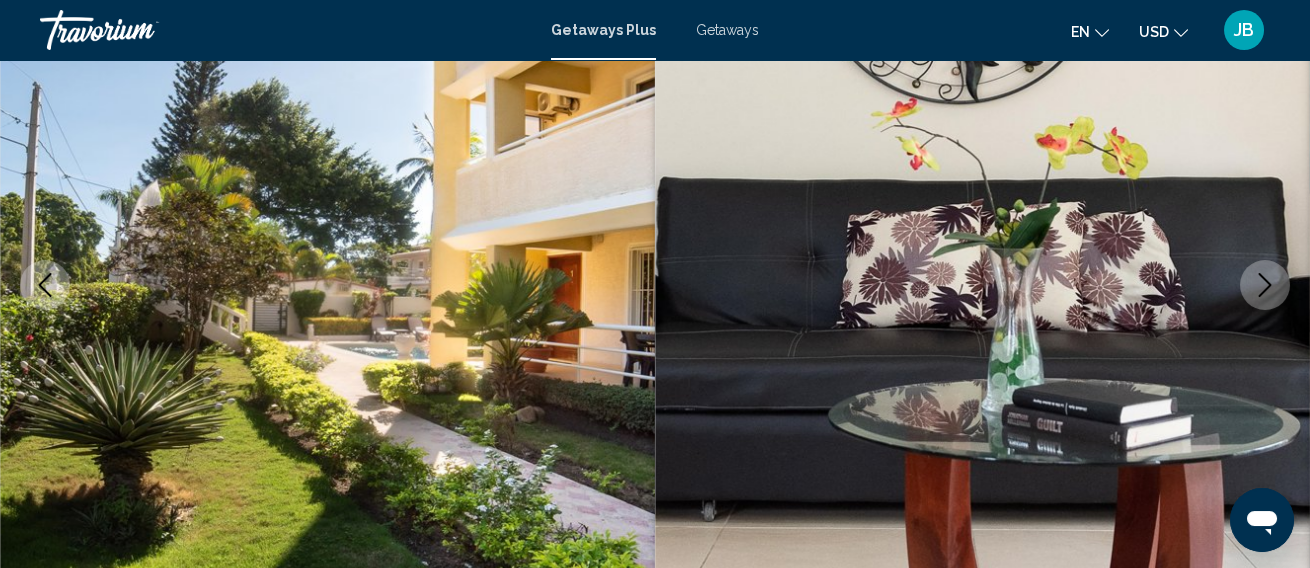 click 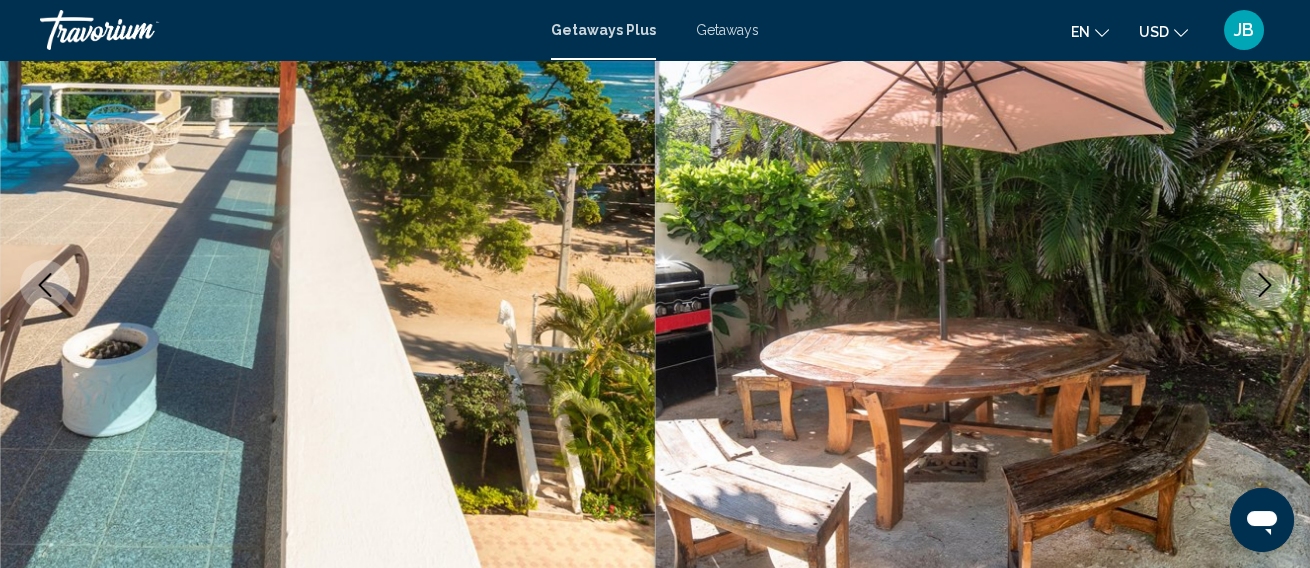click 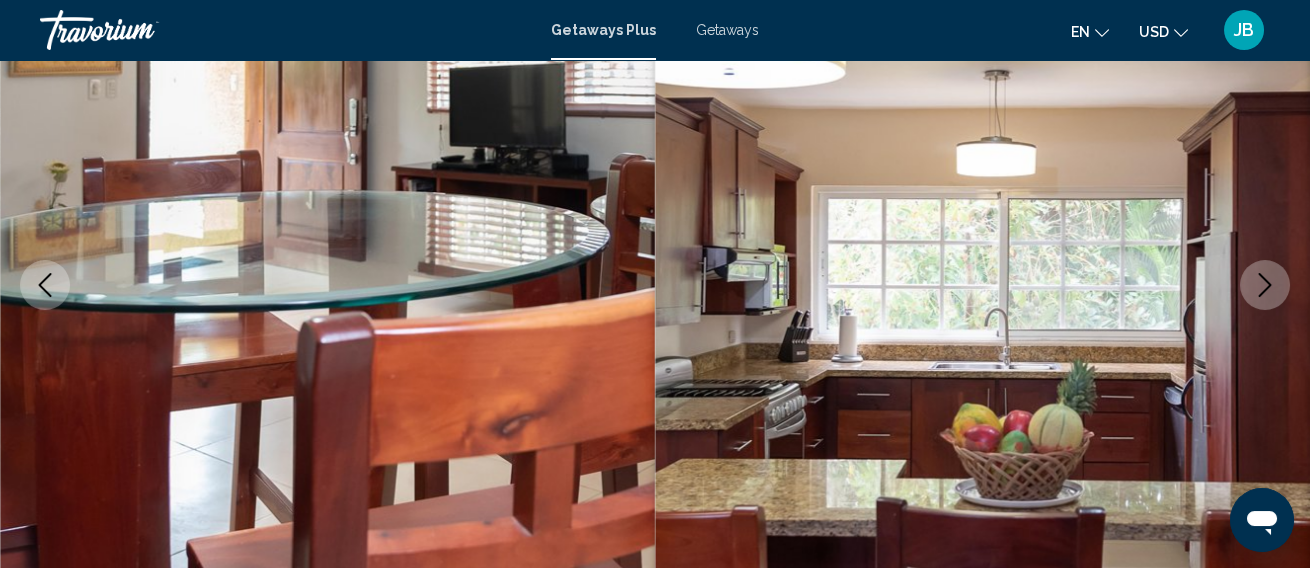 click 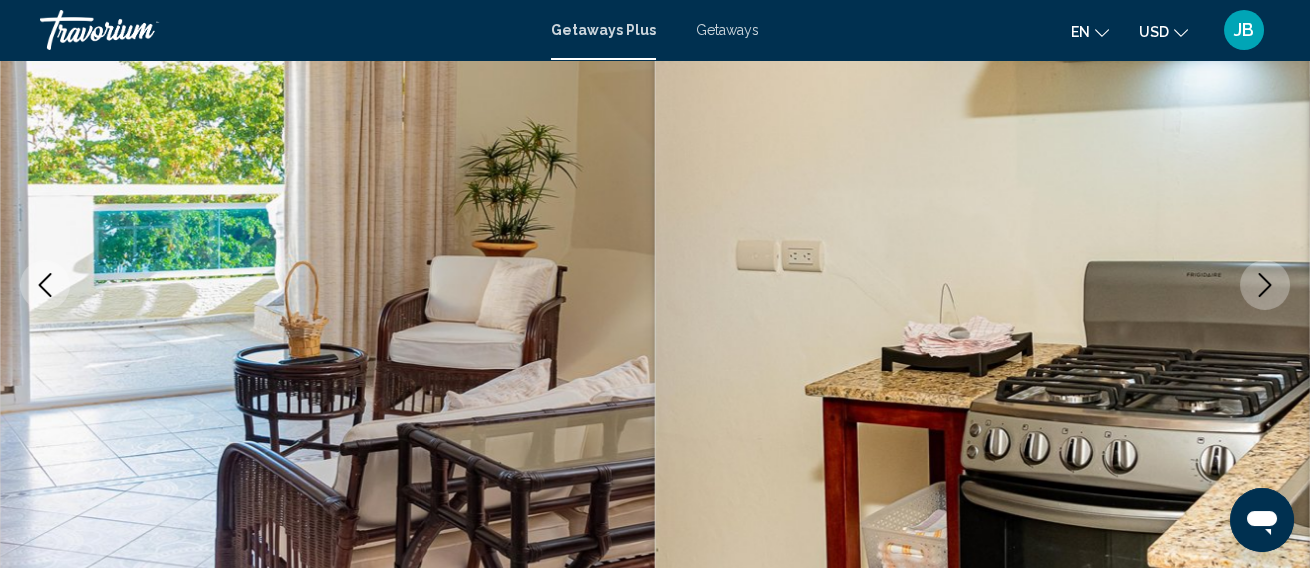 click 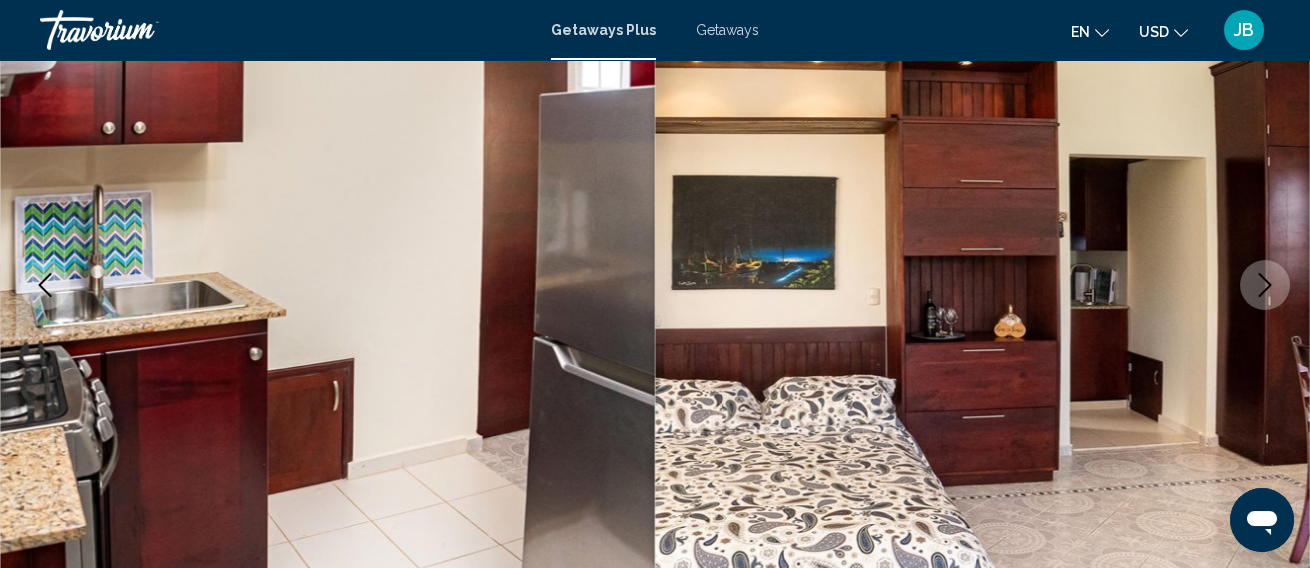 click 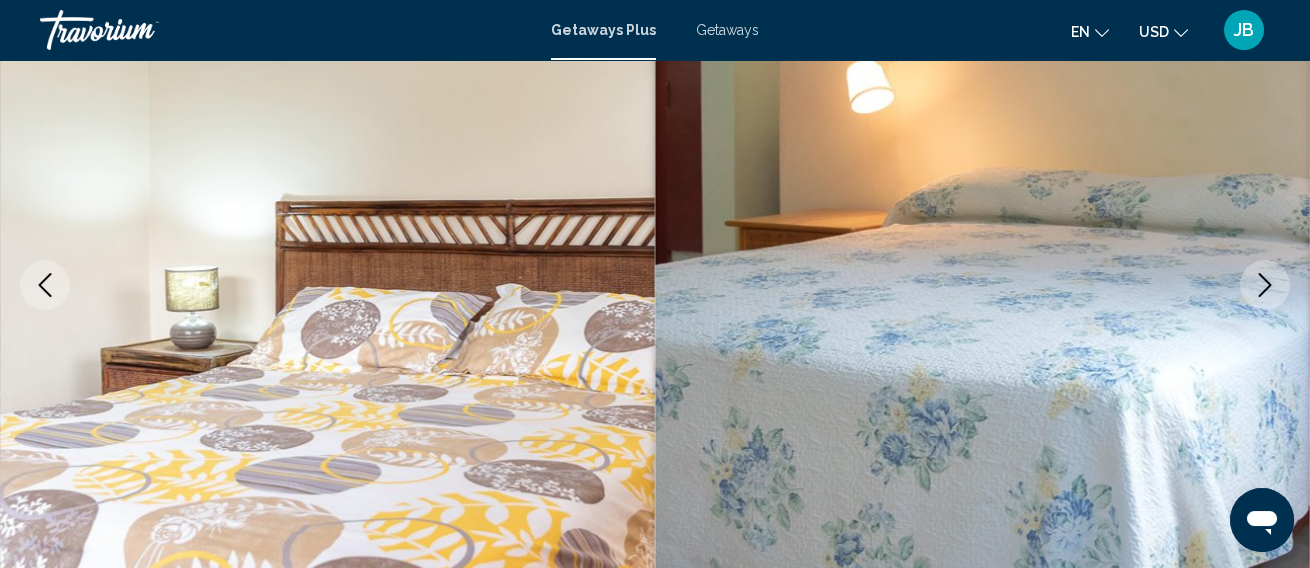 click 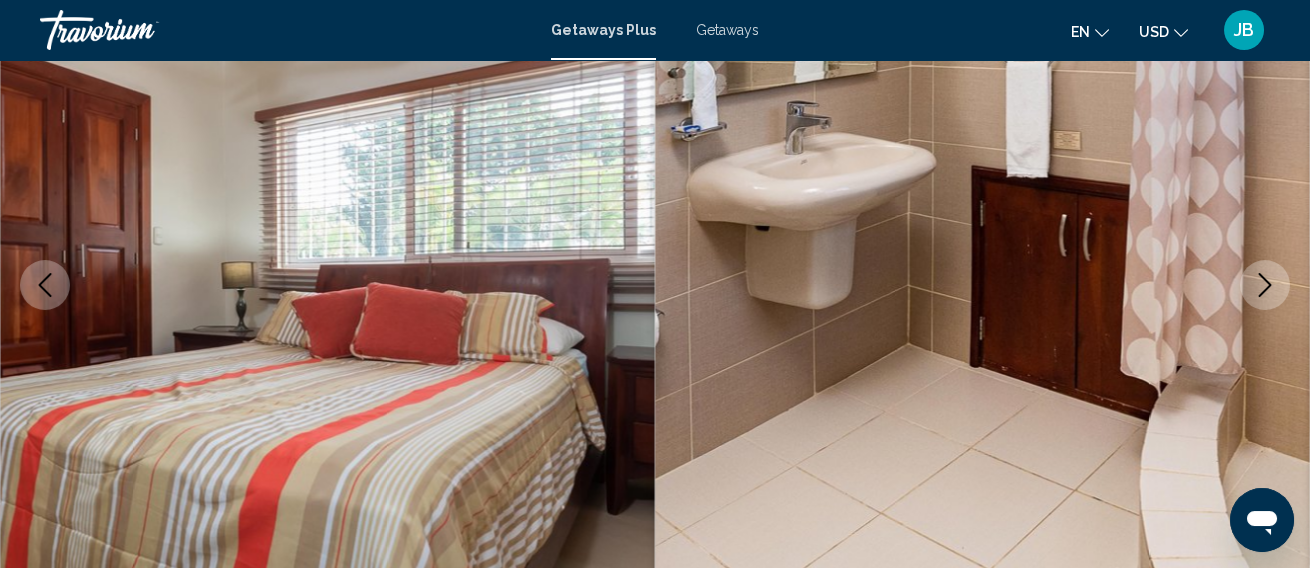 click 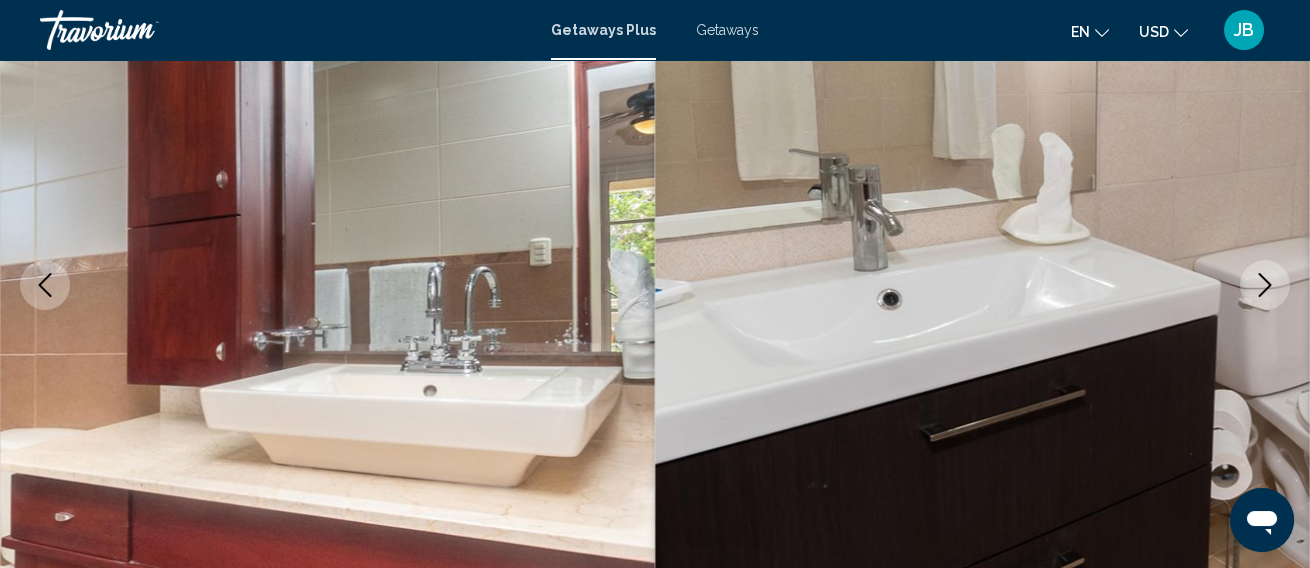 click 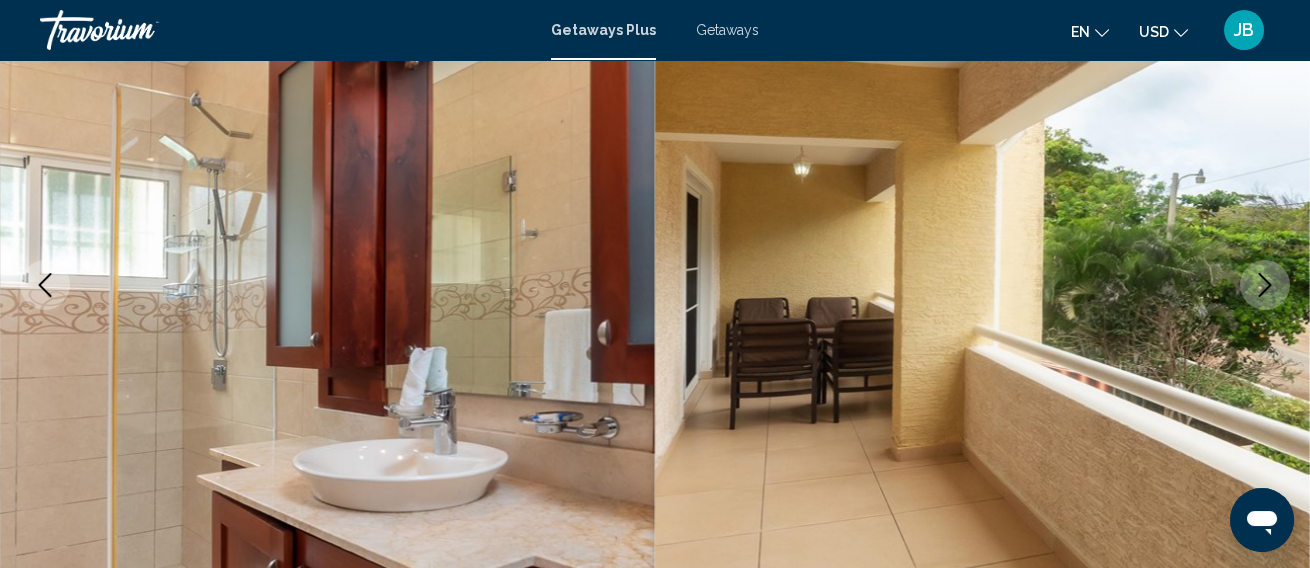 click 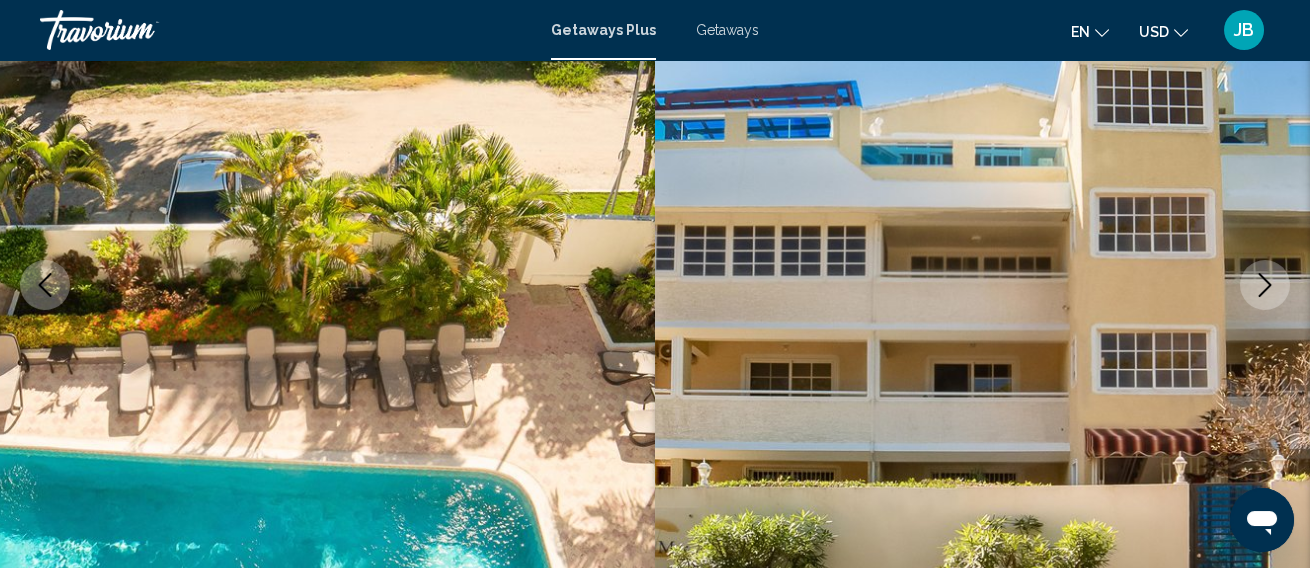 click on "Getaways Plus" at bounding box center (603, 30) 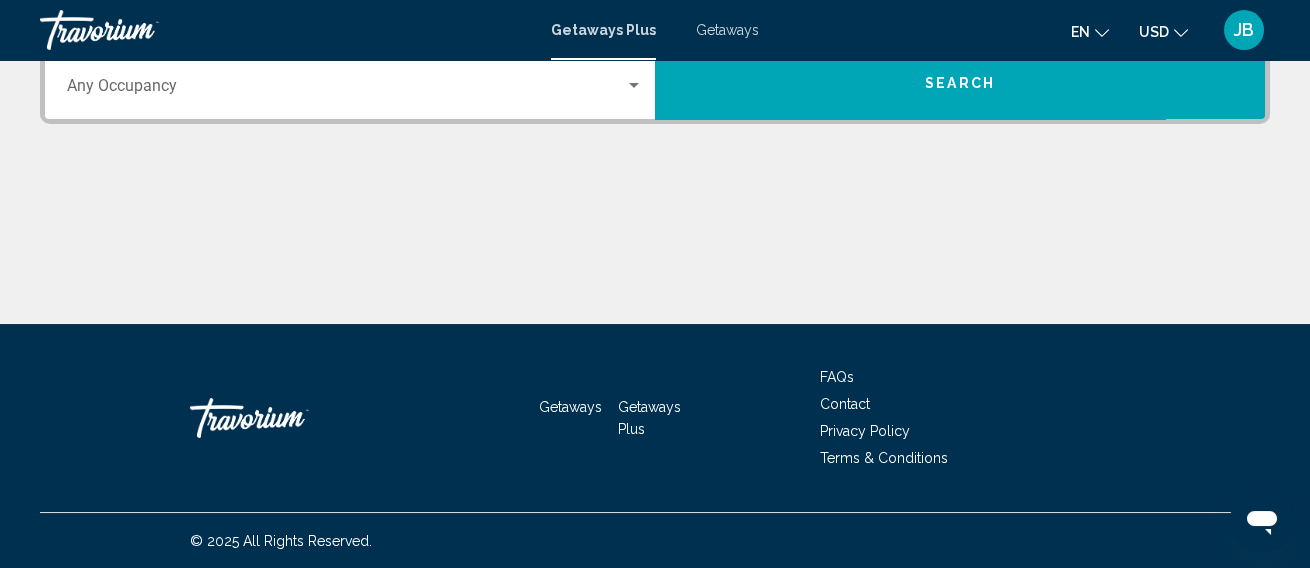 scroll, scrollTop: 331, scrollLeft: 0, axis: vertical 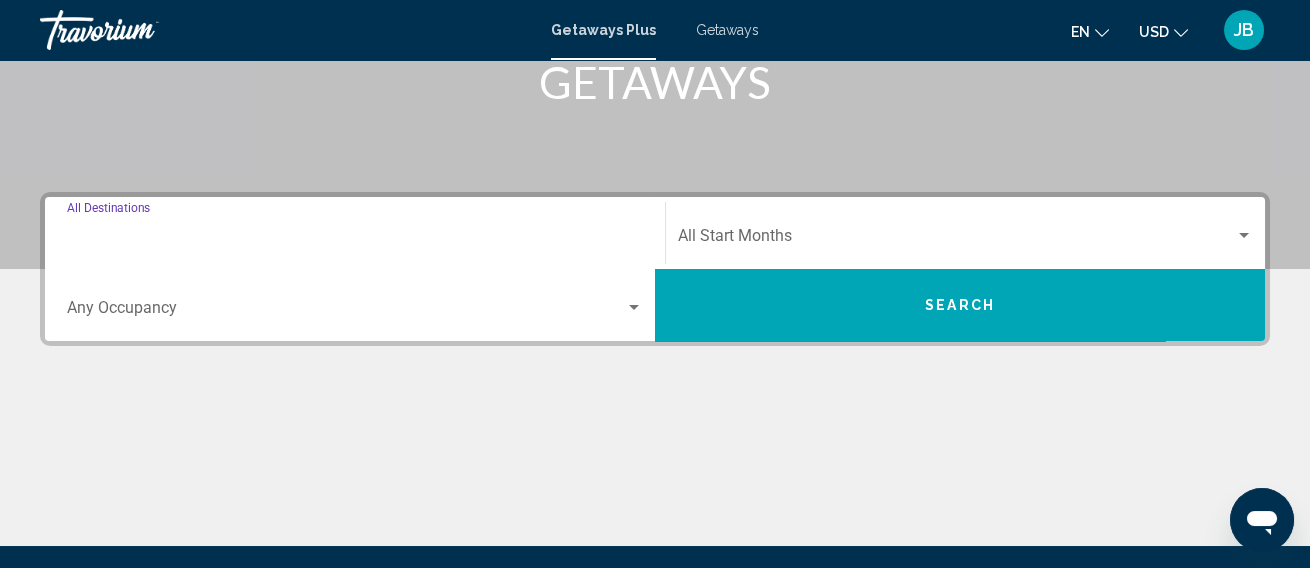 click on "Destination All Destinations" at bounding box center [355, 240] 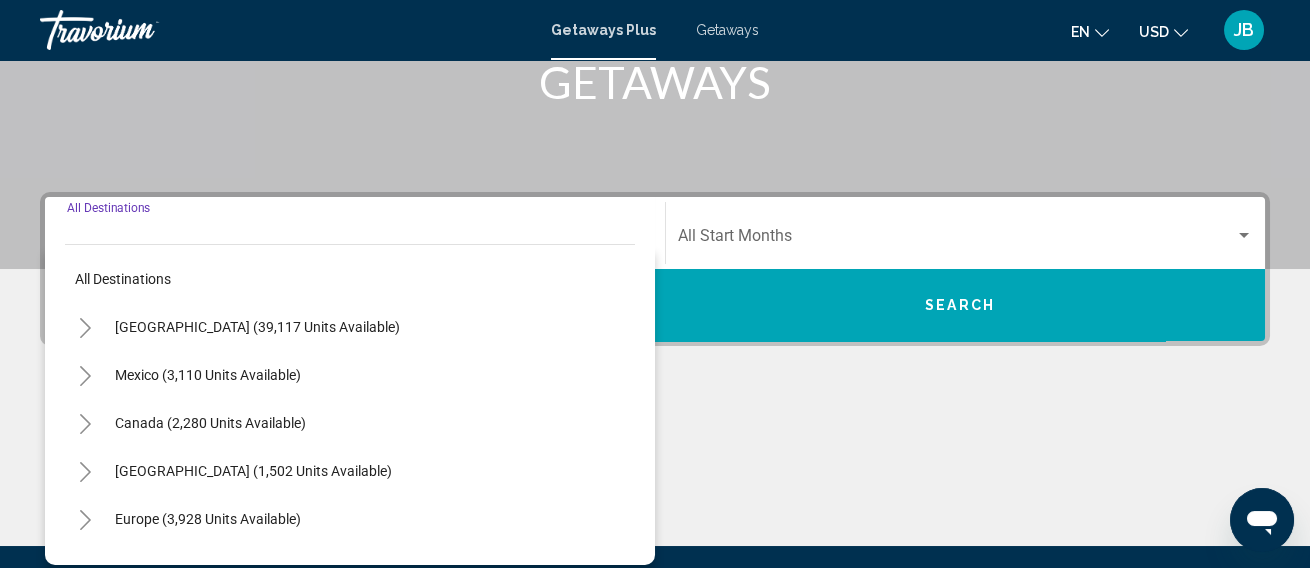scroll, scrollTop: 458, scrollLeft: 0, axis: vertical 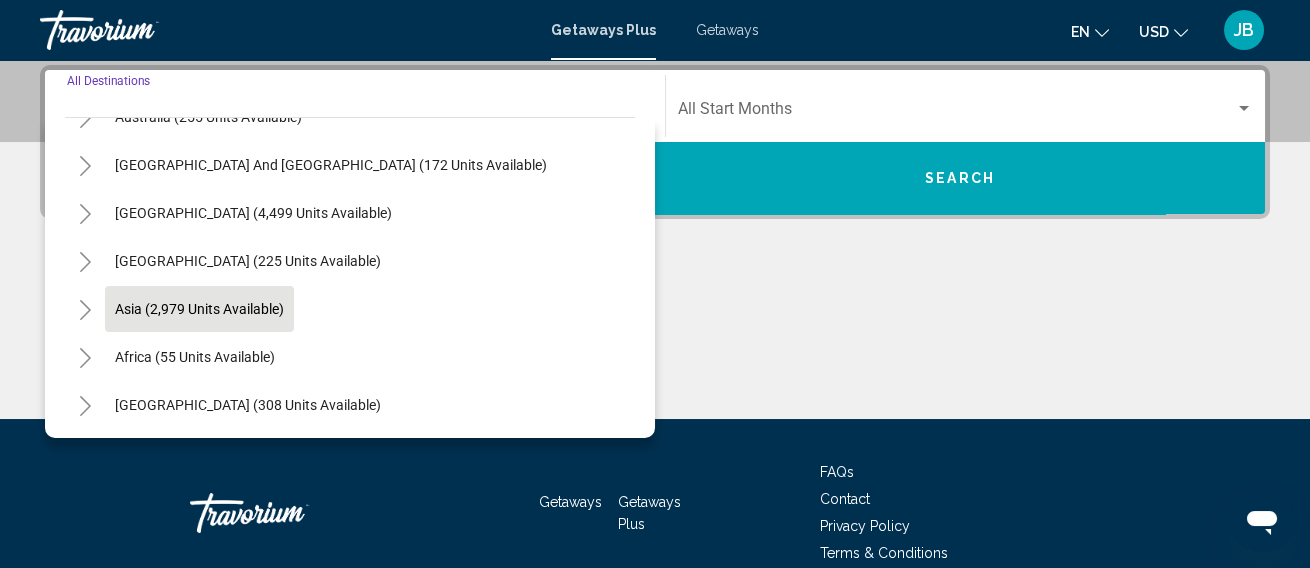 click on "Asia (2,979 units available)" at bounding box center [195, 357] 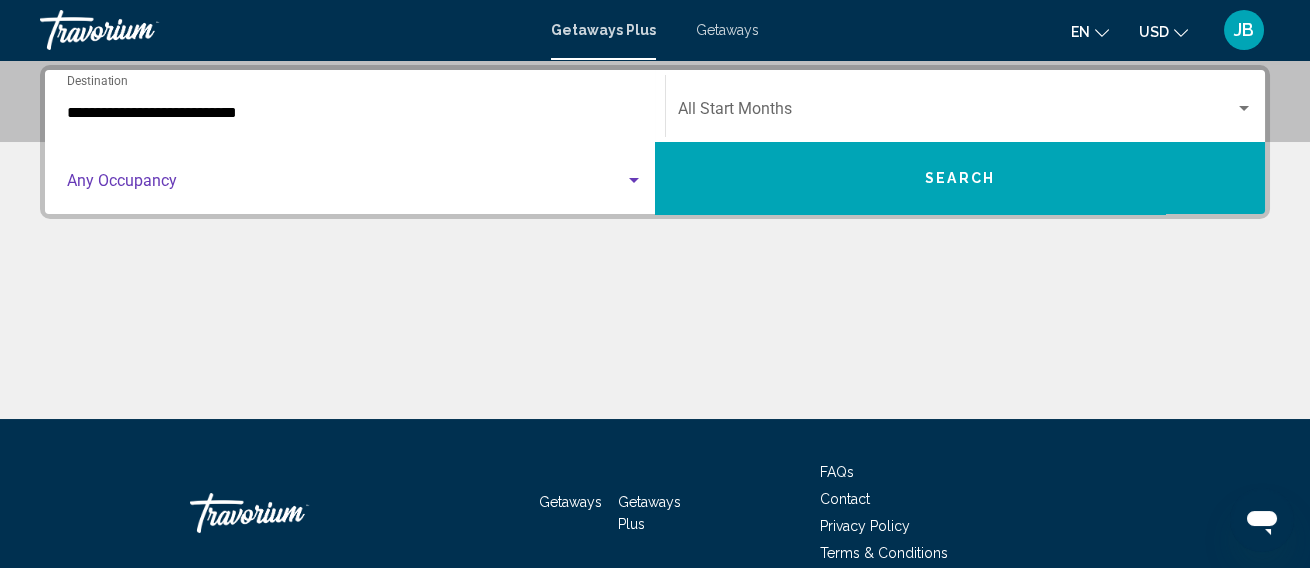 click at bounding box center (346, 185) 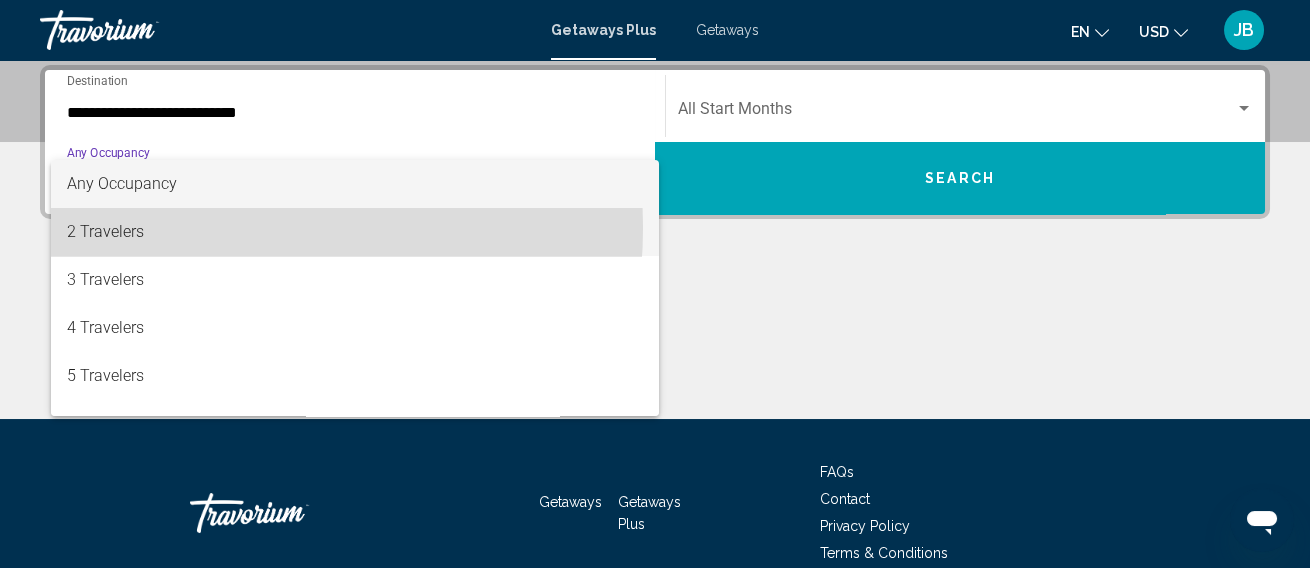 click on "2 Travelers" at bounding box center [355, 232] 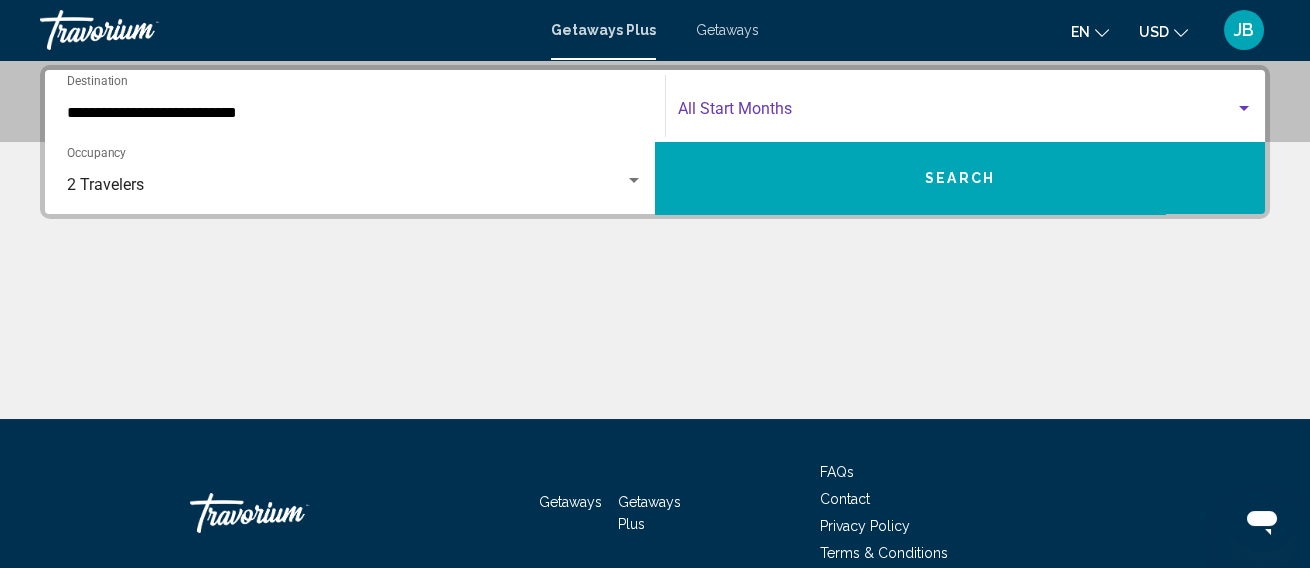 click at bounding box center [956, 113] 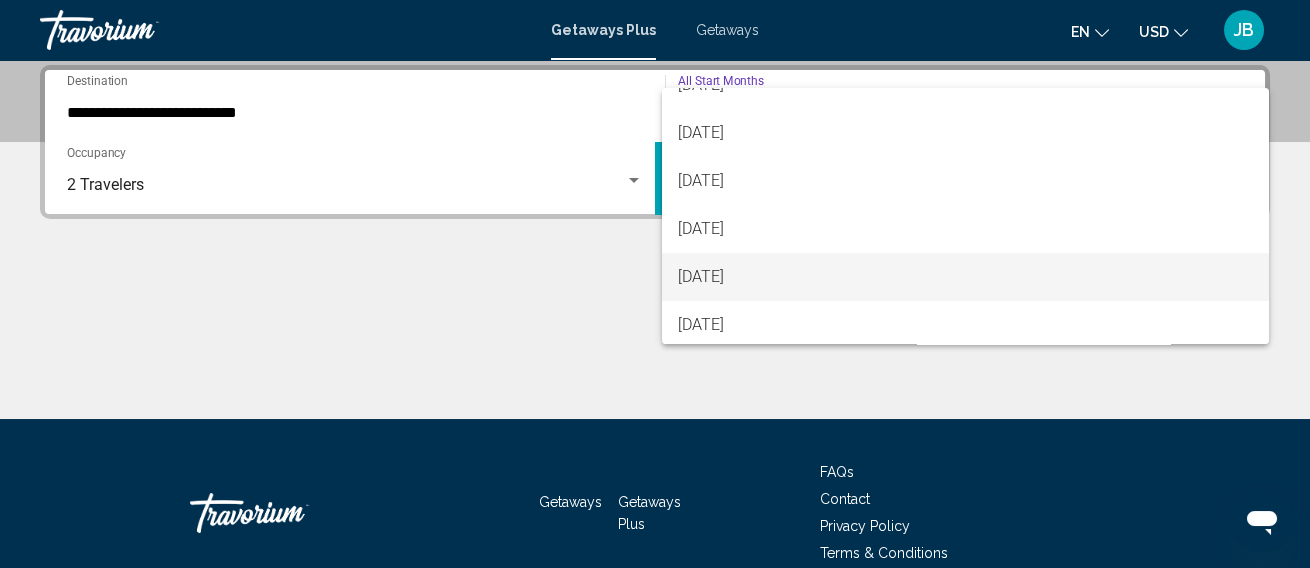 scroll, scrollTop: 111, scrollLeft: 0, axis: vertical 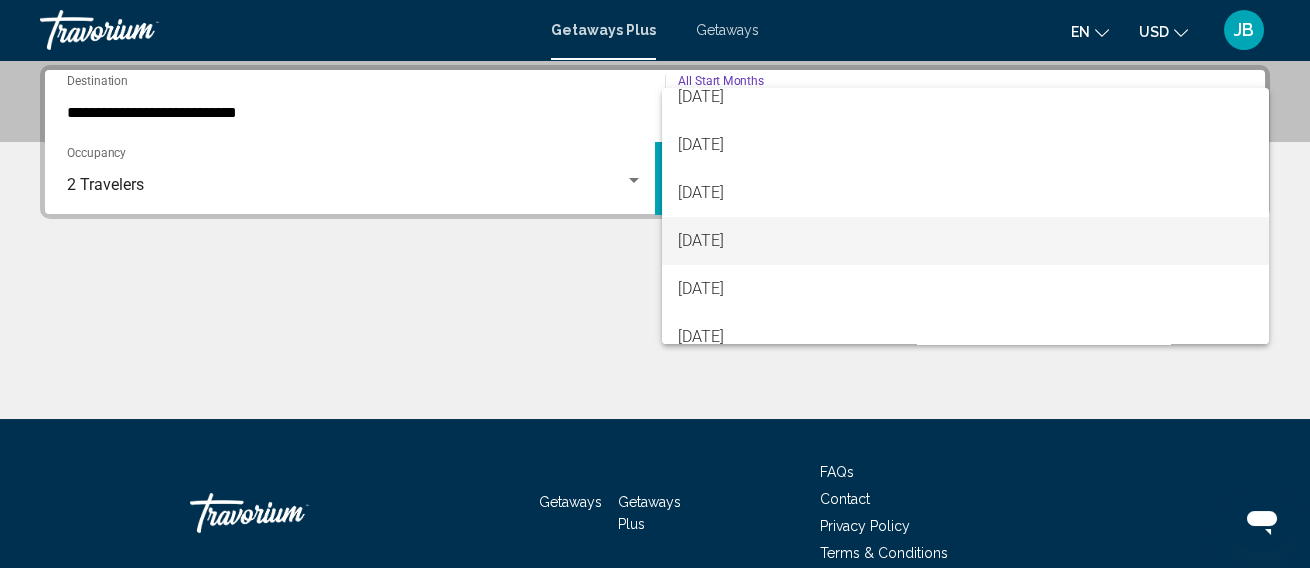 click on "[DATE]" at bounding box center [965, 241] 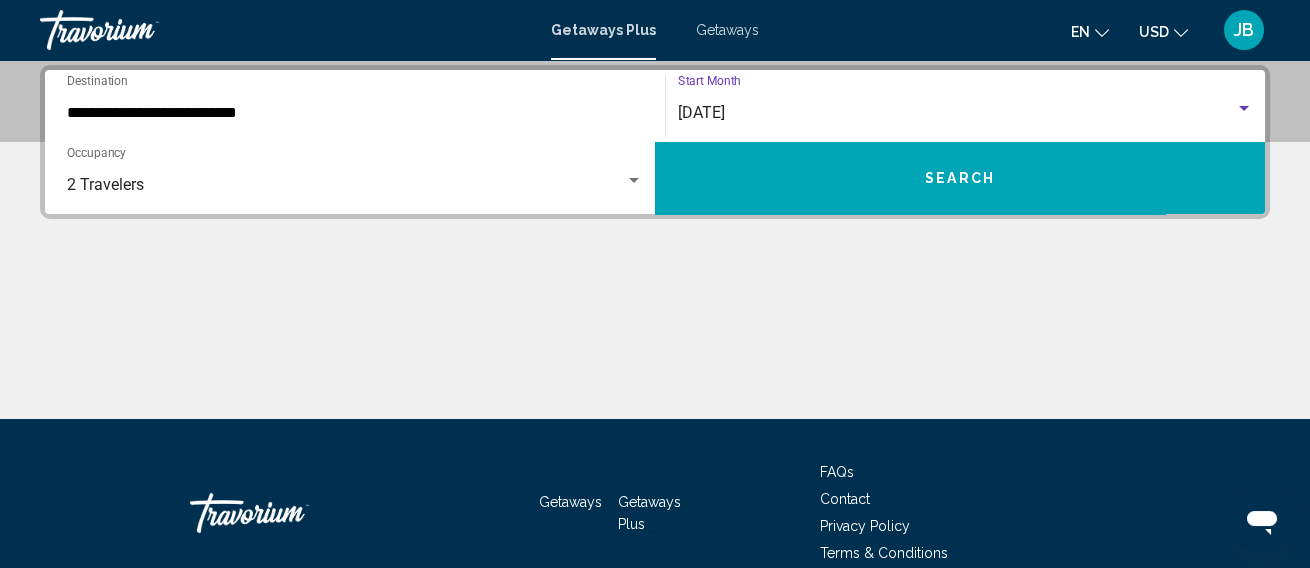 click on "Search" at bounding box center (960, 179) 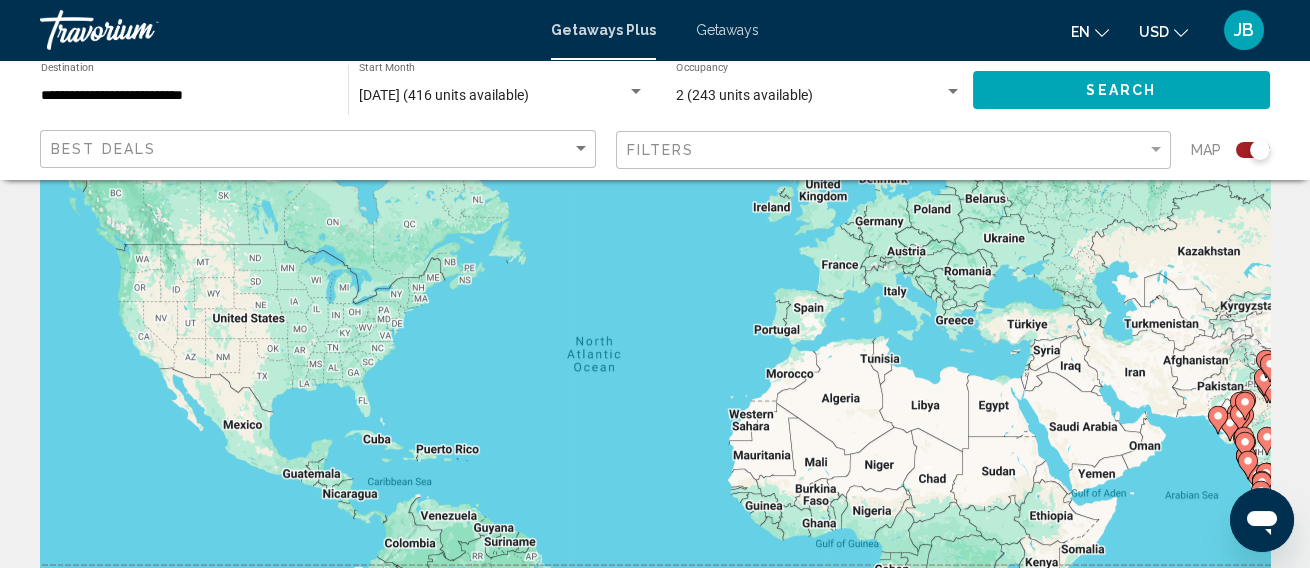 scroll, scrollTop: 111, scrollLeft: 0, axis: vertical 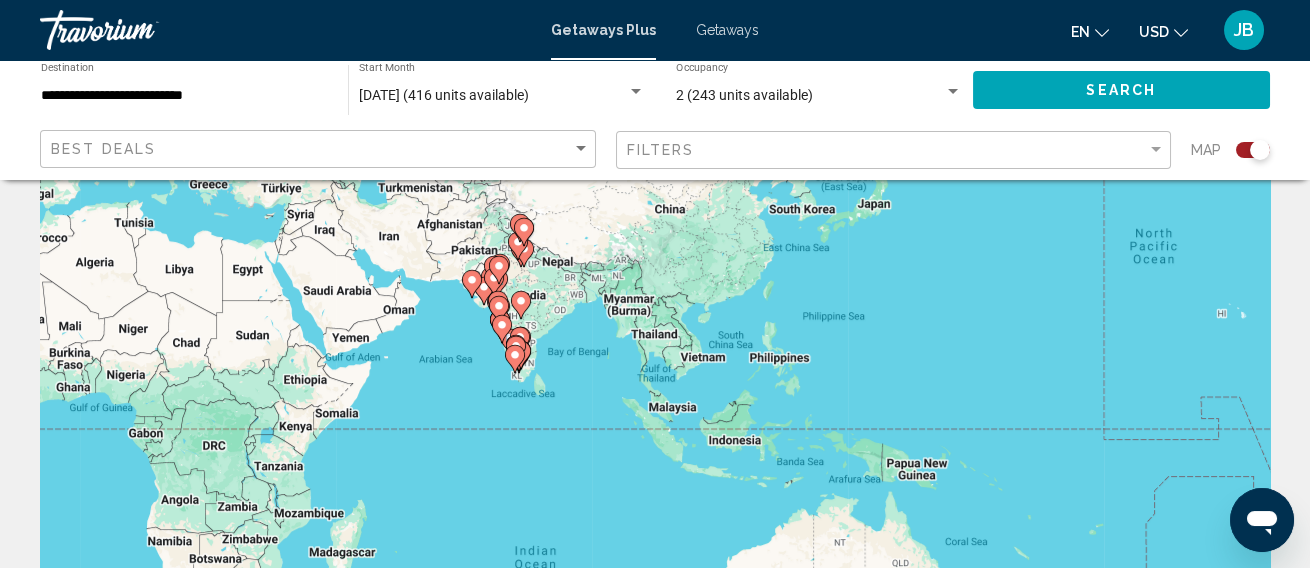drag, startPoint x: 1065, startPoint y: 399, endPoint x: 316, endPoint y: 259, distance: 761.9718 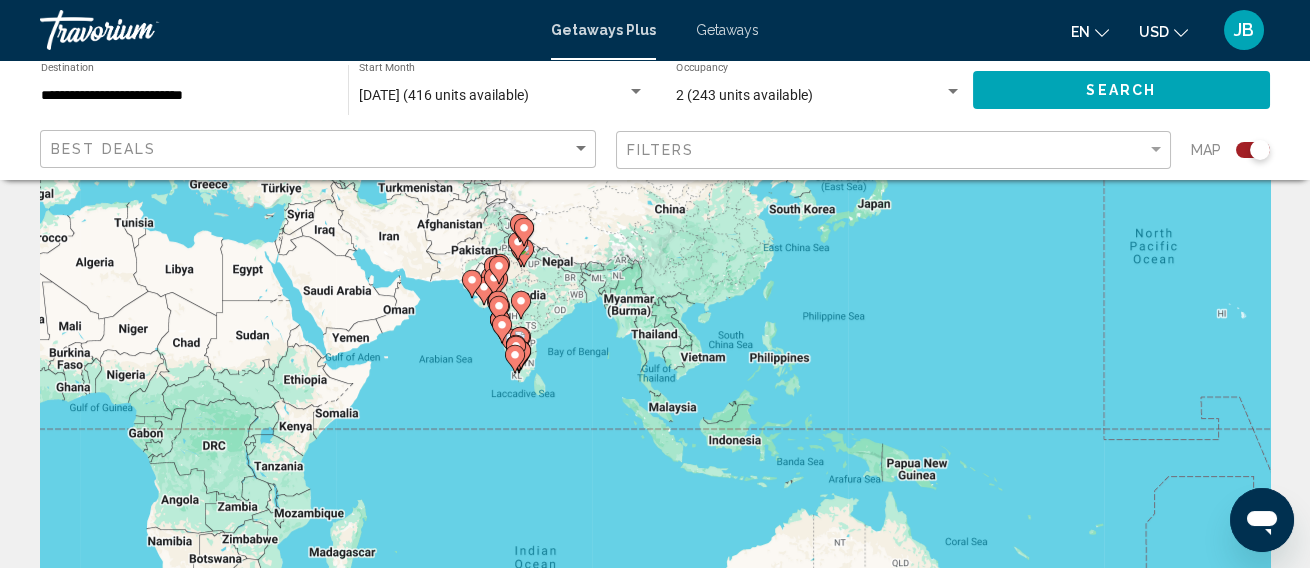 click on "To navigate, press the arrow keys. To activate drag with keyboard, press Alt + Enter. Once in keyboard drag state, use the arrow keys to move the marker. To complete the drag, press the Enter key. To cancel, press Escape." at bounding box center [655, 389] 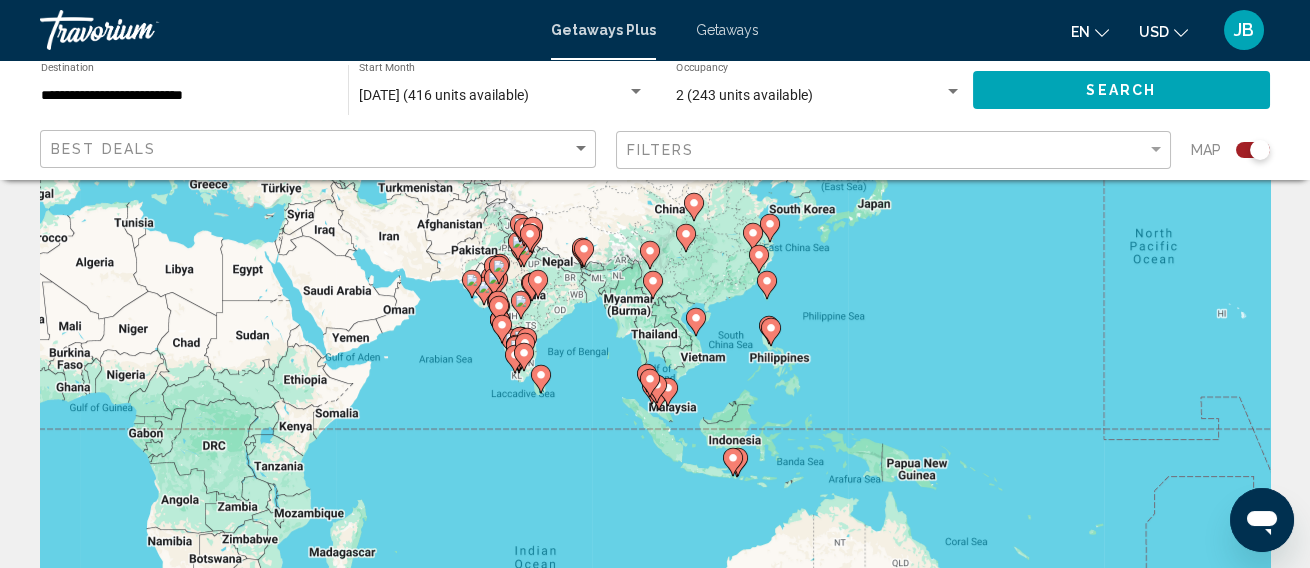 click 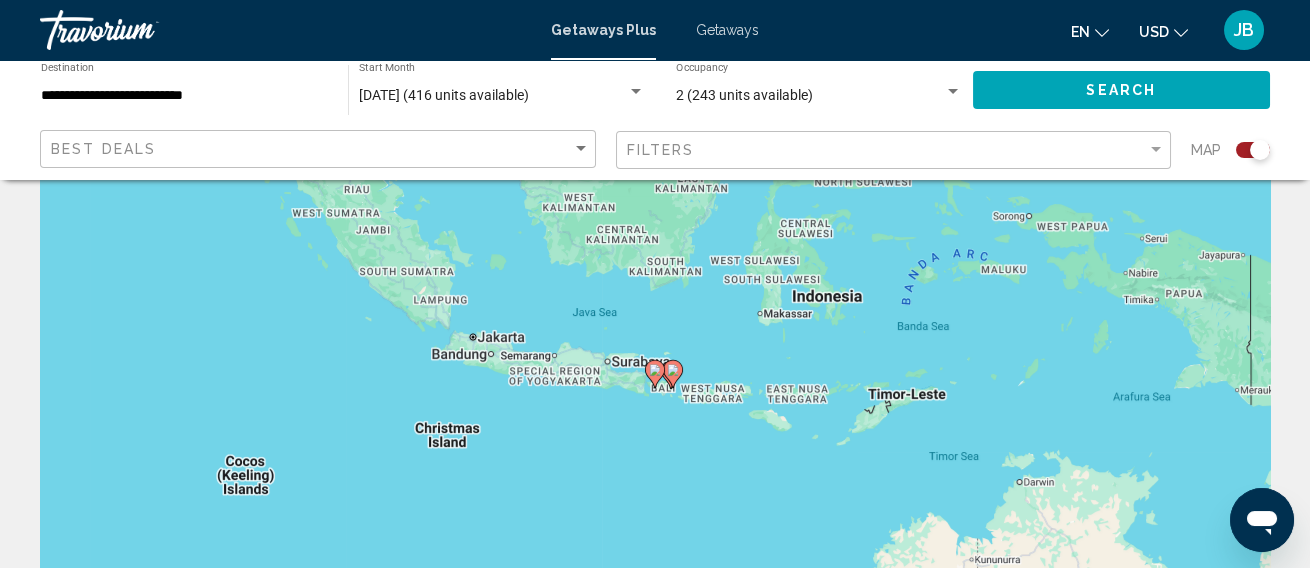 click 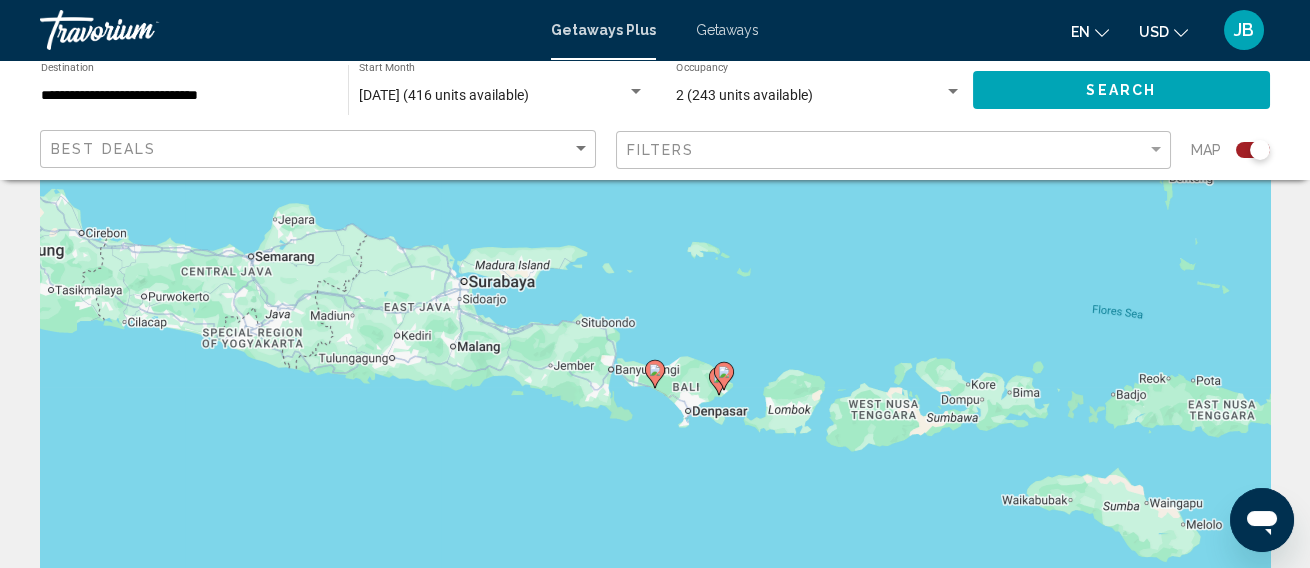 click on "To navigate, press the arrow keys. To activate drag with keyboard, press Alt + Enter. Once in keyboard drag state, use the arrow keys to move the marker. To complete the drag, press the Enter key. To cancel, press Escape." at bounding box center (655, 389) 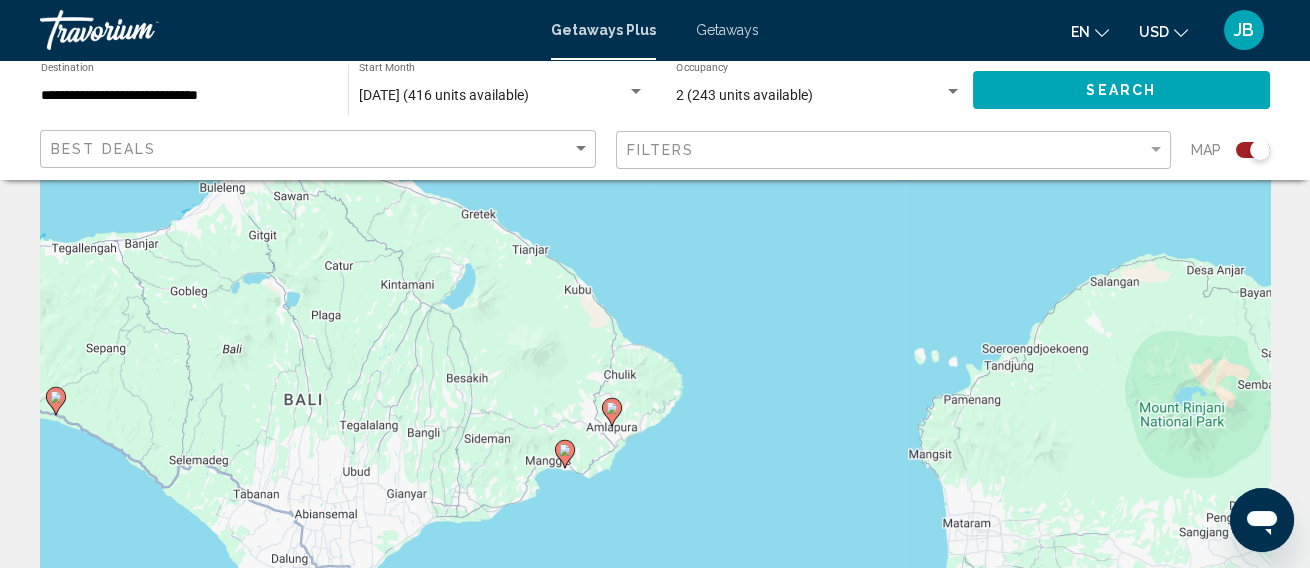 drag, startPoint x: 611, startPoint y: 412, endPoint x: 568, endPoint y: 446, distance: 54.81788 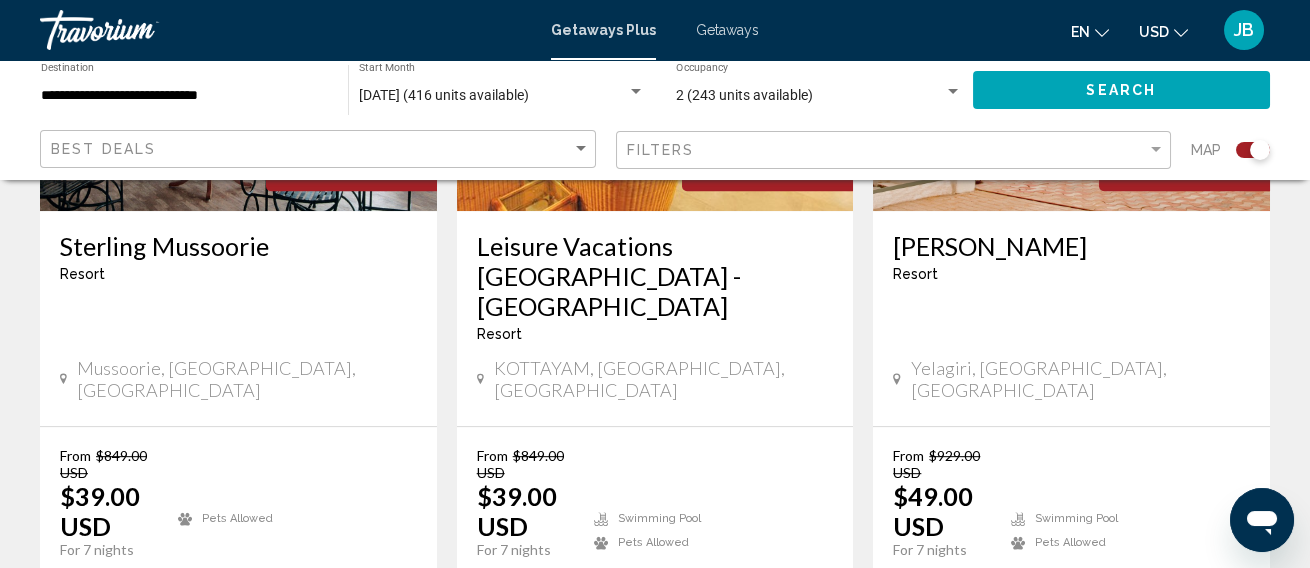 scroll, scrollTop: 3504, scrollLeft: 0, axis: vertical 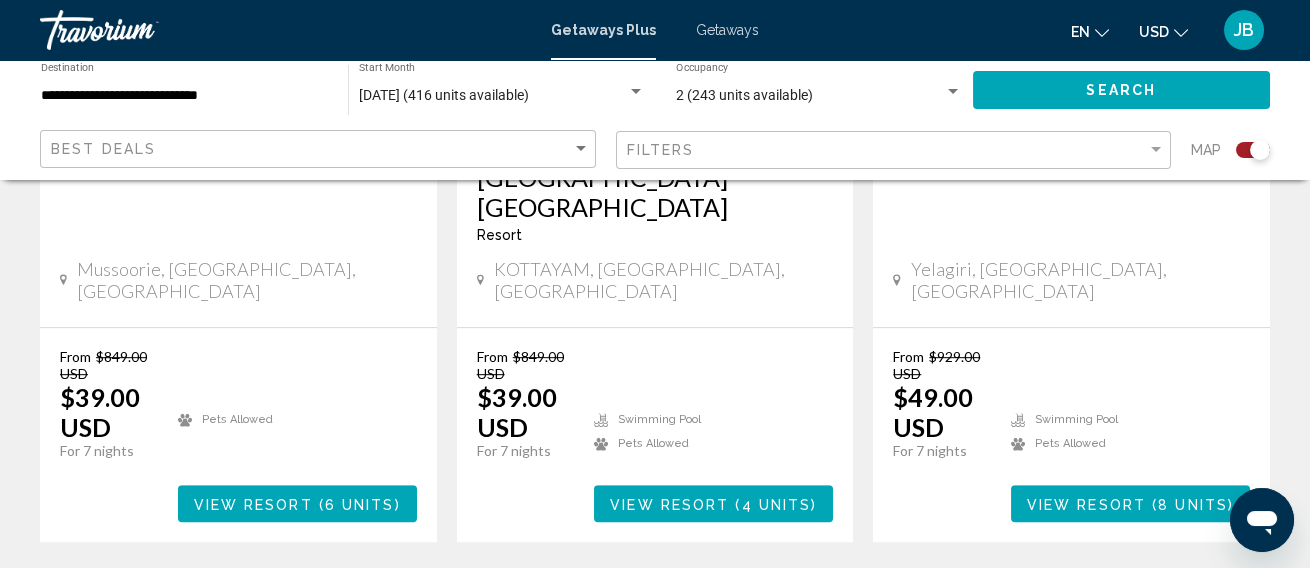 click on "2" at bounding box center (550, 602) 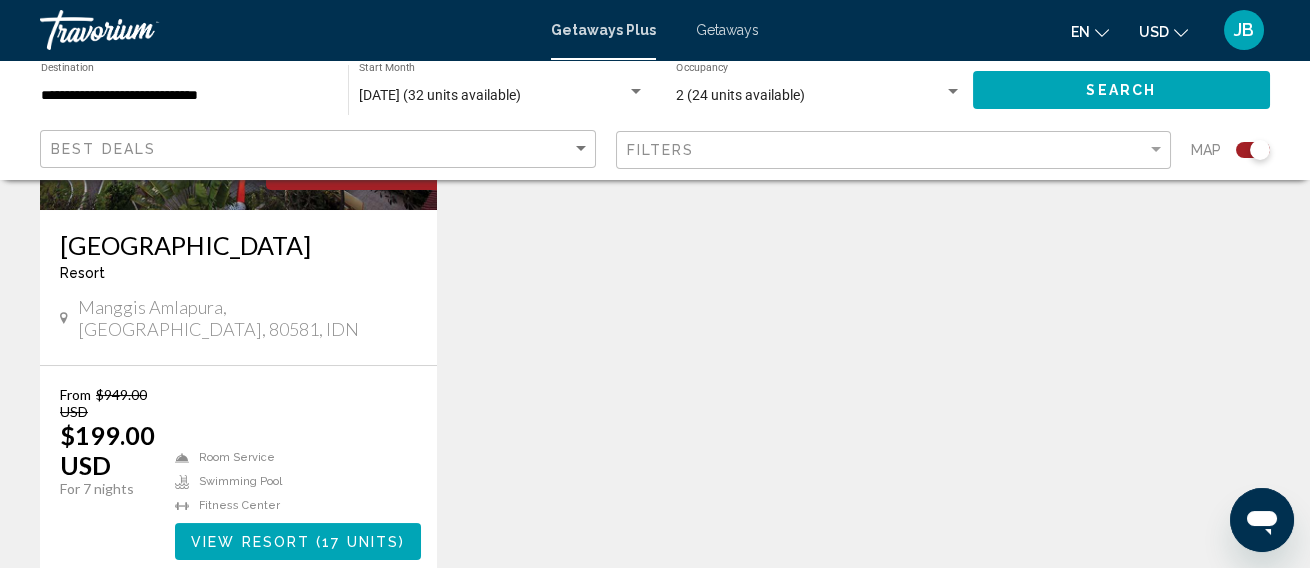 scroll, scrollTop: 1111, scrollLeft: 0, axis: vertical 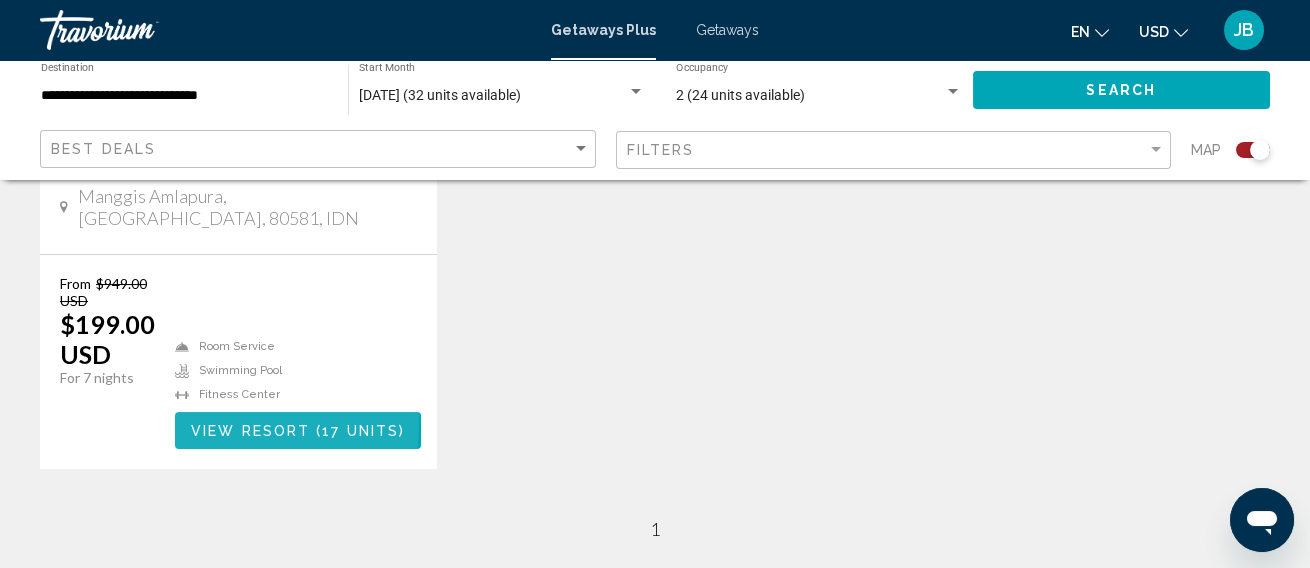 click on "View Resort" at bounding box center (250, 431) 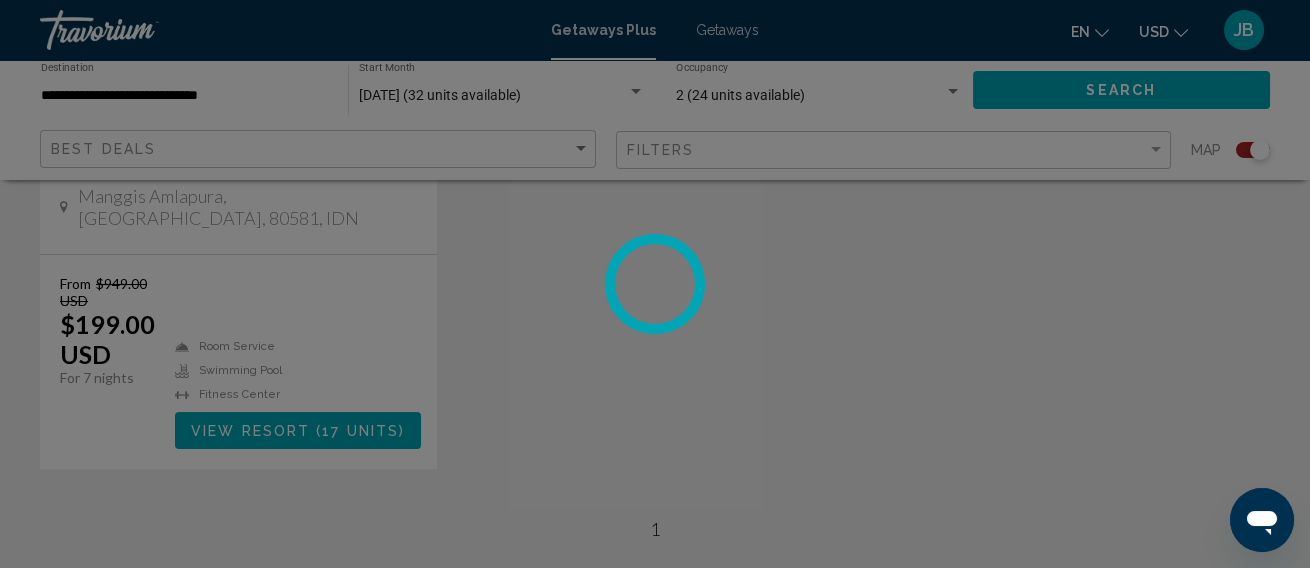 scroll, scrollTop: 251, scrollLeft: 0, axis: vertical 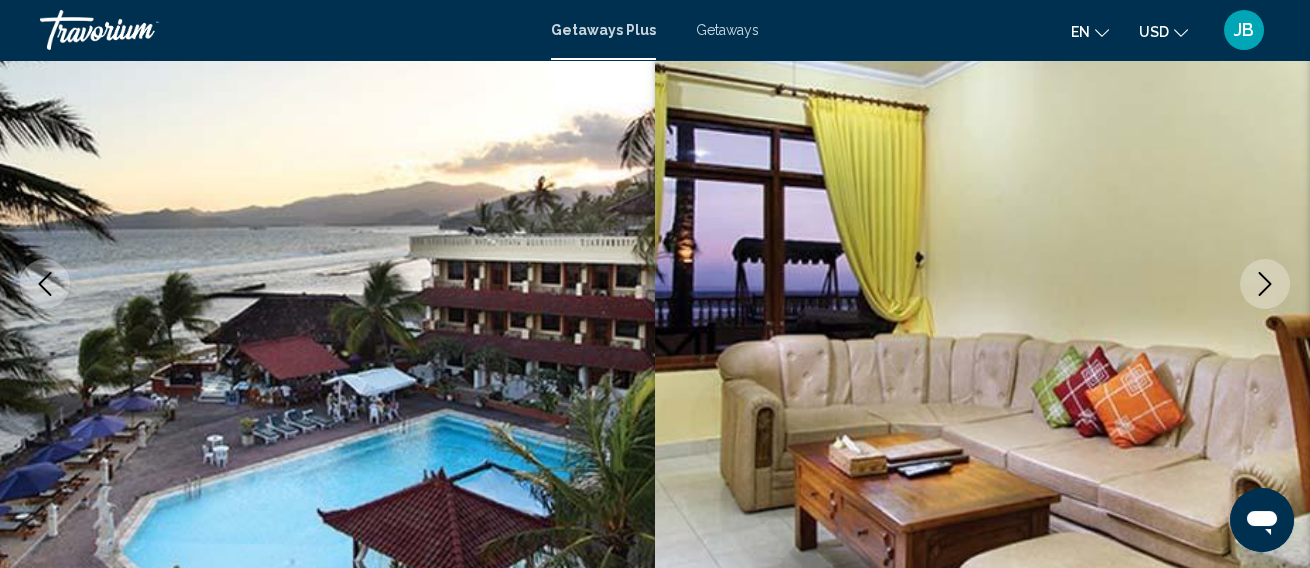 click 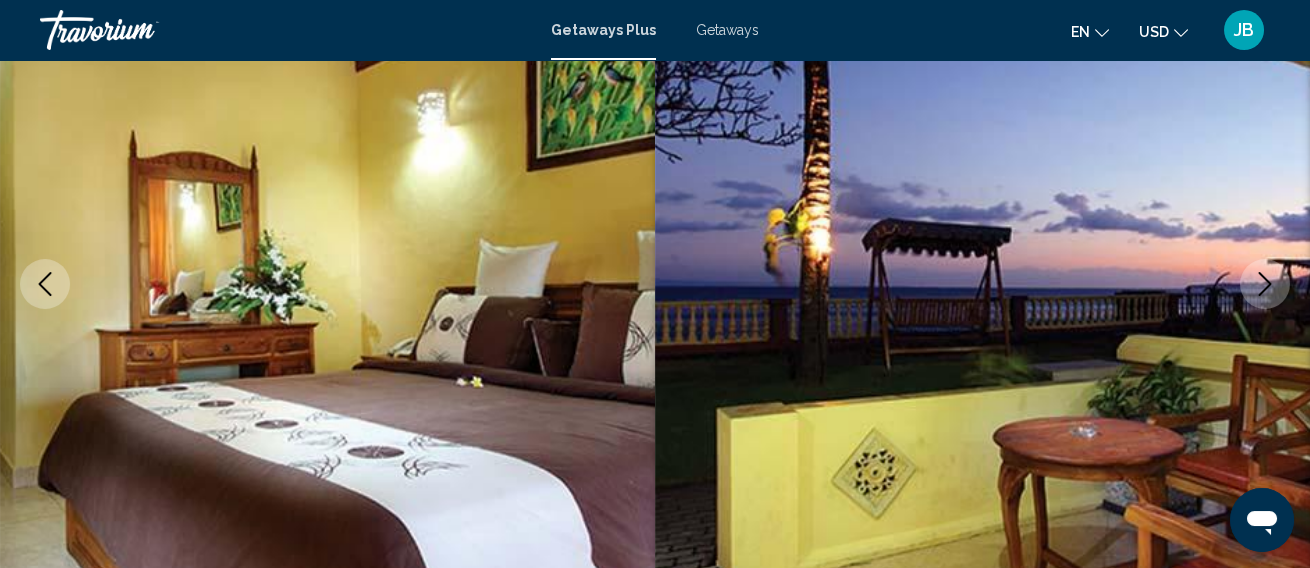 click 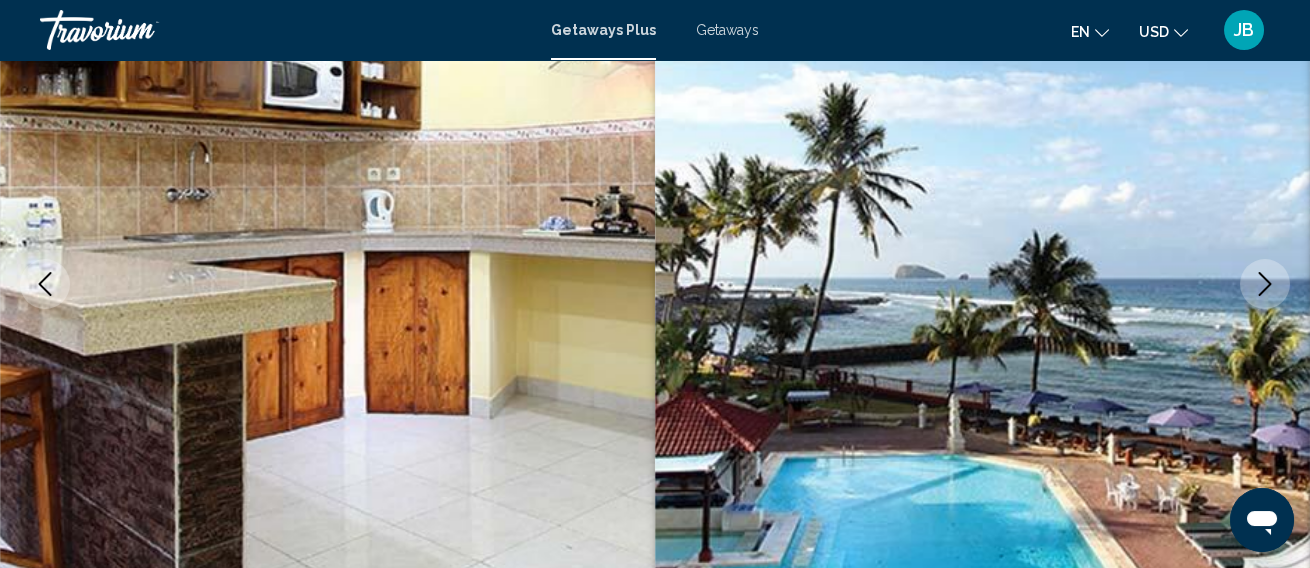 click 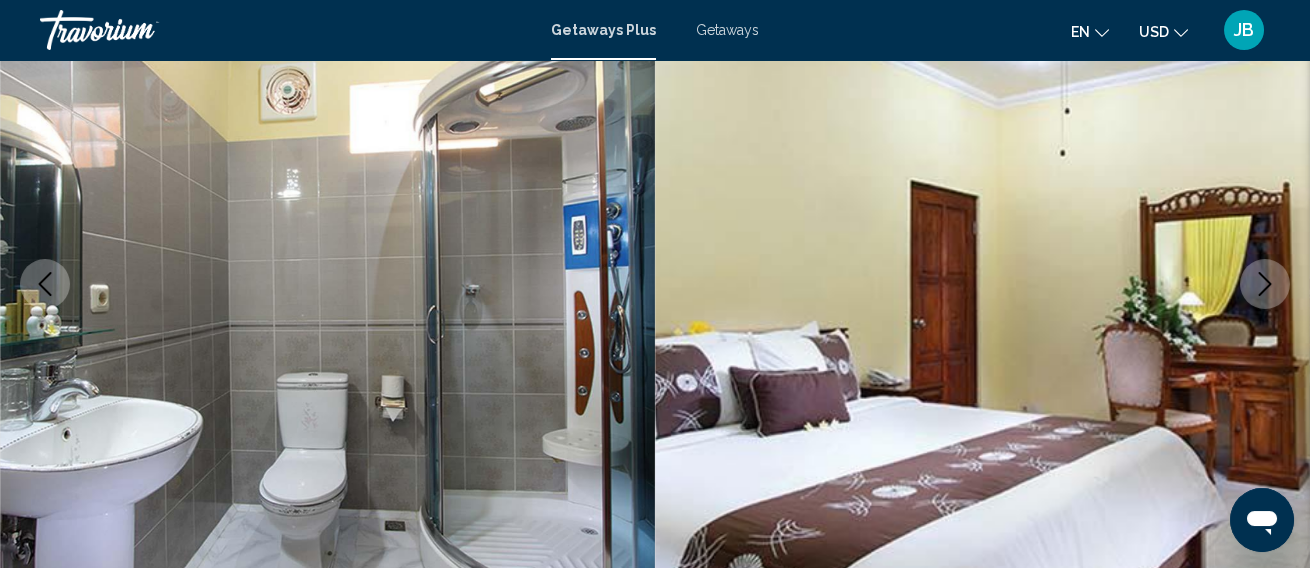 click 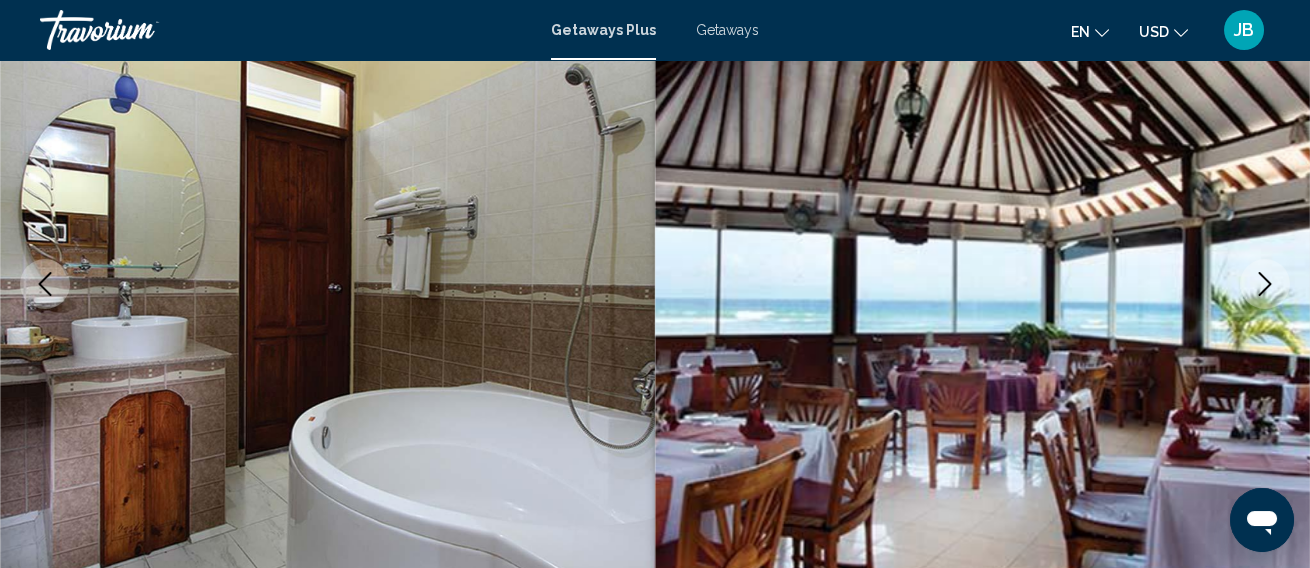 click 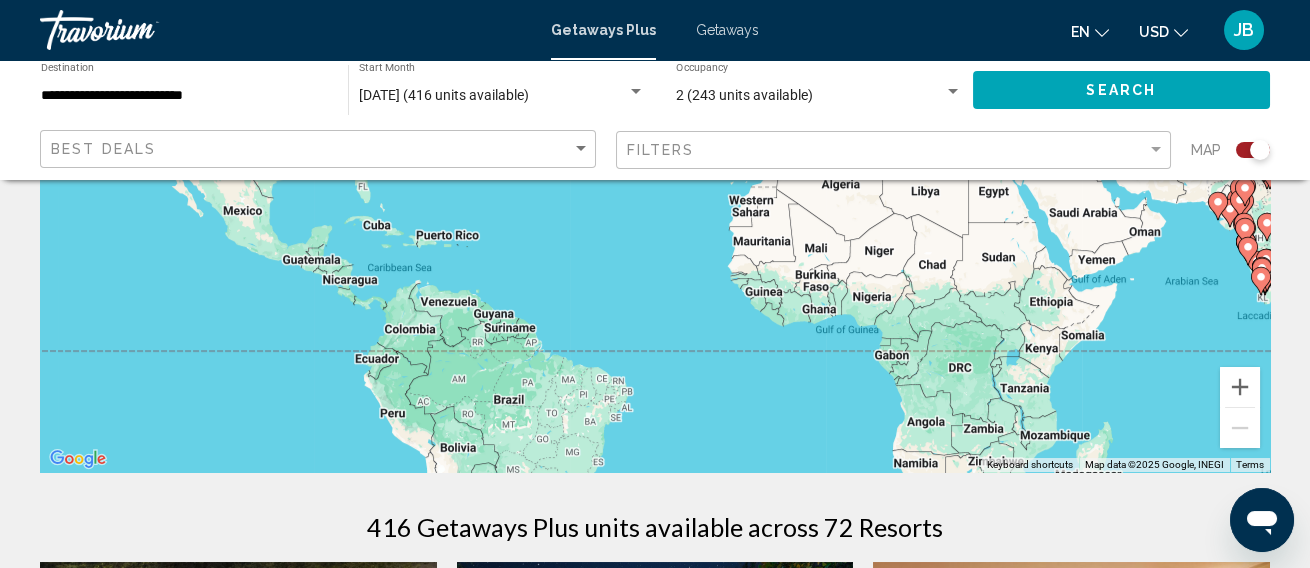 scroll, scrollTop: 333, scrollLeft: 0, axis: vertical 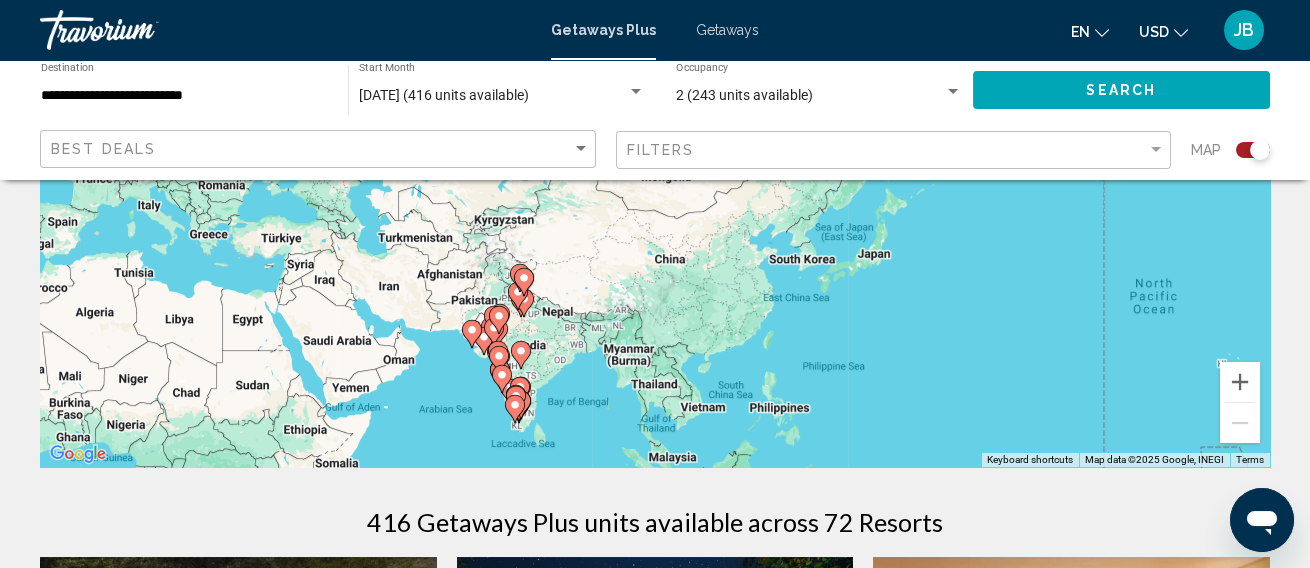 drag, startPoint x: 991, startPoint y: 275, endPoint x: 235, endPoint y: 401, distance: 766.4281 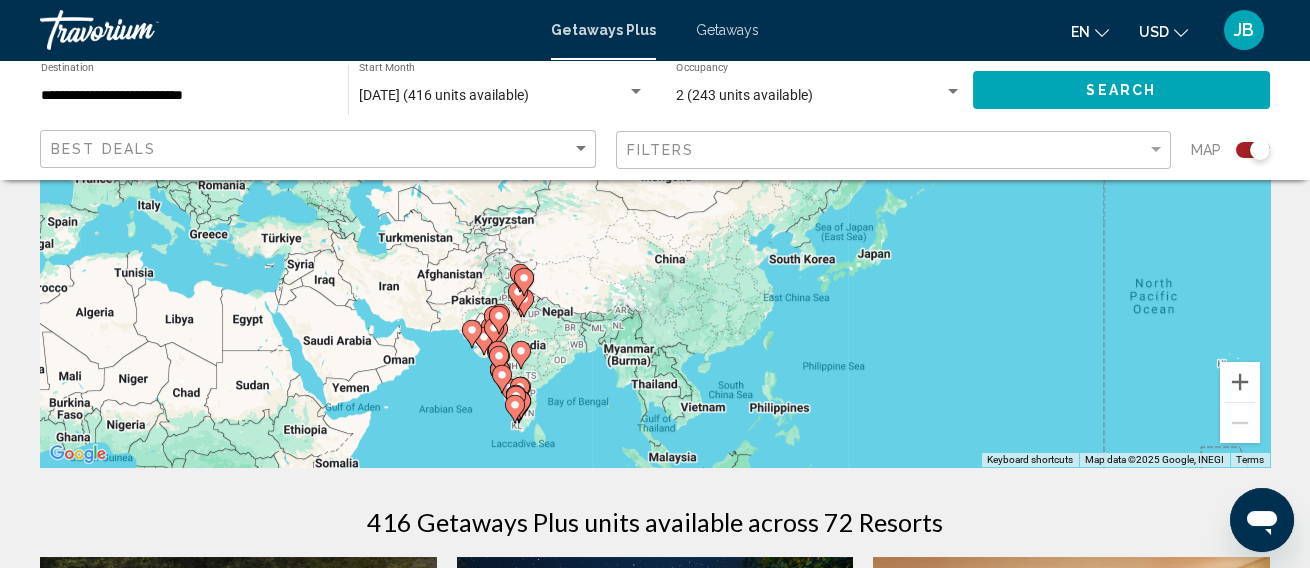 click on "To navigate, press the arrow keys. To activate drag with keyboard, press Alt + Enter. Once in keyboard drag state, use the arrow keys to move the marker. To complete the drag, press the Enter key. To cancel, press Escape." at bounding box center [655, 167] 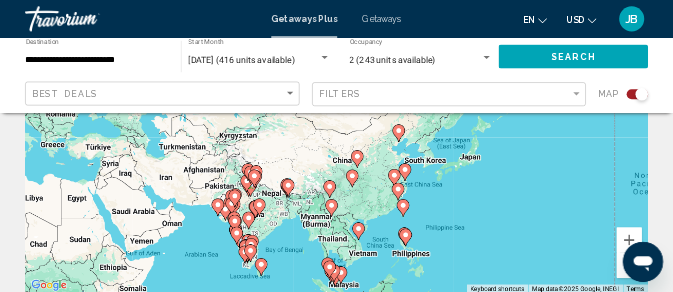 scroll, scrollTop: 333, scrollLeft: 0, axis: vertical 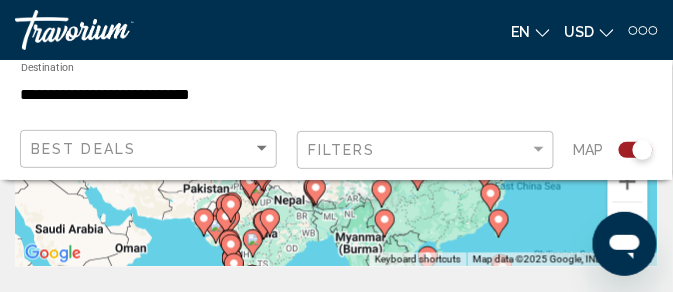 drag, startPoint x: 258, startPoint y: 203, endPoint x: 314, endPoint y: 198, distance: 56.22277 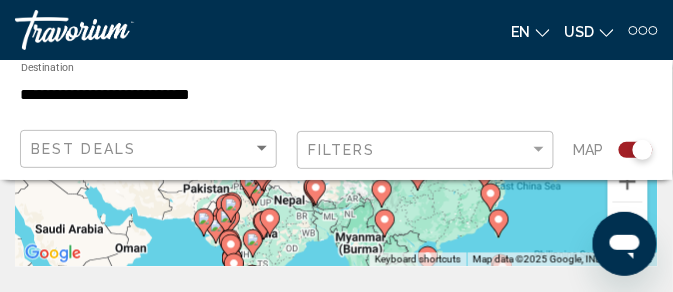 click 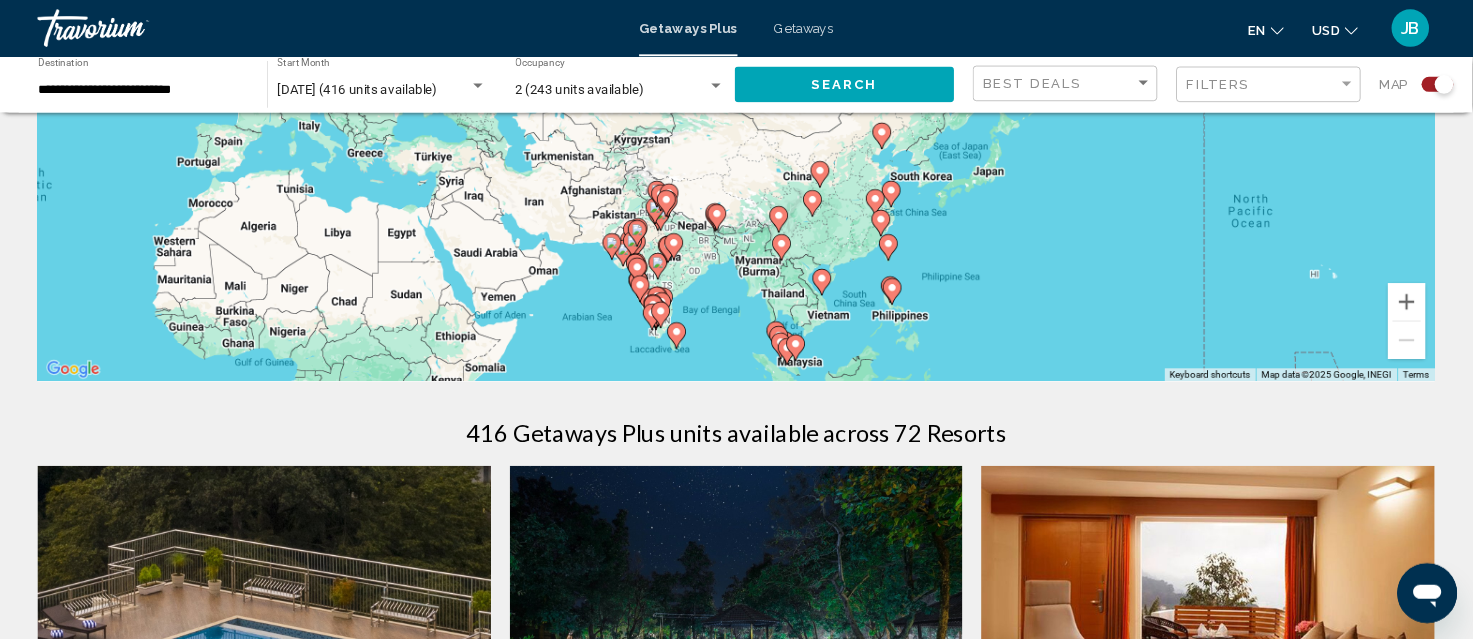 scroll, scrollTop: 333, scrollLeft: 0, axis: vertical 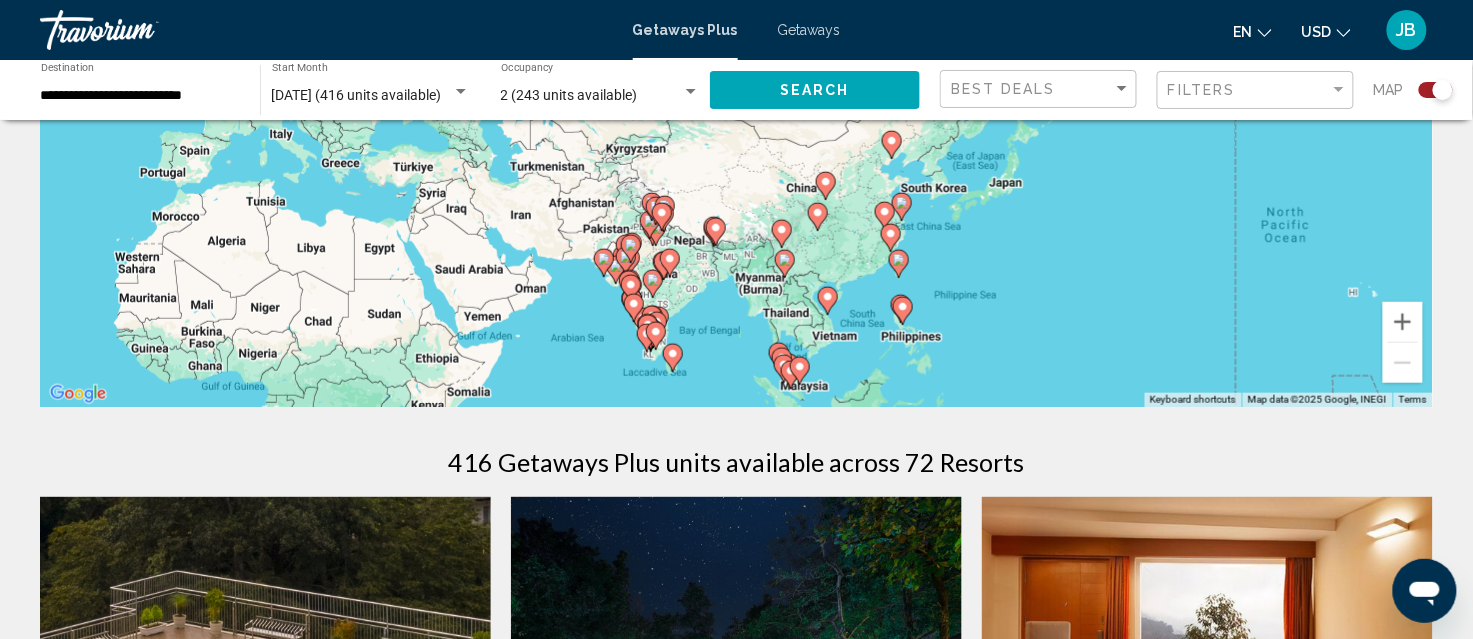 click 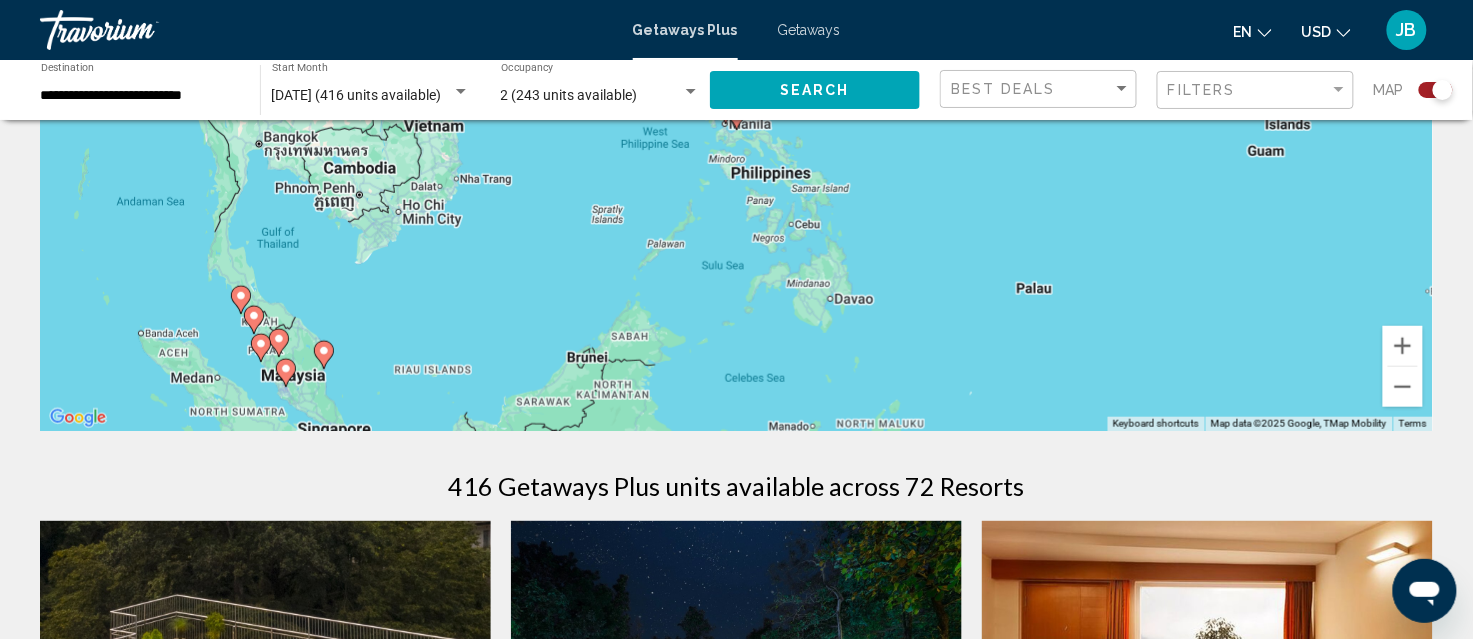 scroll, scrollTop: 208, scrollLeft: 0, axis: vertical 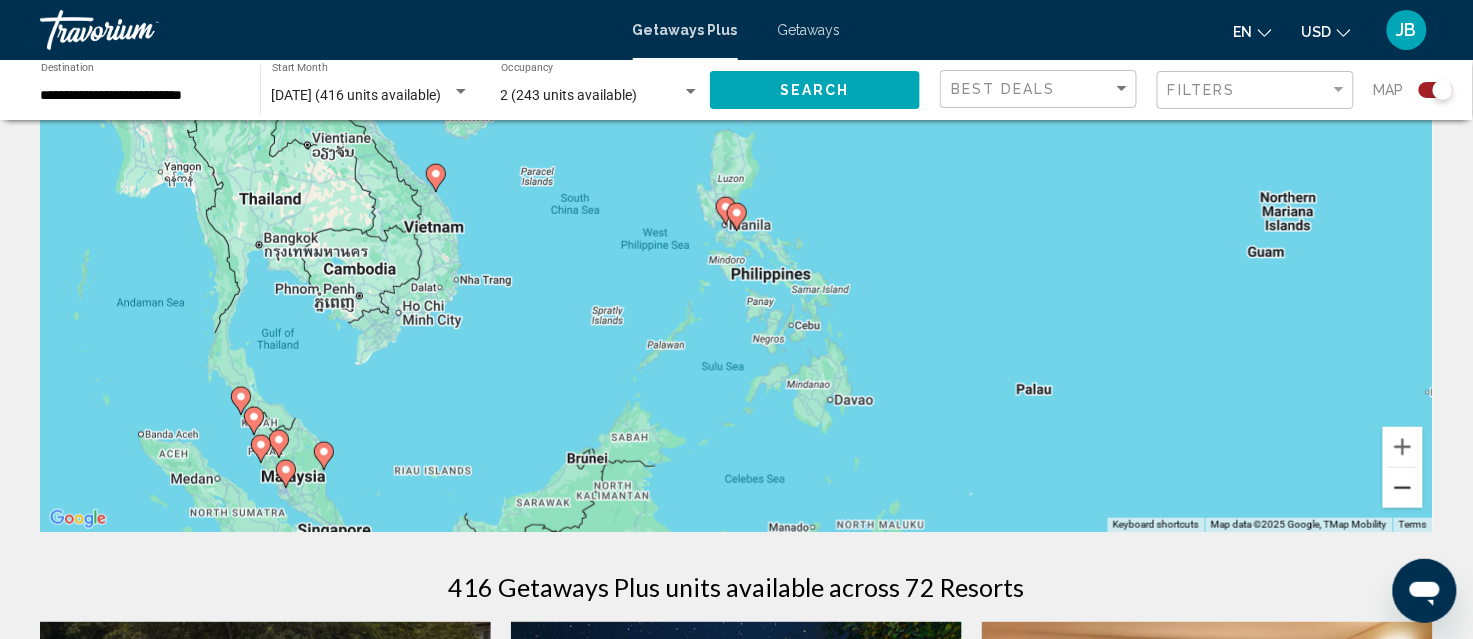 click at bounding box center (1403, 488) 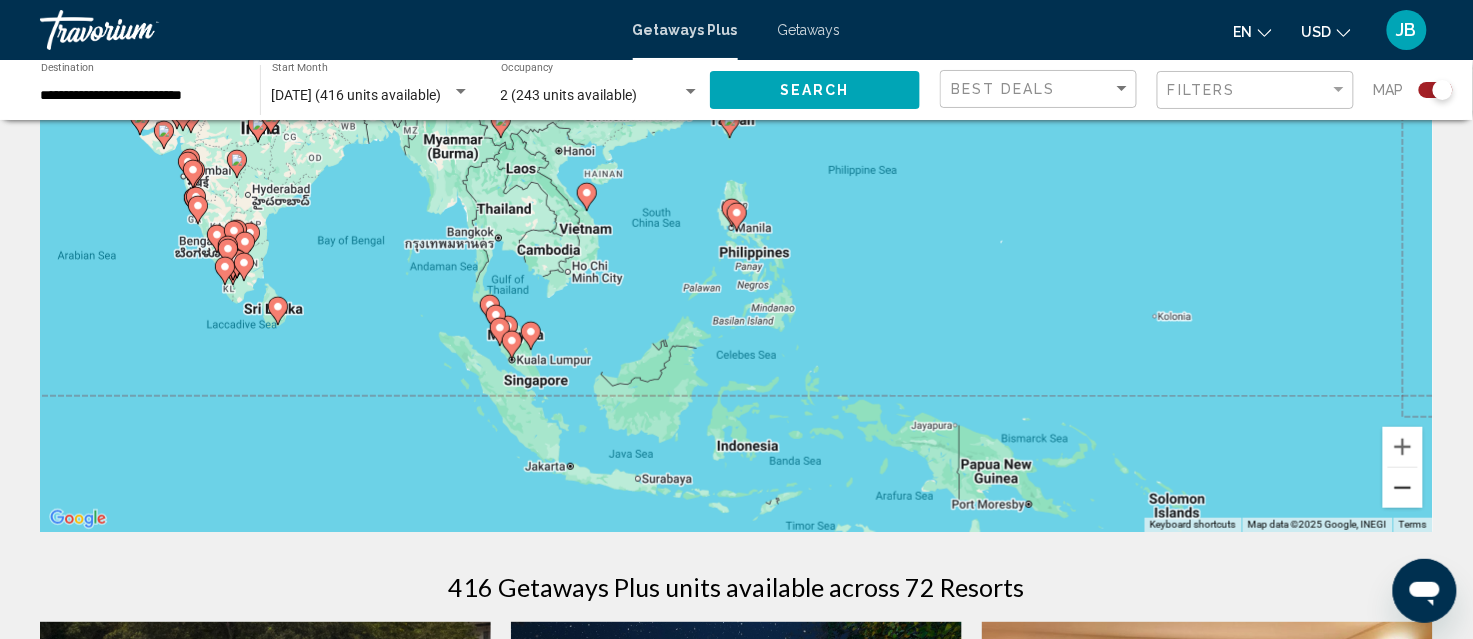 scroll, scrollTop: 83, scrollLeft: 0, axis: vertical 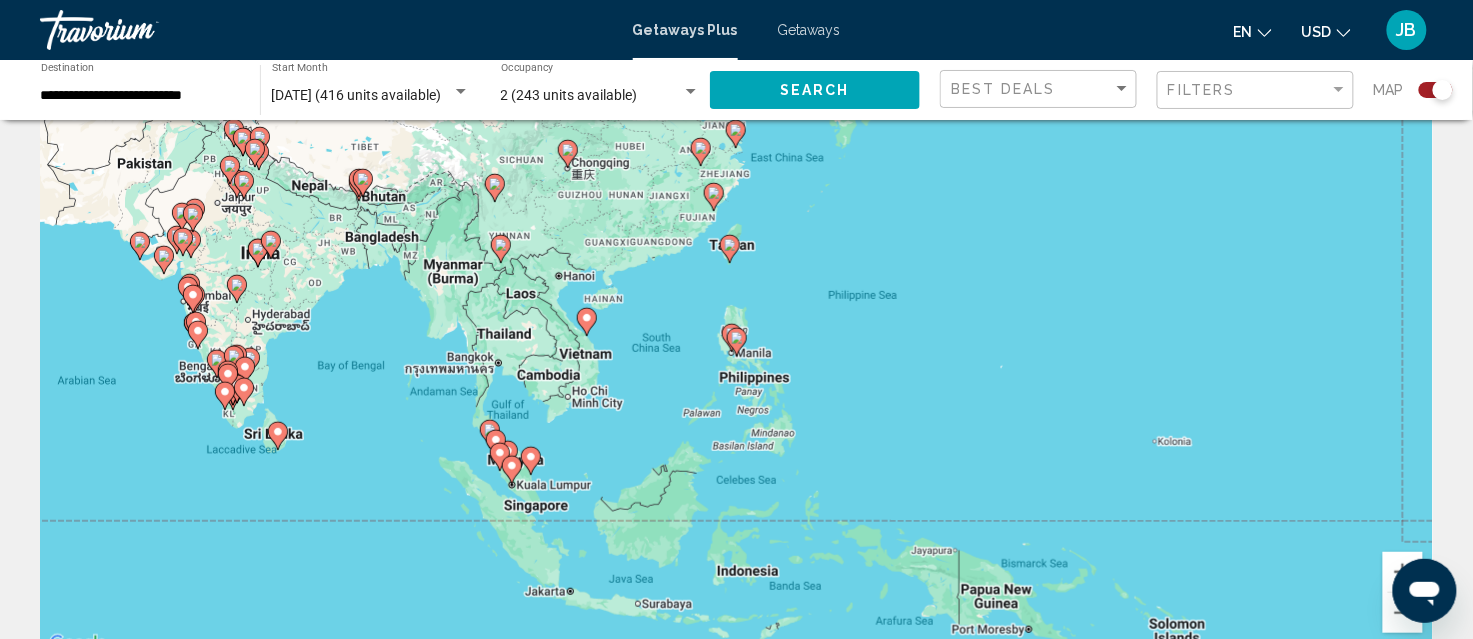 click 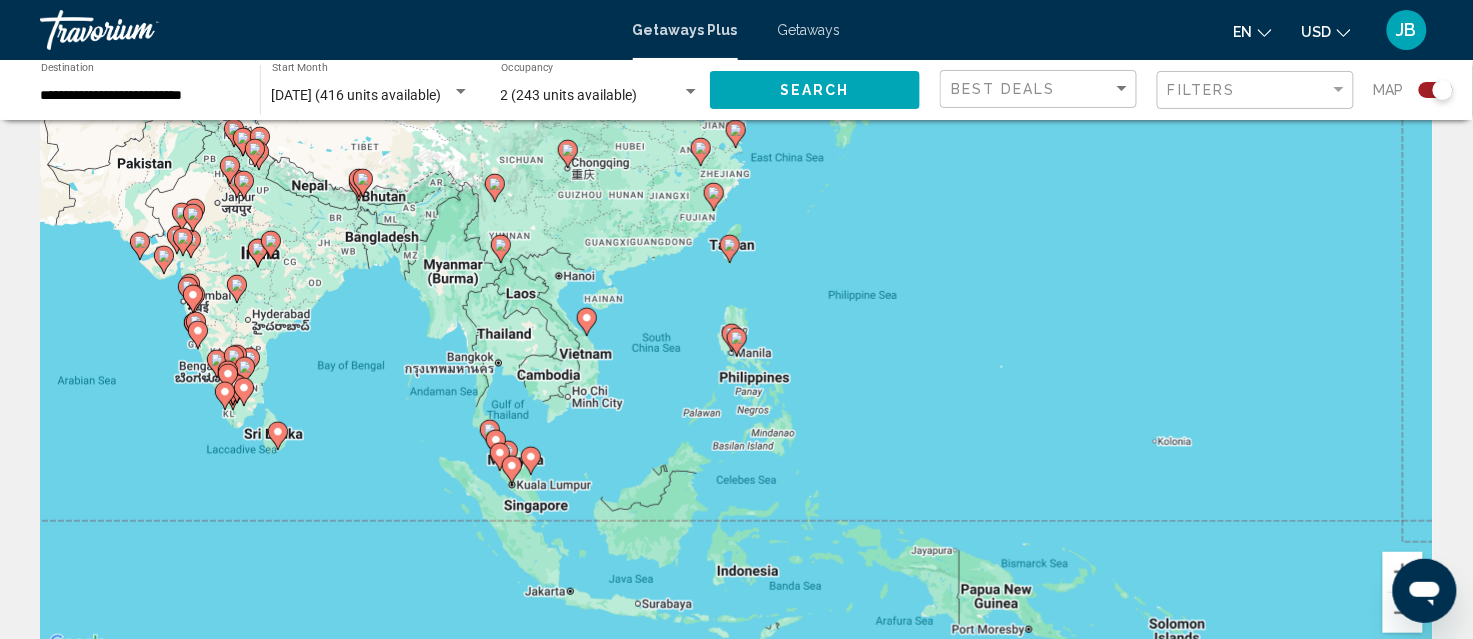 type on "**********" 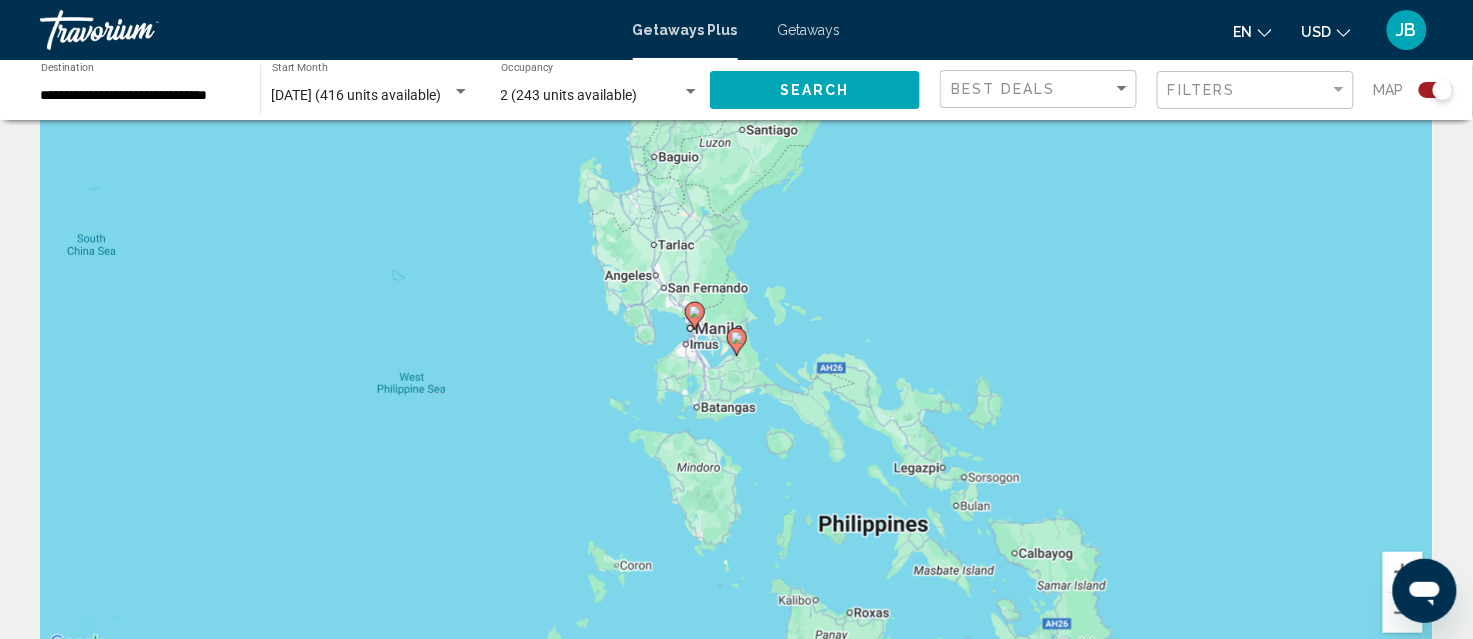 click at bounding box center (695, 316) 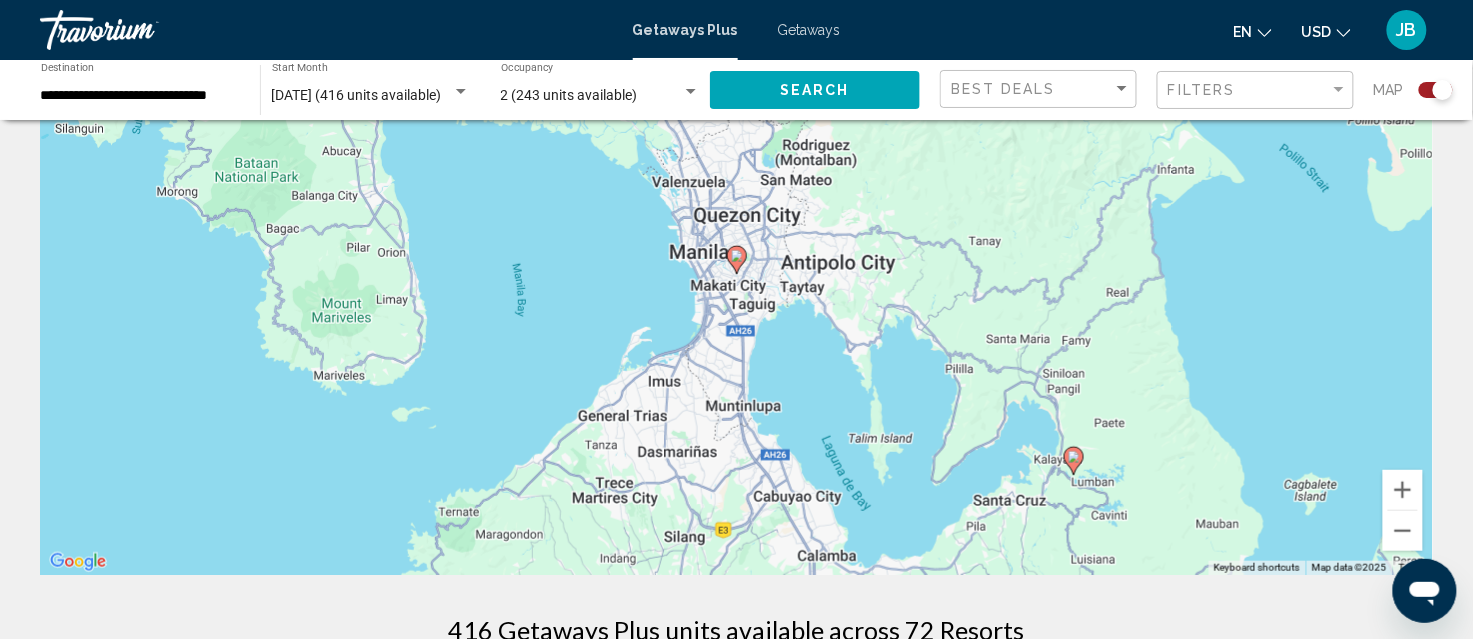 scroll, scrollTop: 208, scrollLeft: 0, axis: vertical 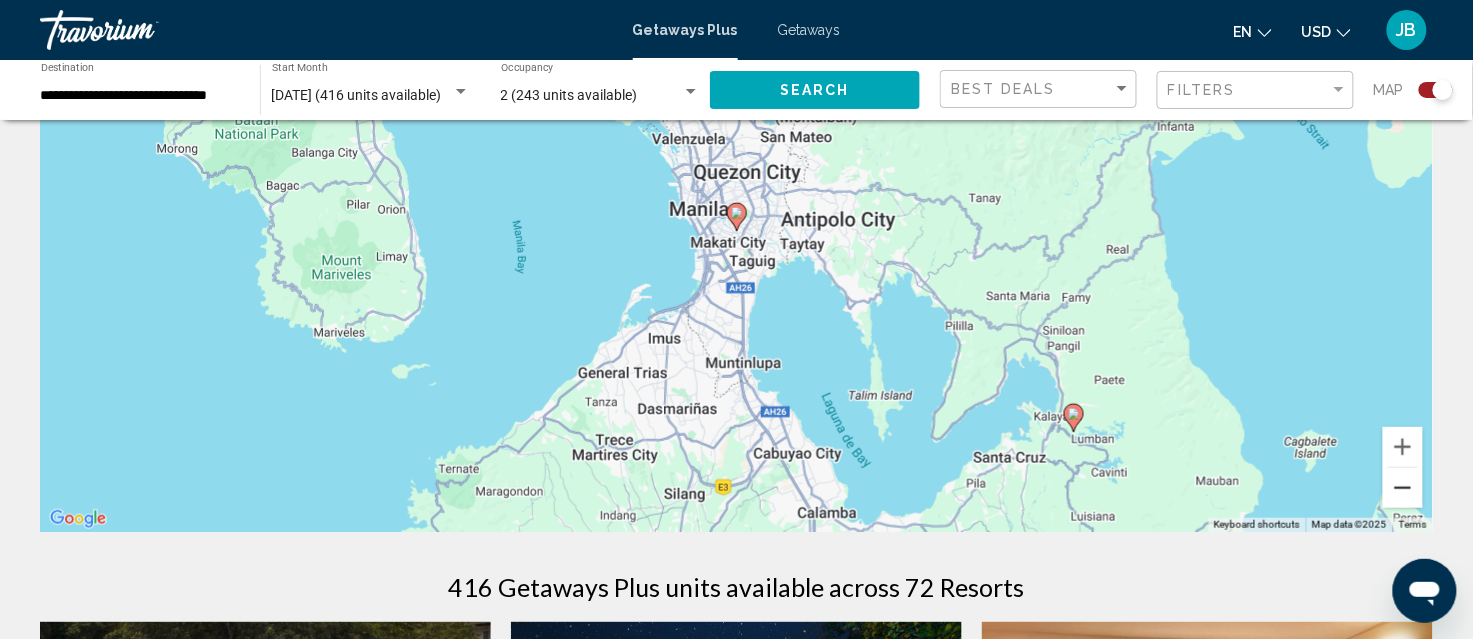 click at bounding box center (1403, 488) 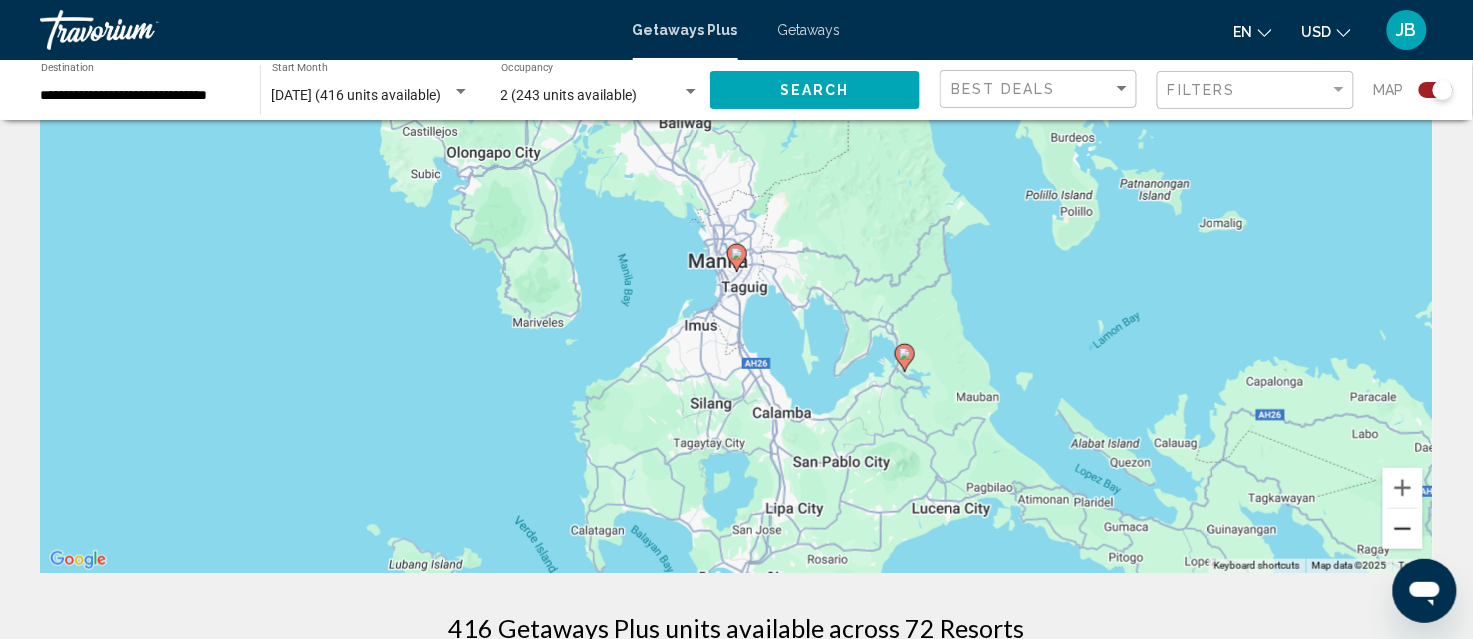 scroll, scrollTop: 125, scrollLeft: 0, axis: vertical 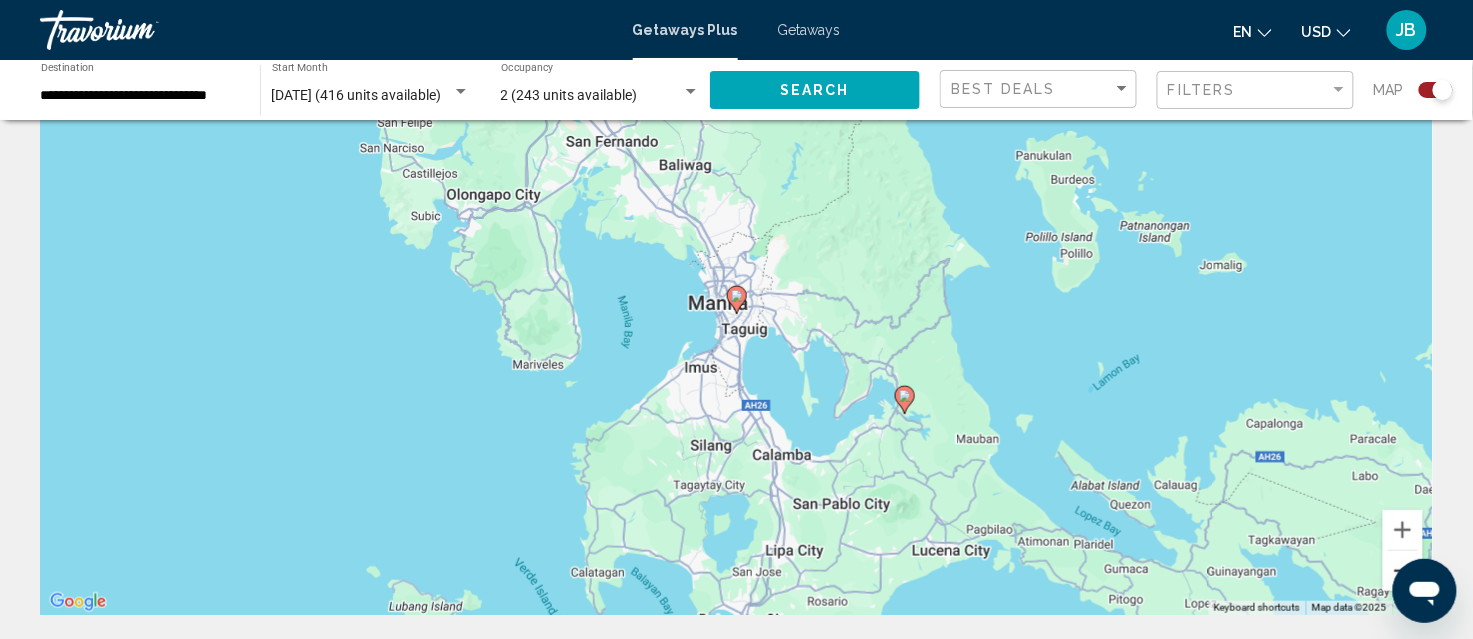 click at bounding box center [1403, 571] 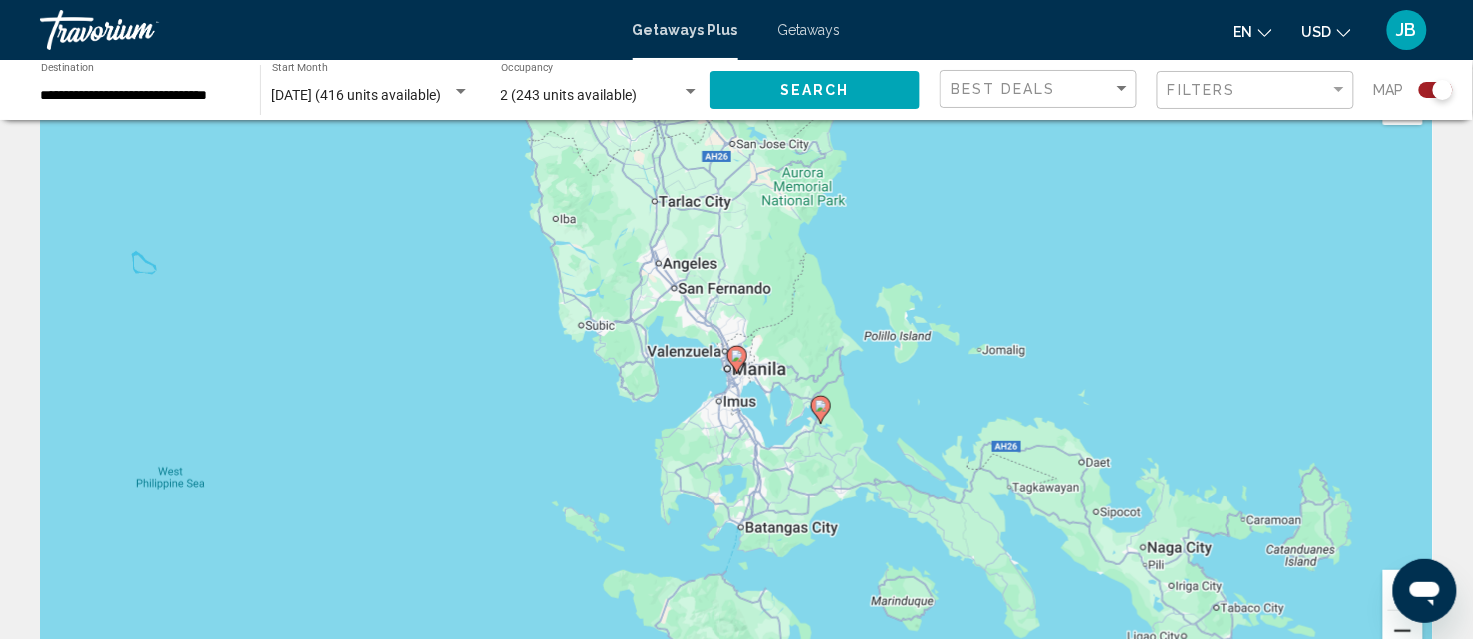 scroll, scrollTop: 125, scrollLeft: 0, axis: vertical 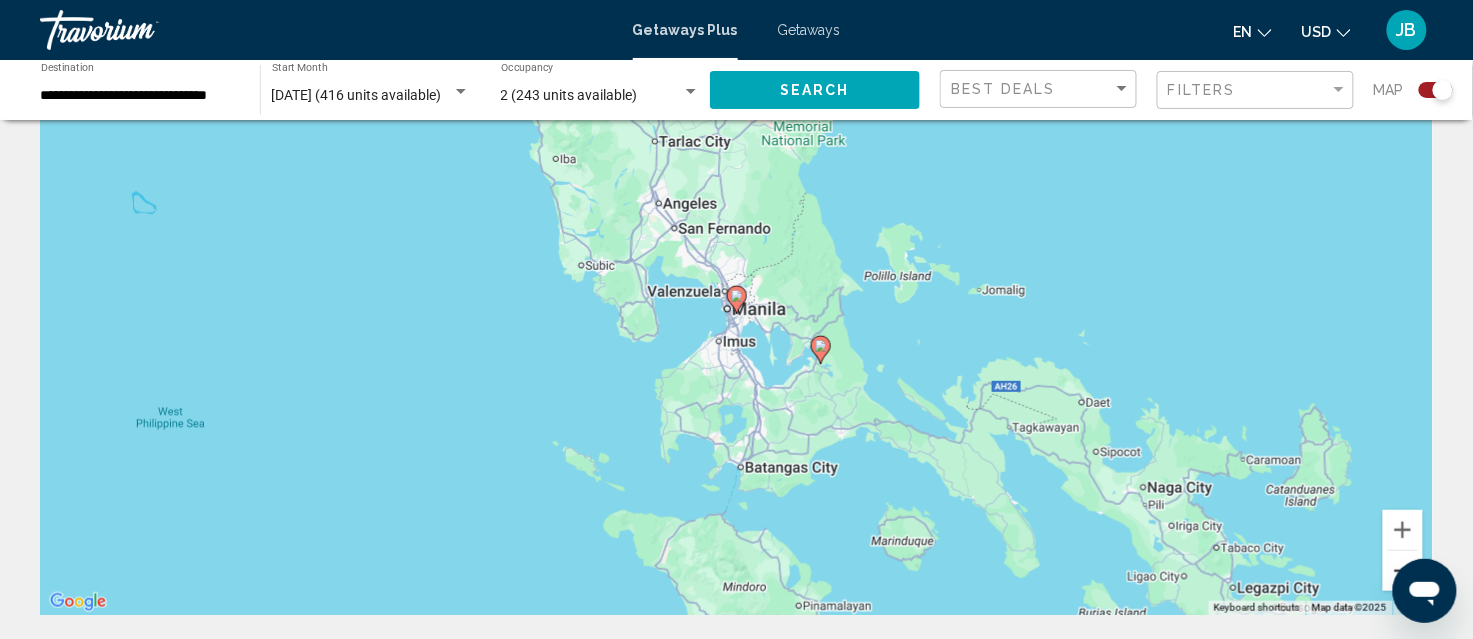 click at bounding box center (1403, 571) 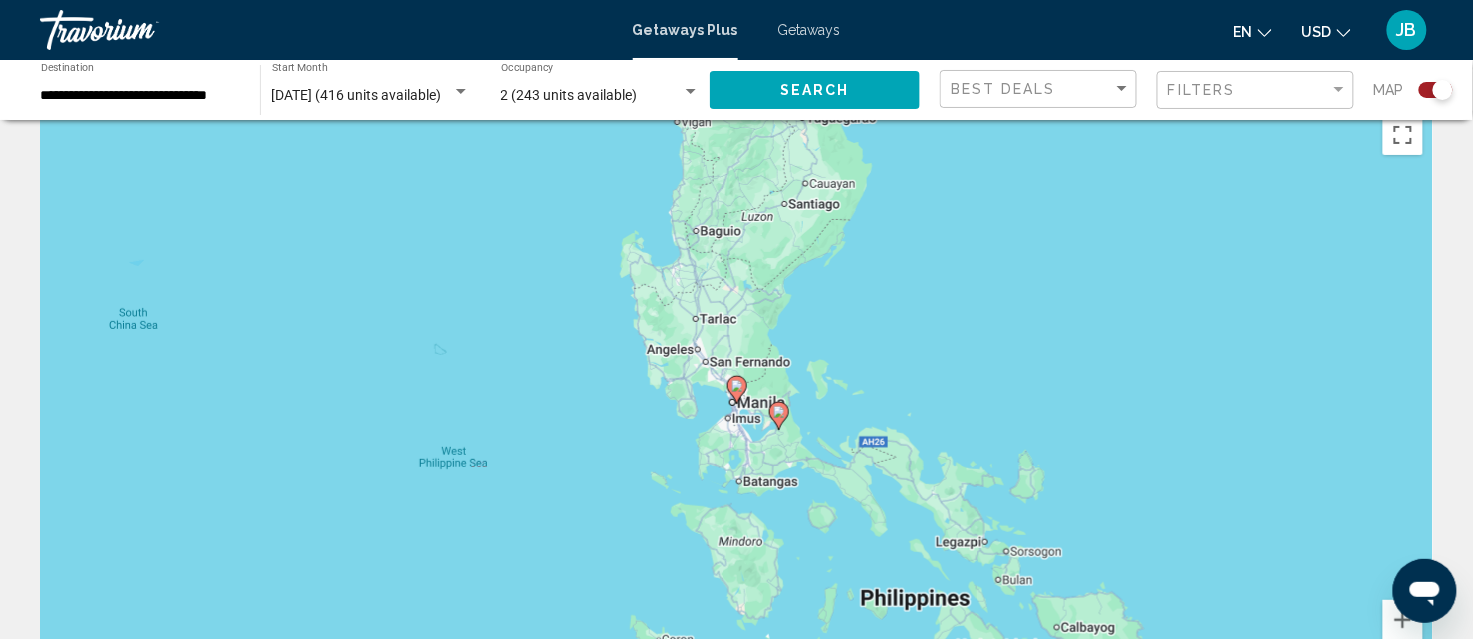 scroll, scrollTop: 0, scrollLeft: 0, axis: both 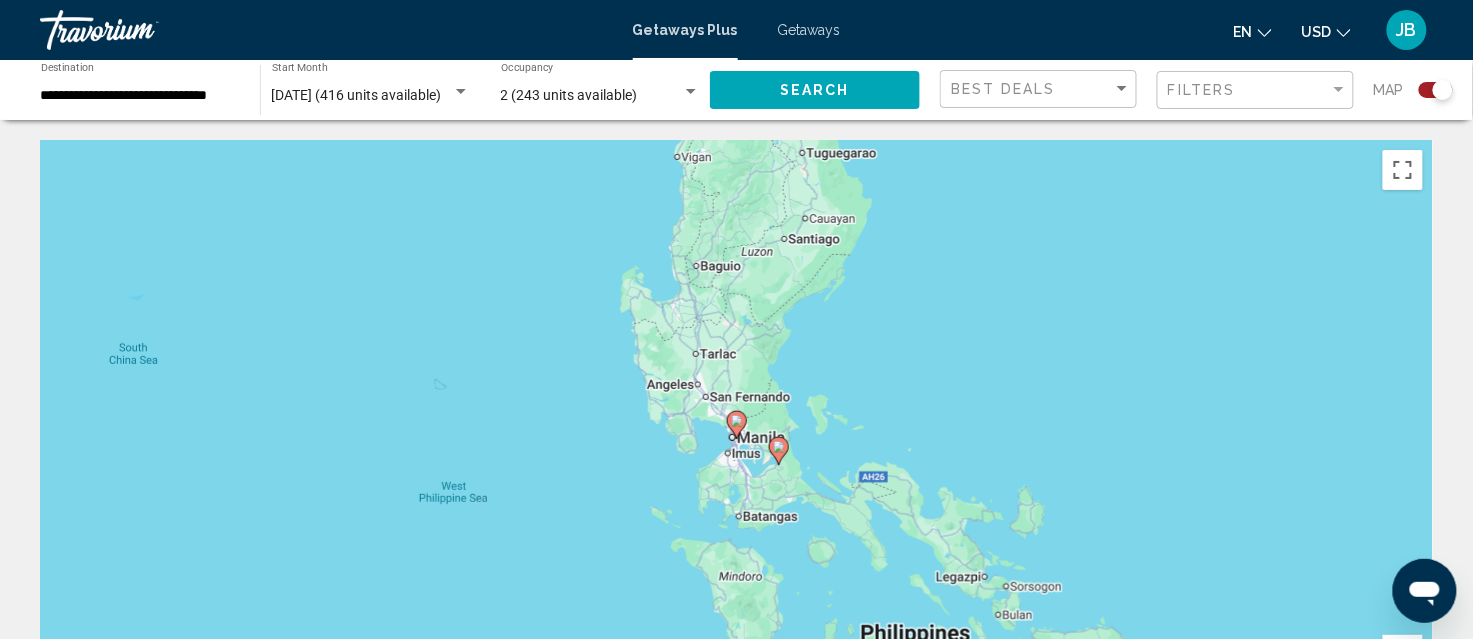 click 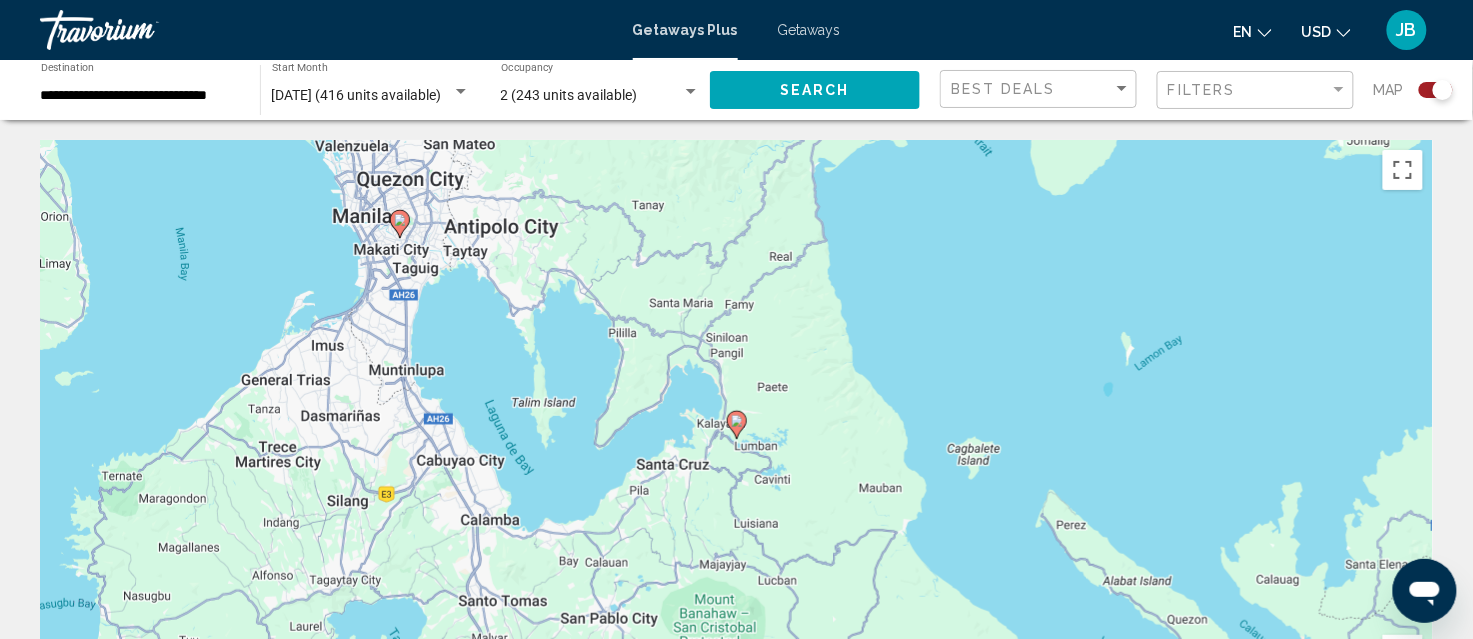 click 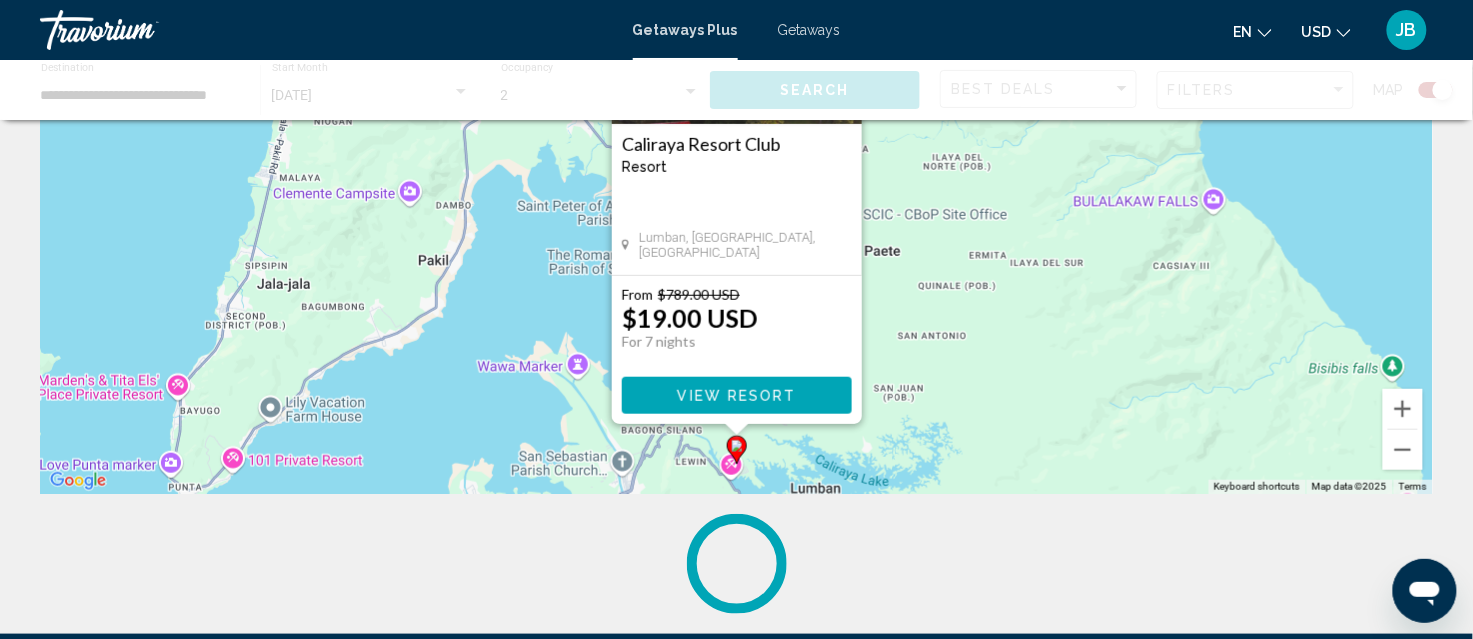 scroll, scrollTop: 250, scrollLeft: 0, axis: vertical 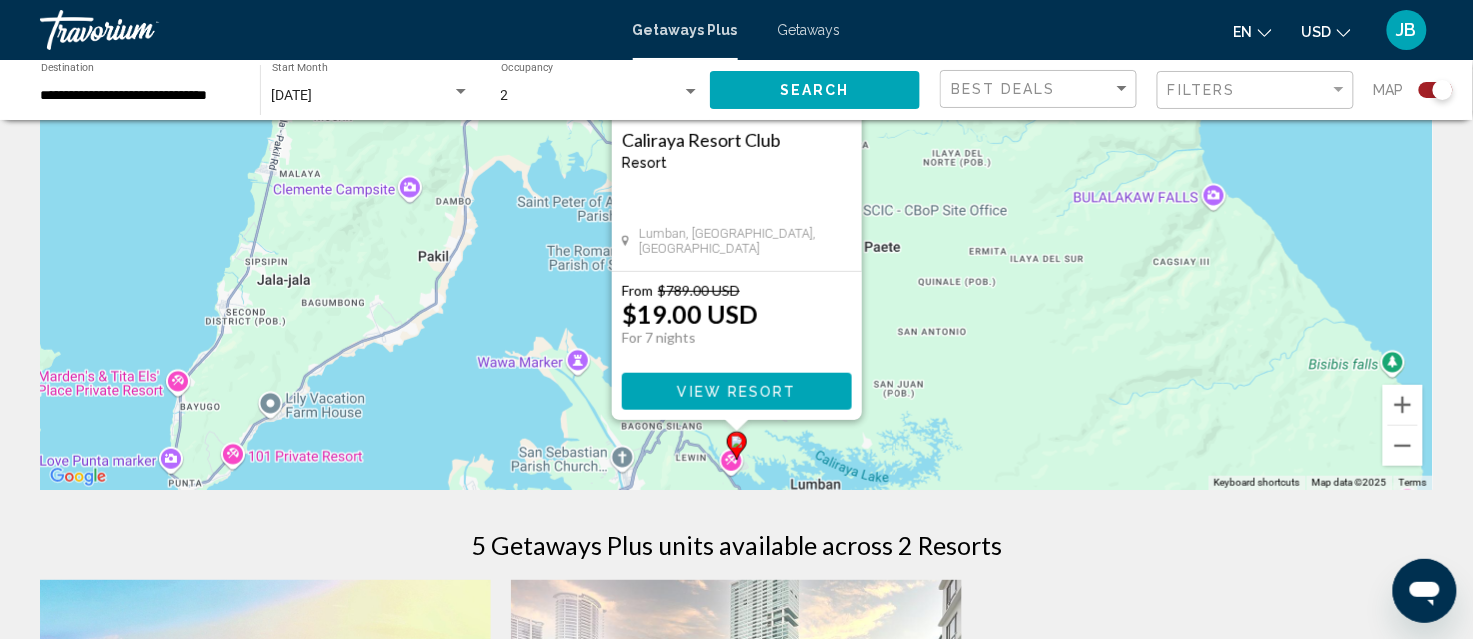 click on "View Resort" at bounding box center [736, 392] 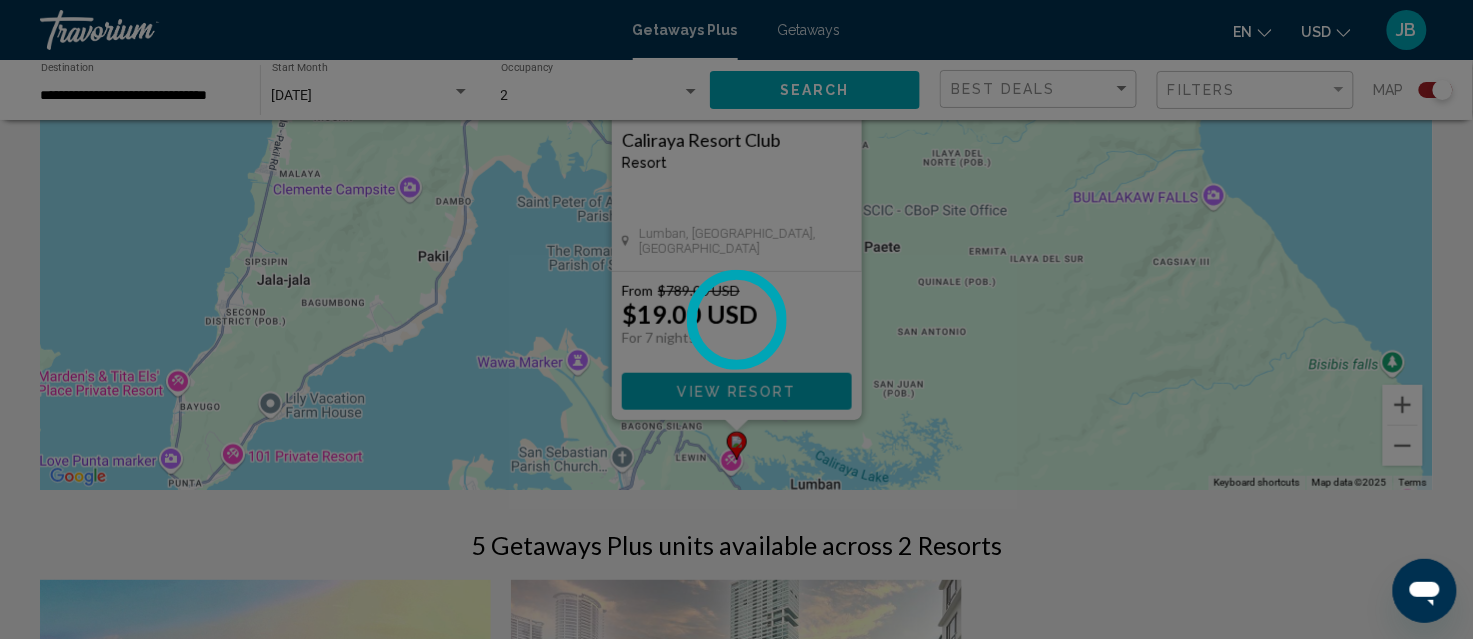 scroll, scrollTop: 40, scrollLeft: 0, axis: vertical 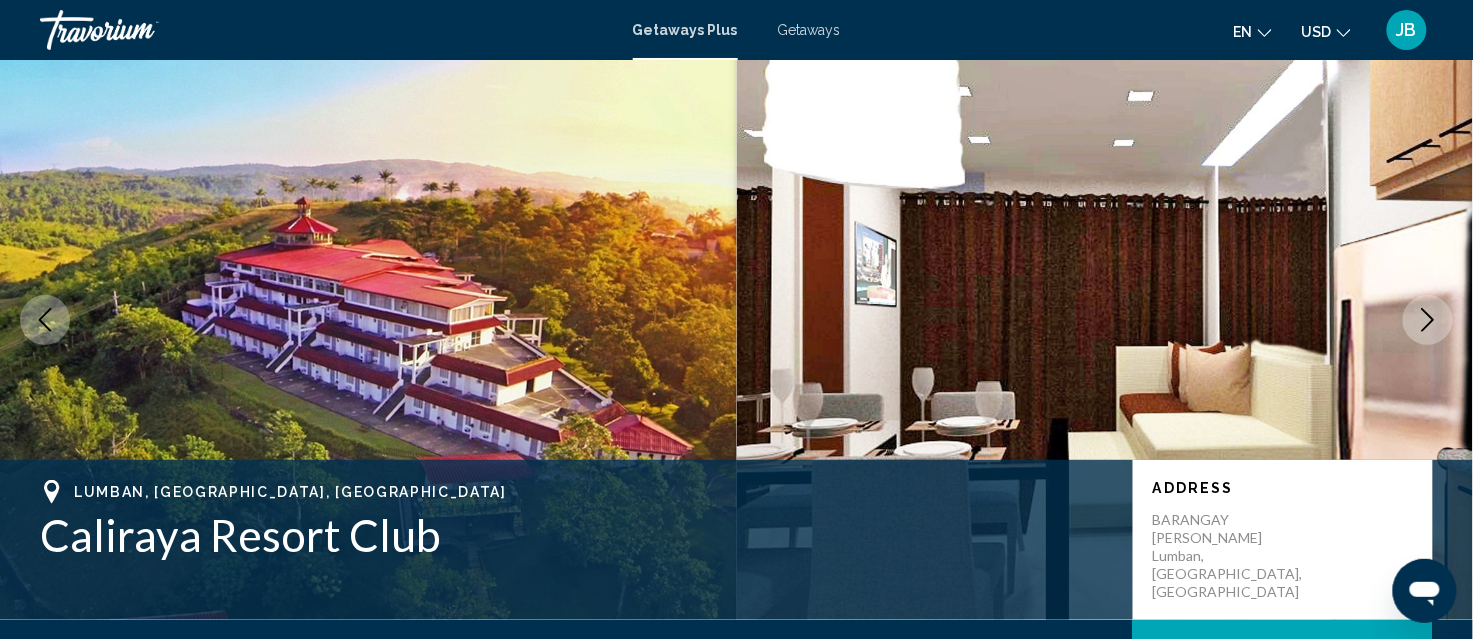 click 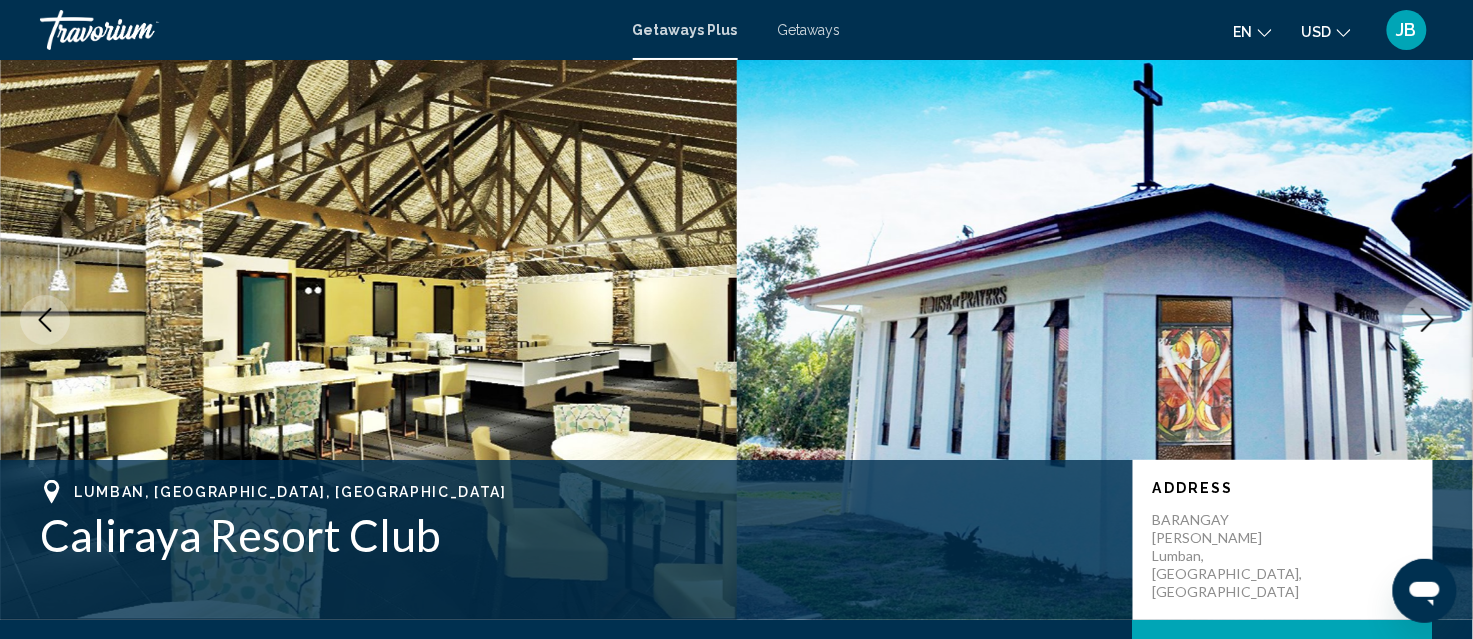 click 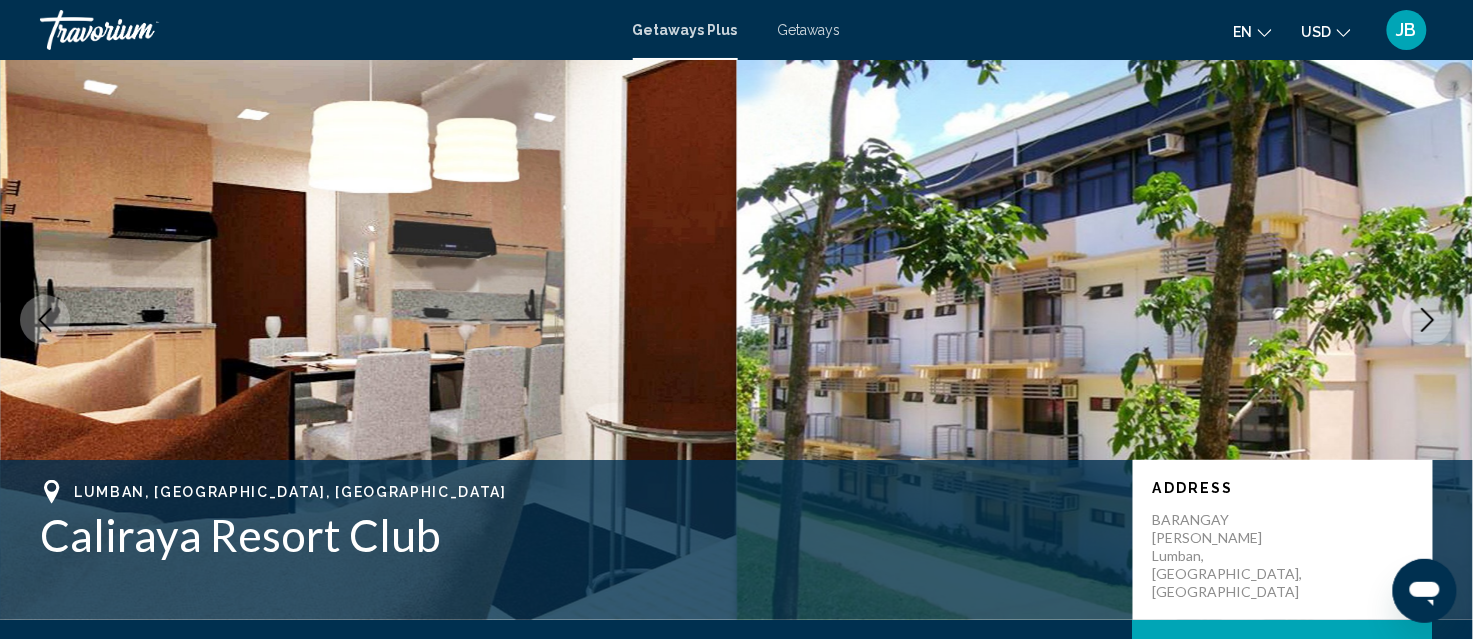 click 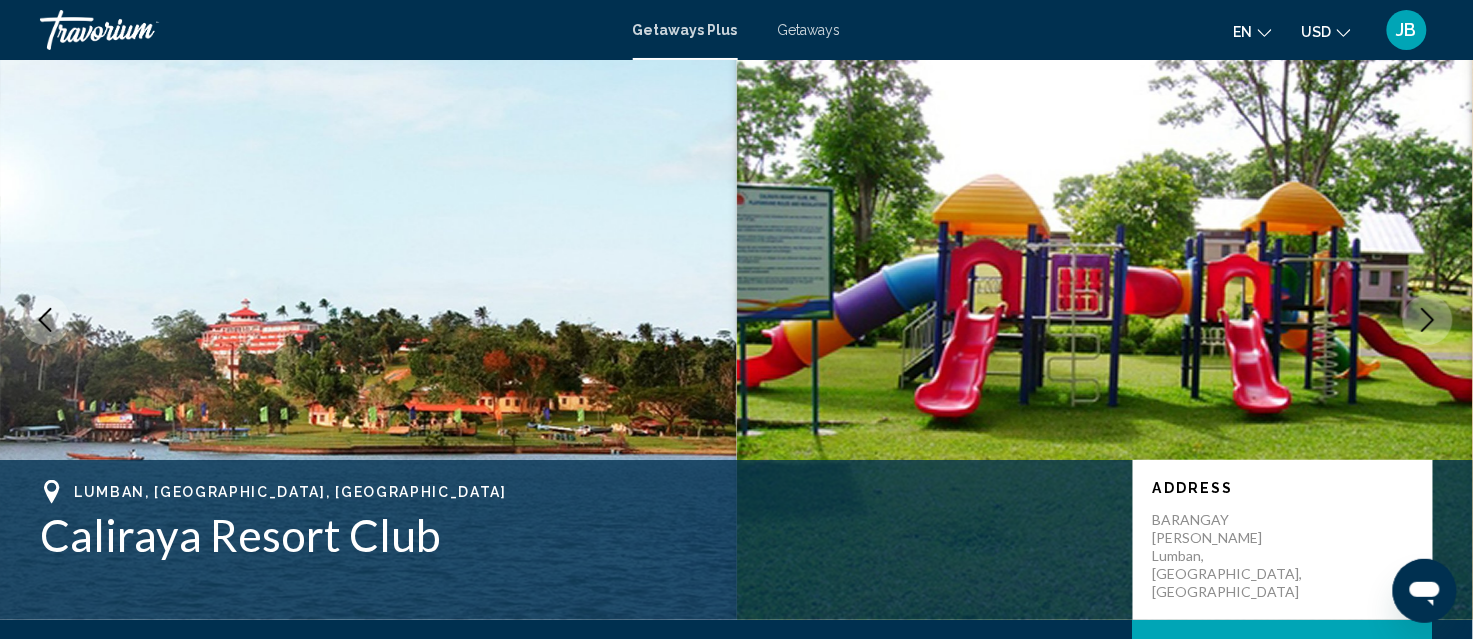 click 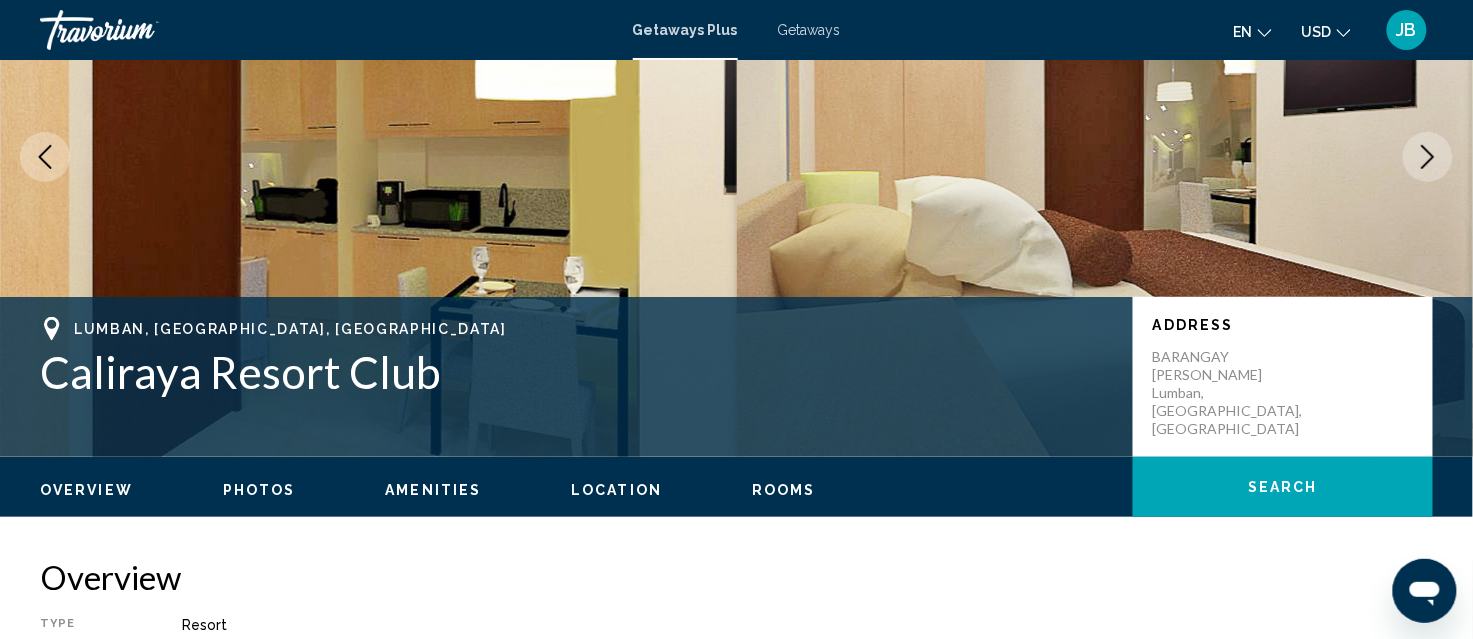 scroll, scrollTop: 0, scrollLeft: 0, axis: both 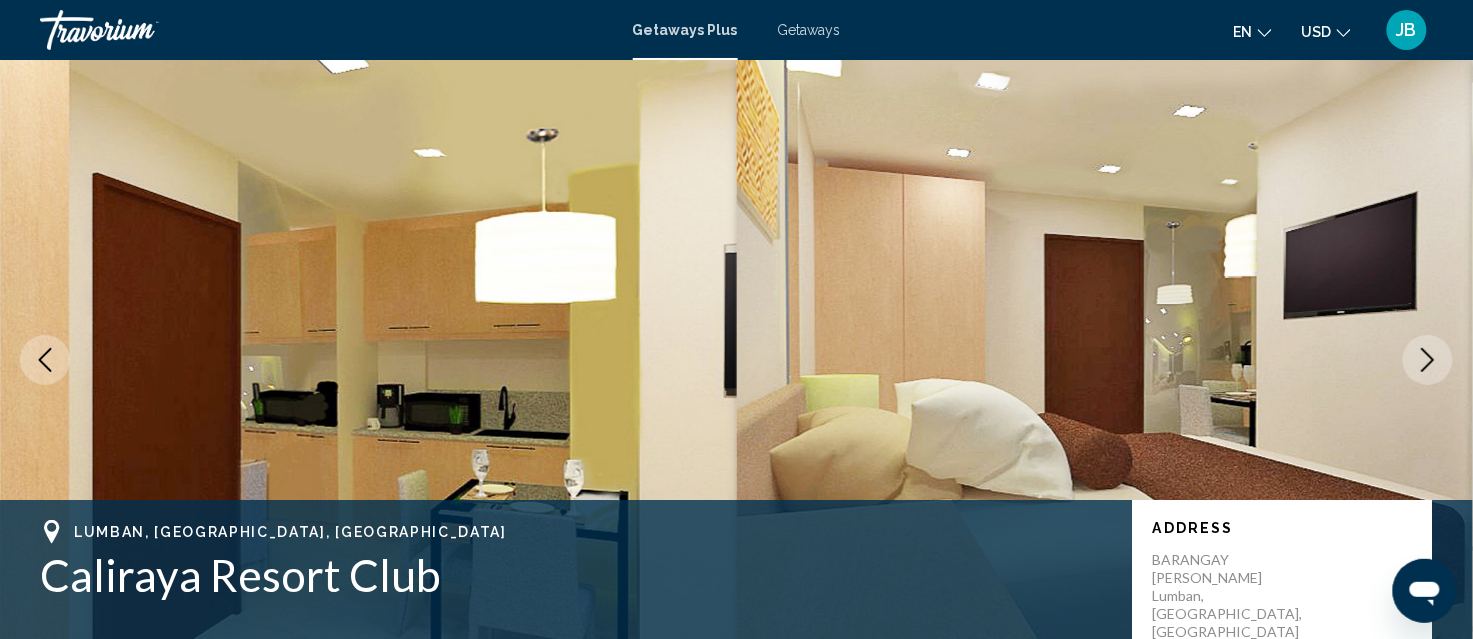 click 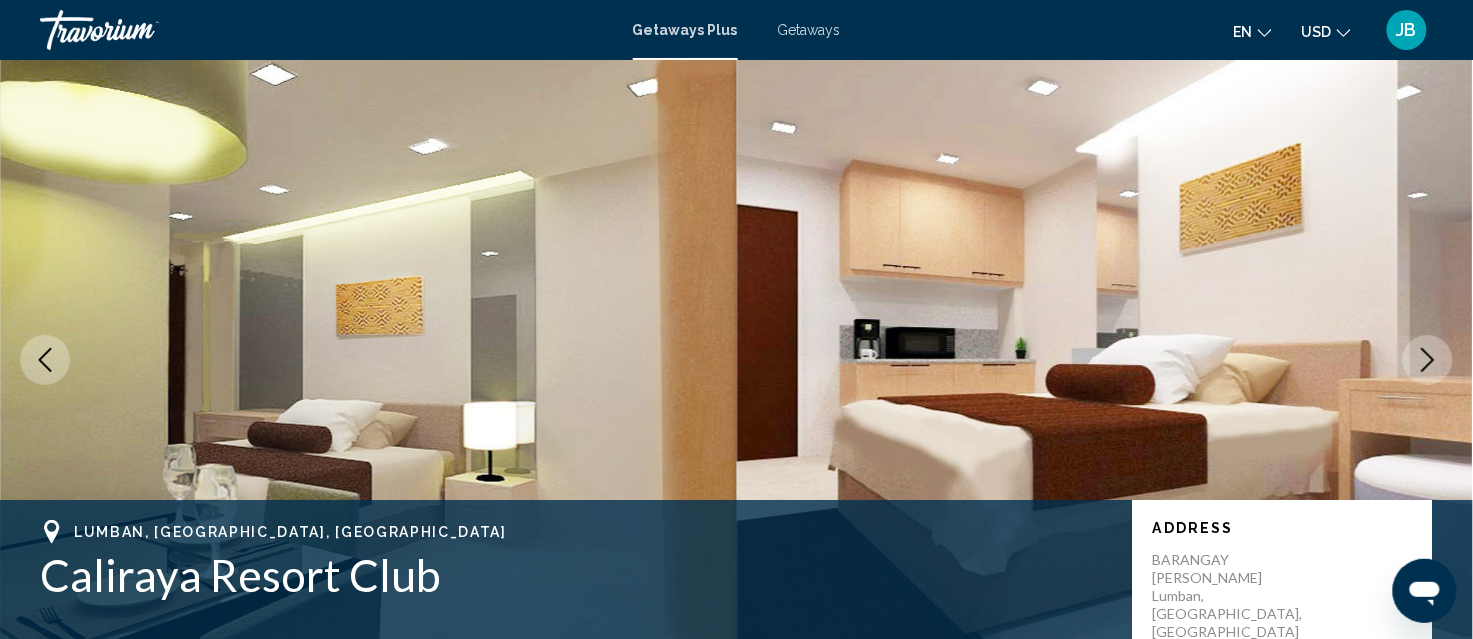 click 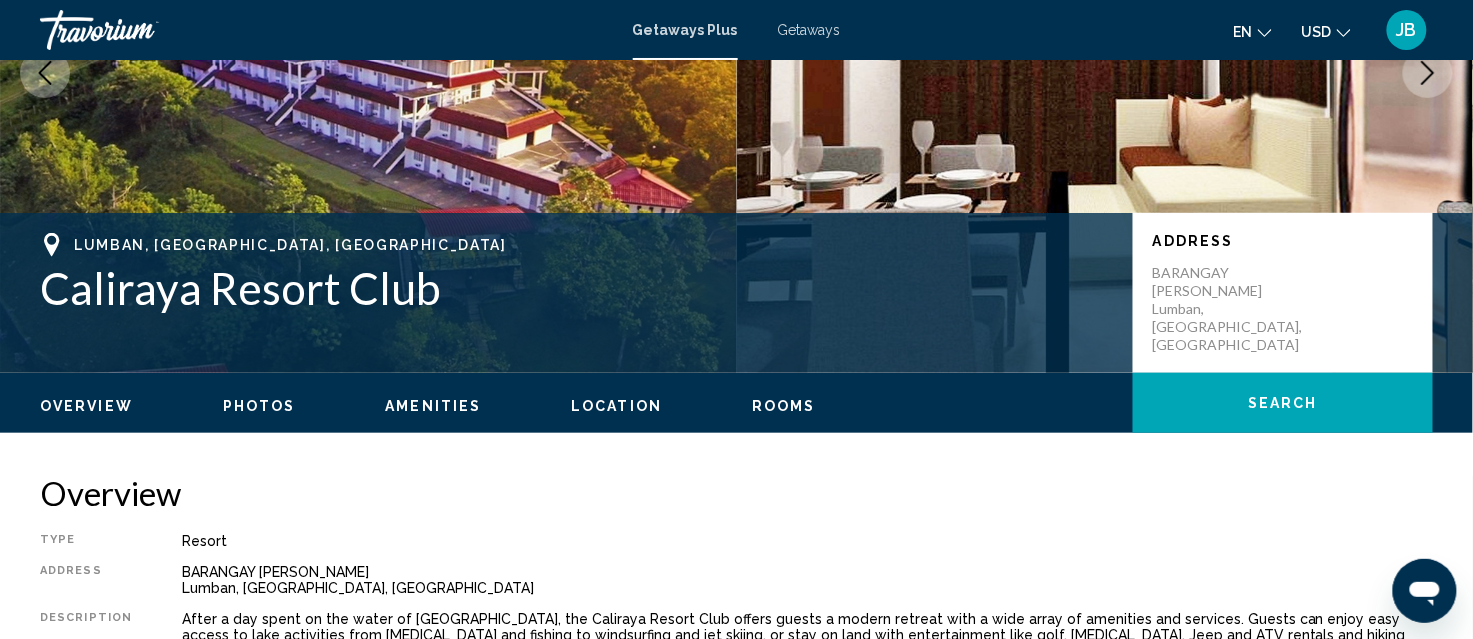 scroll, scrollTop: 0, scrollLeft: 0, axis: both 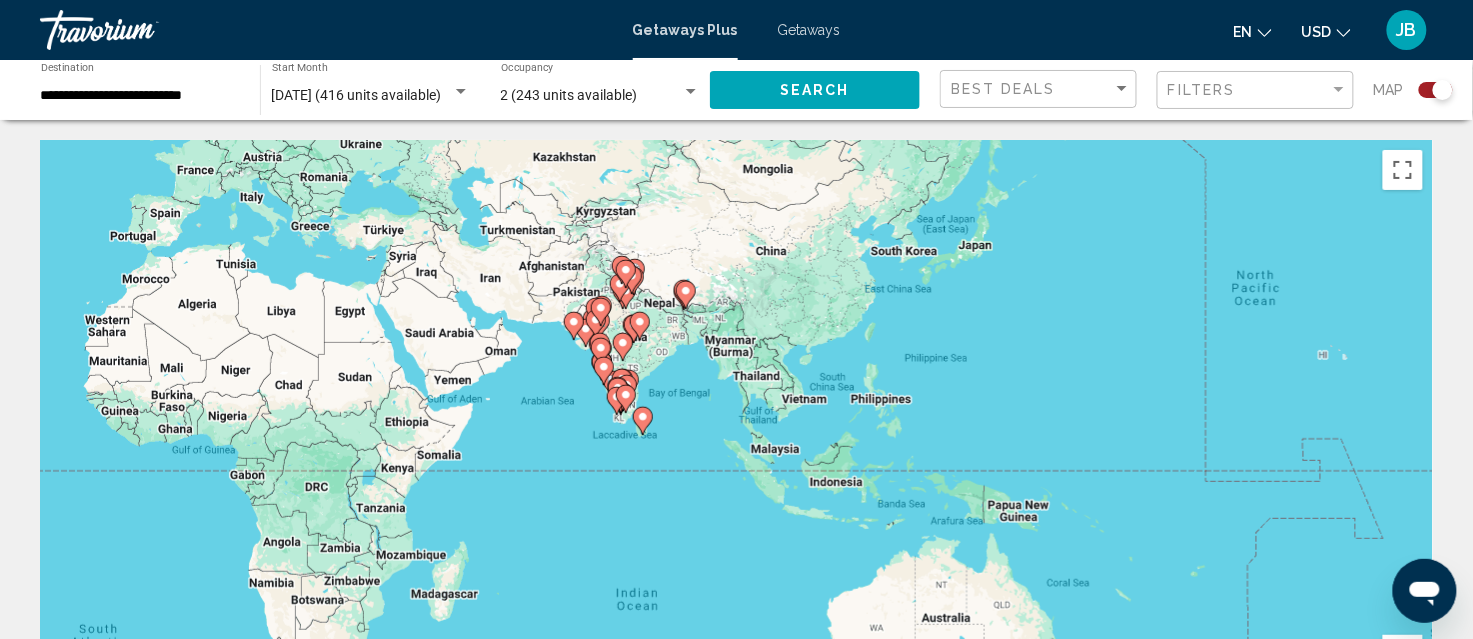 drag, startPoint x: 1191, startPoint y: 350, endPoint x: 449, endPoint y: 204, distance: 756.2275 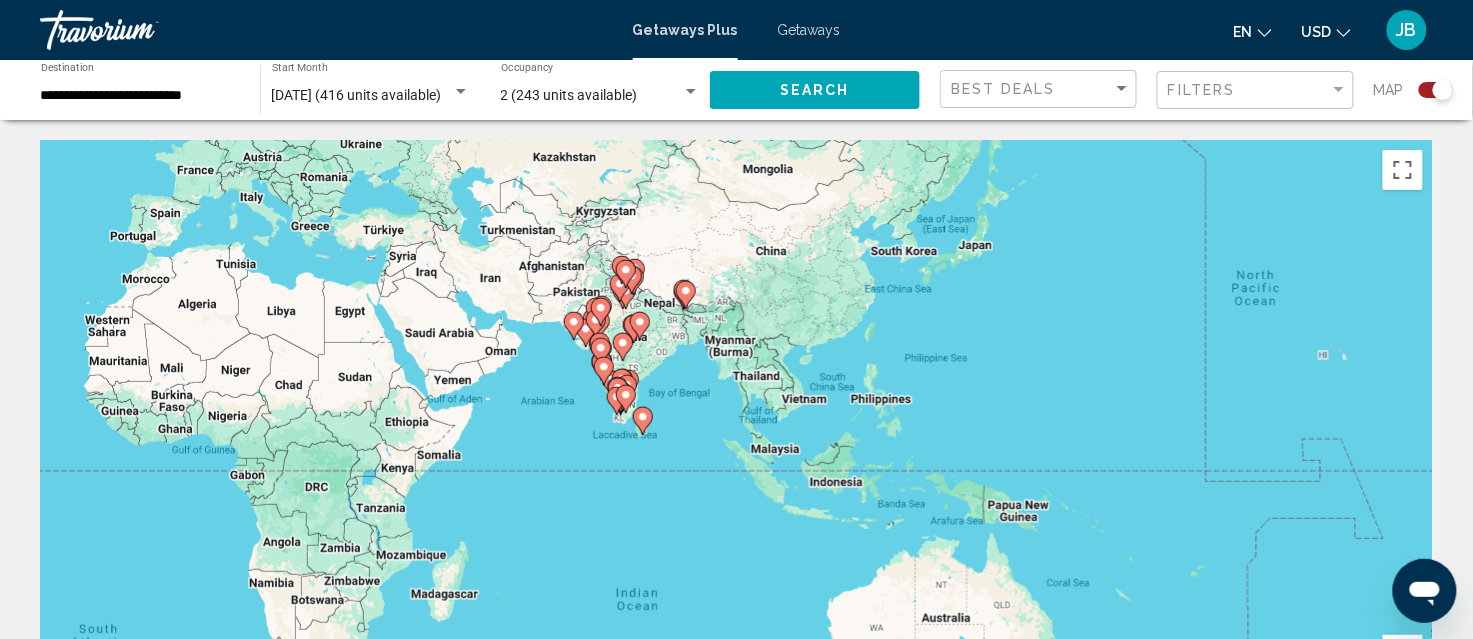click on "To navigate, press the arrow keys. To activate drag with keyboard, press Alt + Enter. Once in keyboard drag state, use the arrow keys to move the marker. To complete the drag, press the Enter key. To cancel, press Escape." at bounding box center [736, 440] 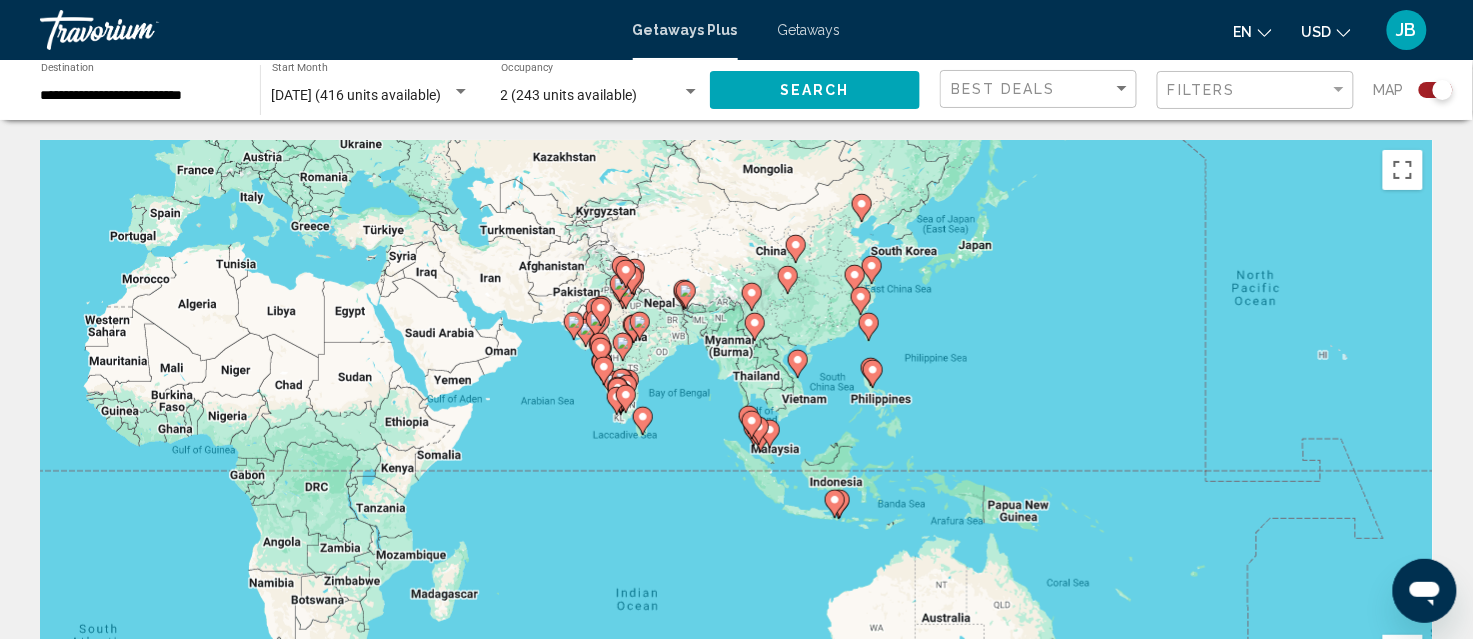 click on "To navigate, press the arrow keys. To activate drag with keyboard, press Alt + Enter. Once in keyboard drag state, use the arrow keys to move the marker. To complete the drag, press the Enter key. To cancel, press Escape." at bounding box center [736, 440] 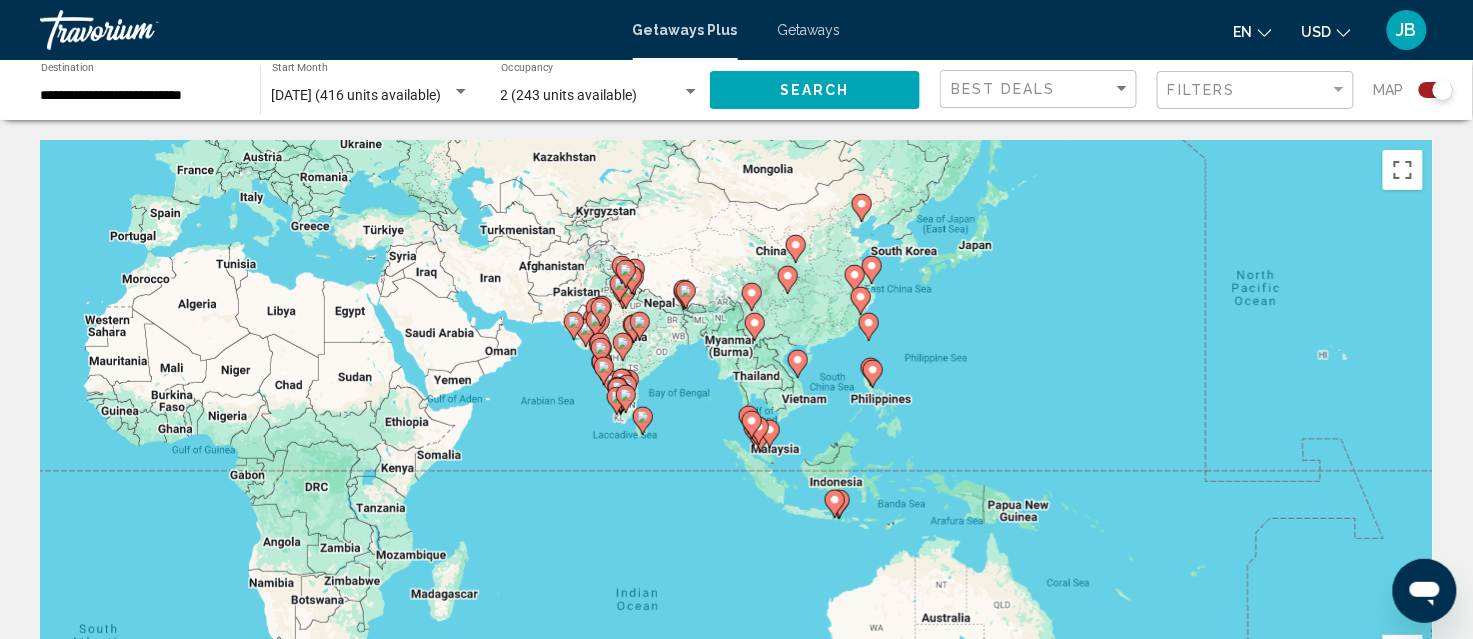 click 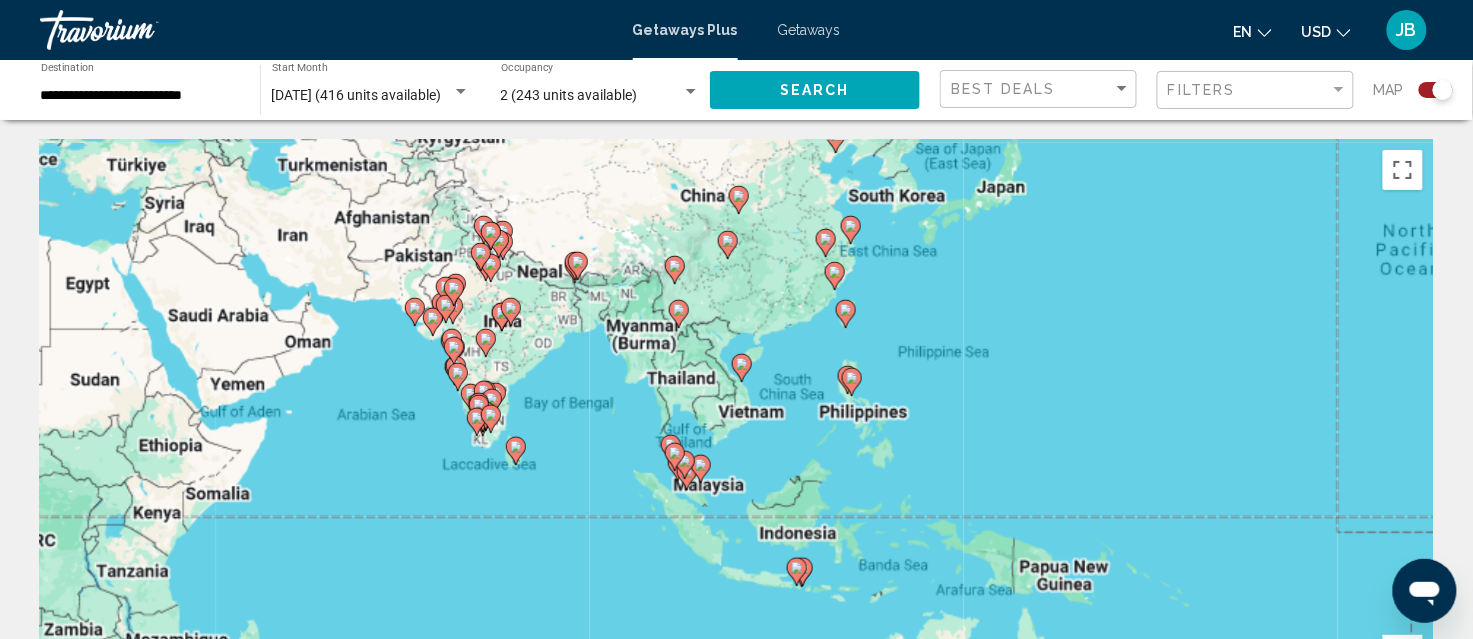 click on "To navigate, press the arrow keys. To activate drag with keyboard, press Alt + Enter. Once in keyboard drag state, use the arrow keys to move the marker. To complete the drag, press the Enter key. To cancel, press Escape." at bounding box center (736, 440) 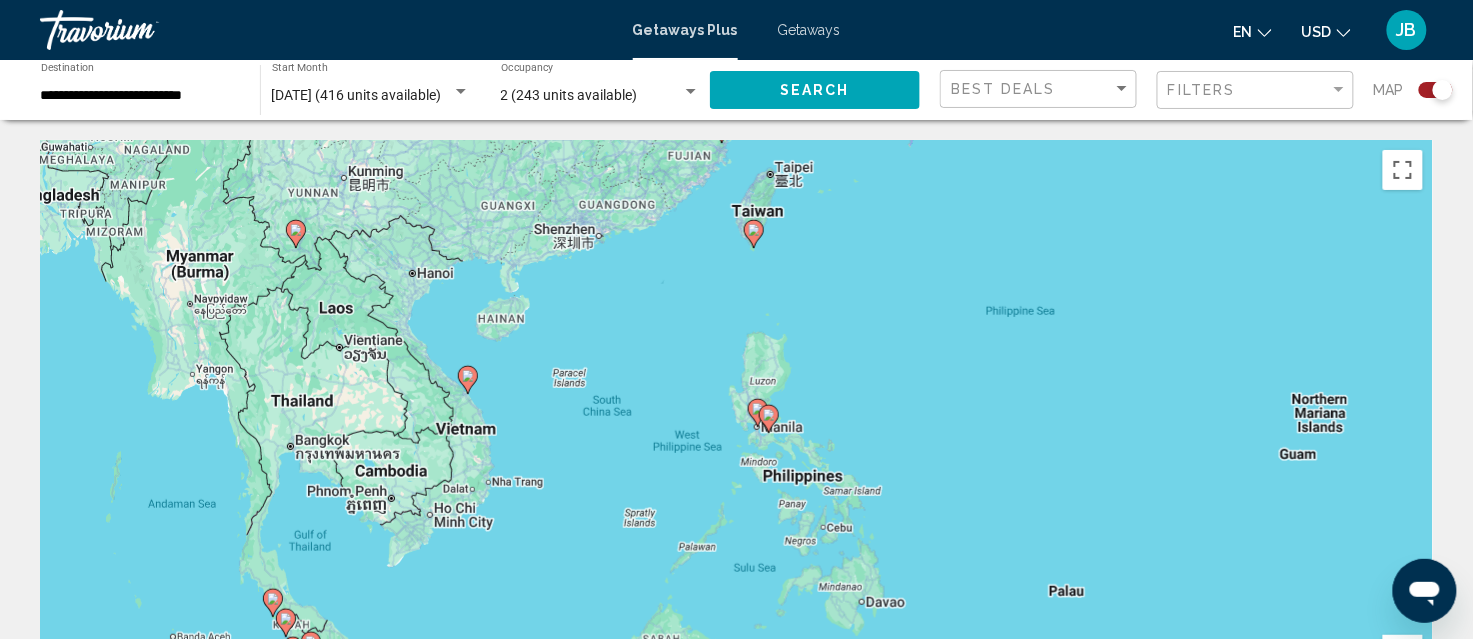 click on "To navigate, press the arrow keys. To activate drag with keyboard, press Alt + Enter. Once in keyboard drag state, use the arrow keys to move the marker. To complete the drag, press the Enter key. To cancel, press Escape." at bounding box center (736, 440) 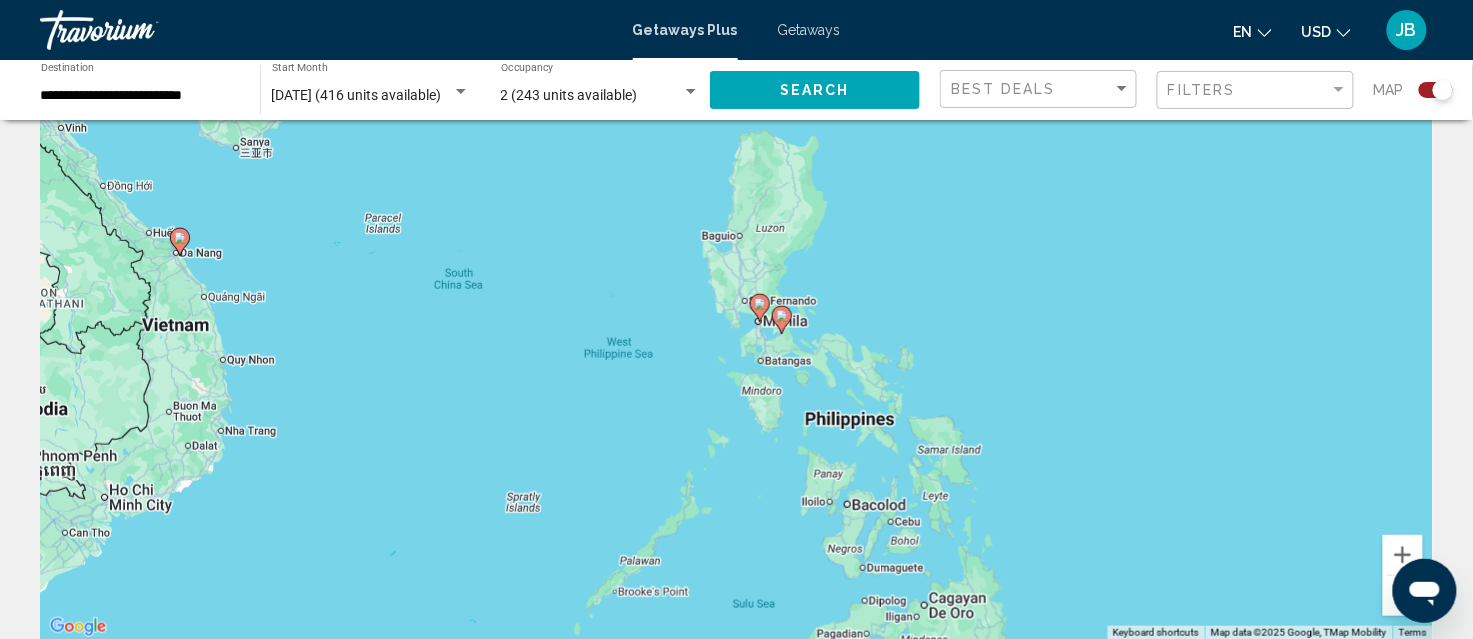 scroll, scrollTop: 250, scrollLeft: 0, axis: vertical 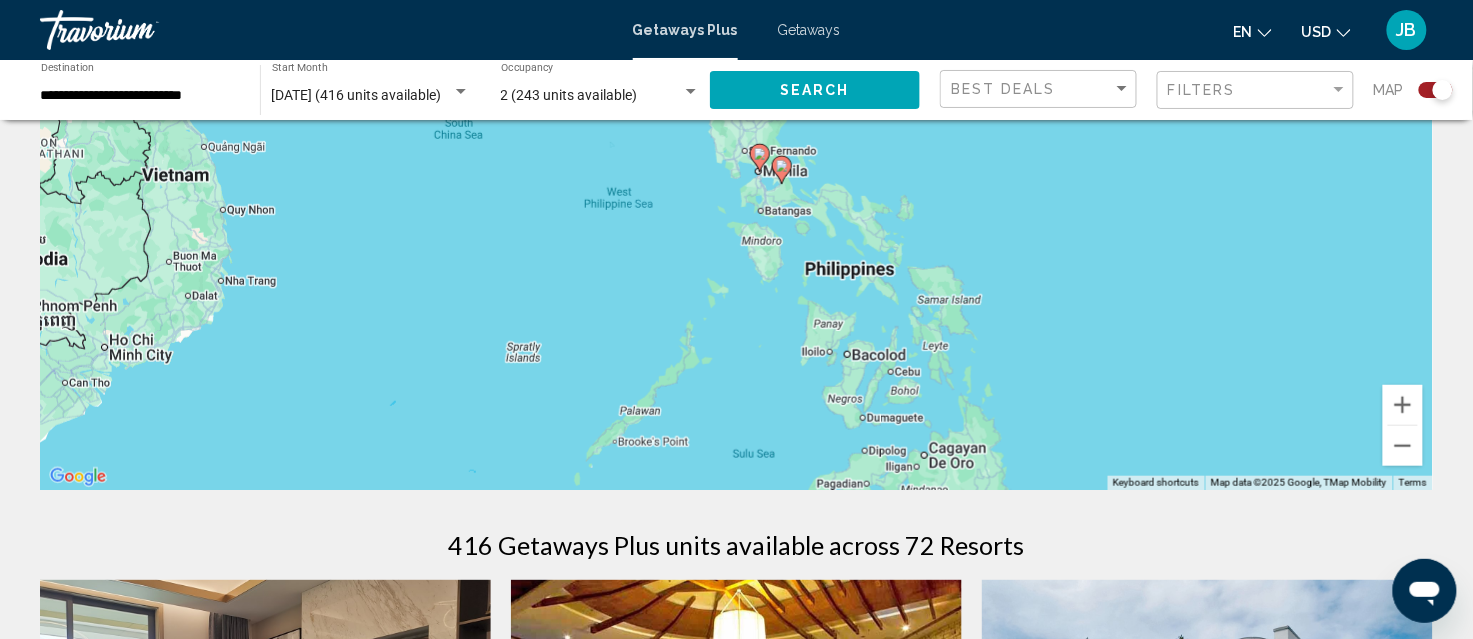 click 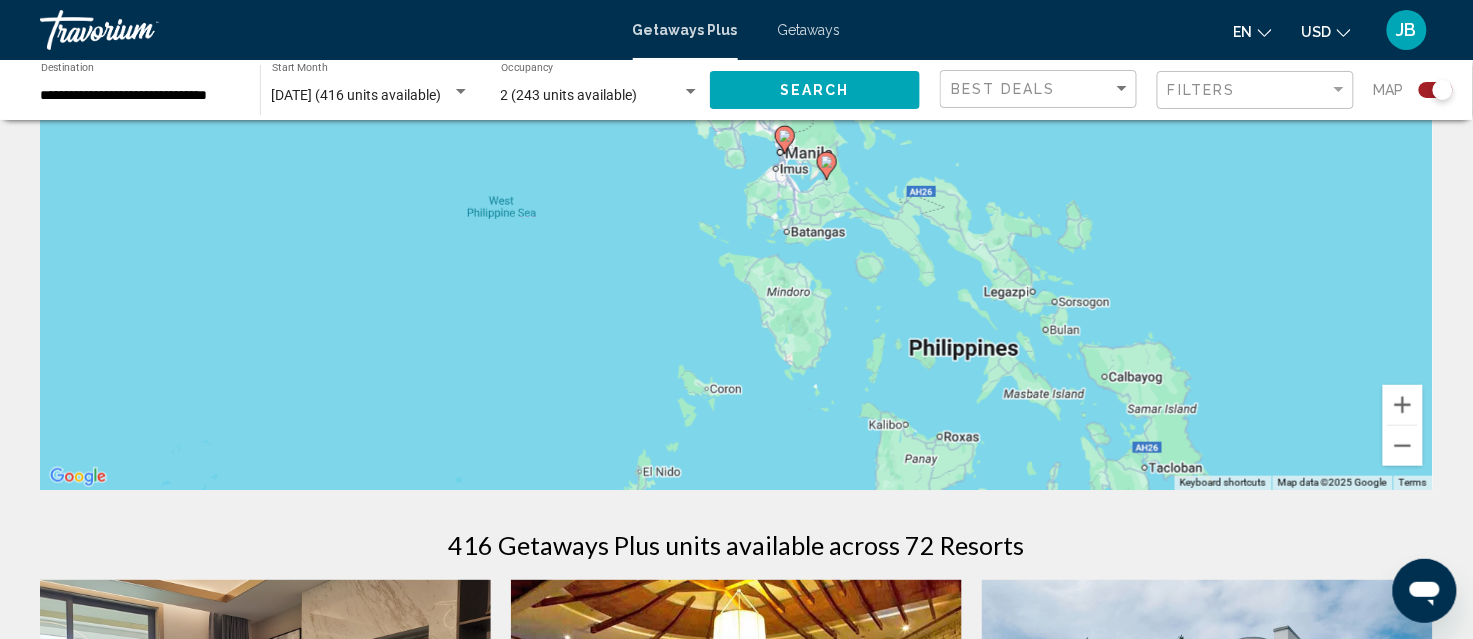 click 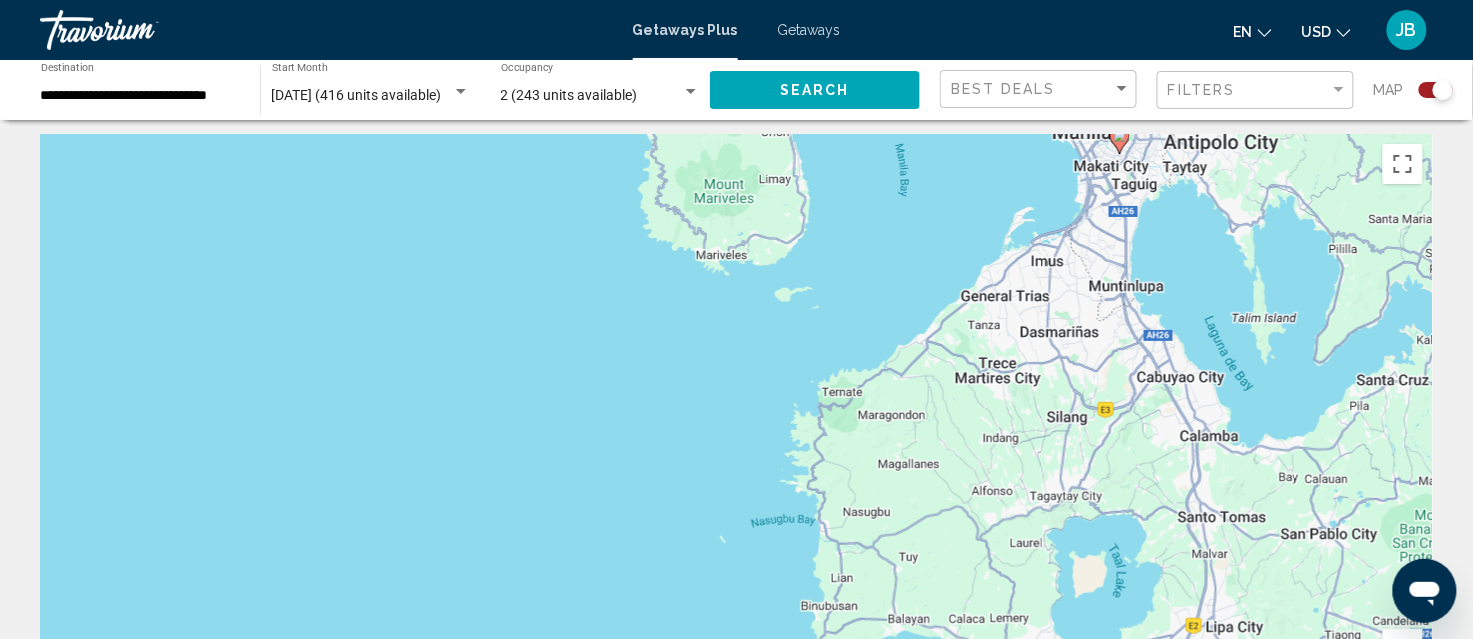 scroll, scrollTop: 0, scrollLeft: 0, axis: both 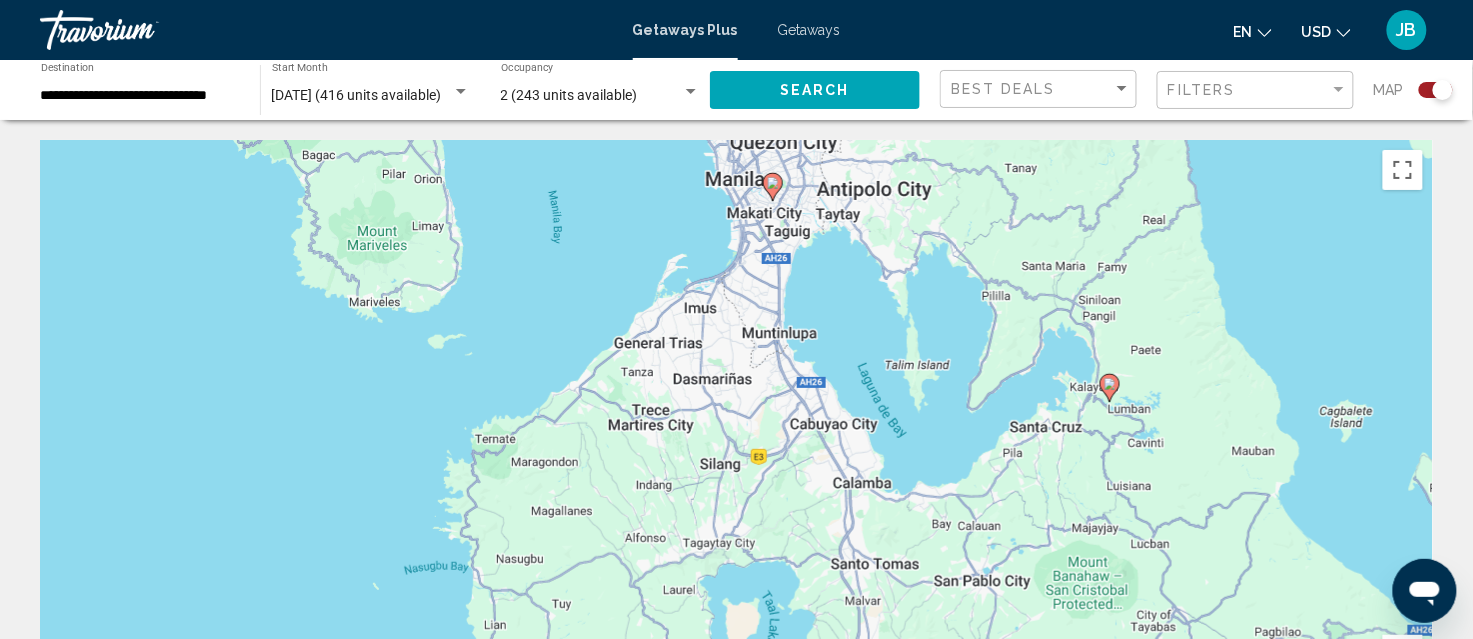 drag, startPoint x: 1210, startPoint y: 346, endPoint x: 872, endPoint y: 390, distance: 340.85187 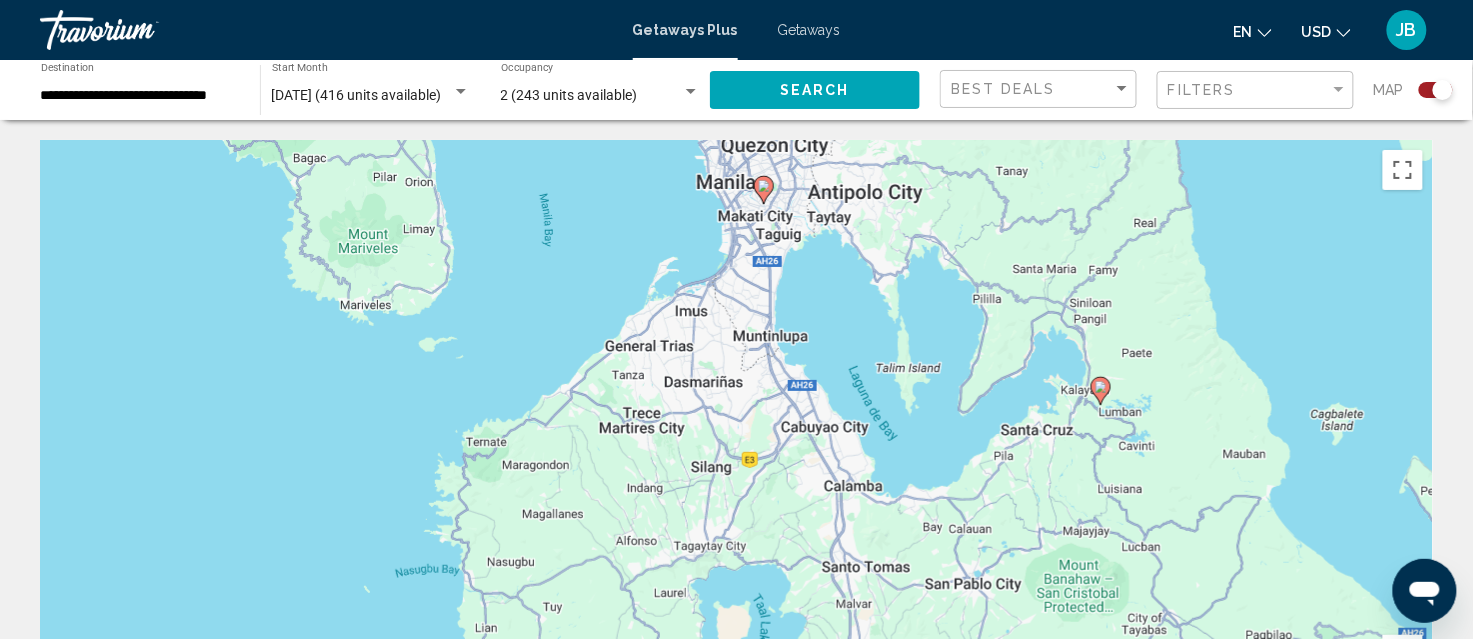 click 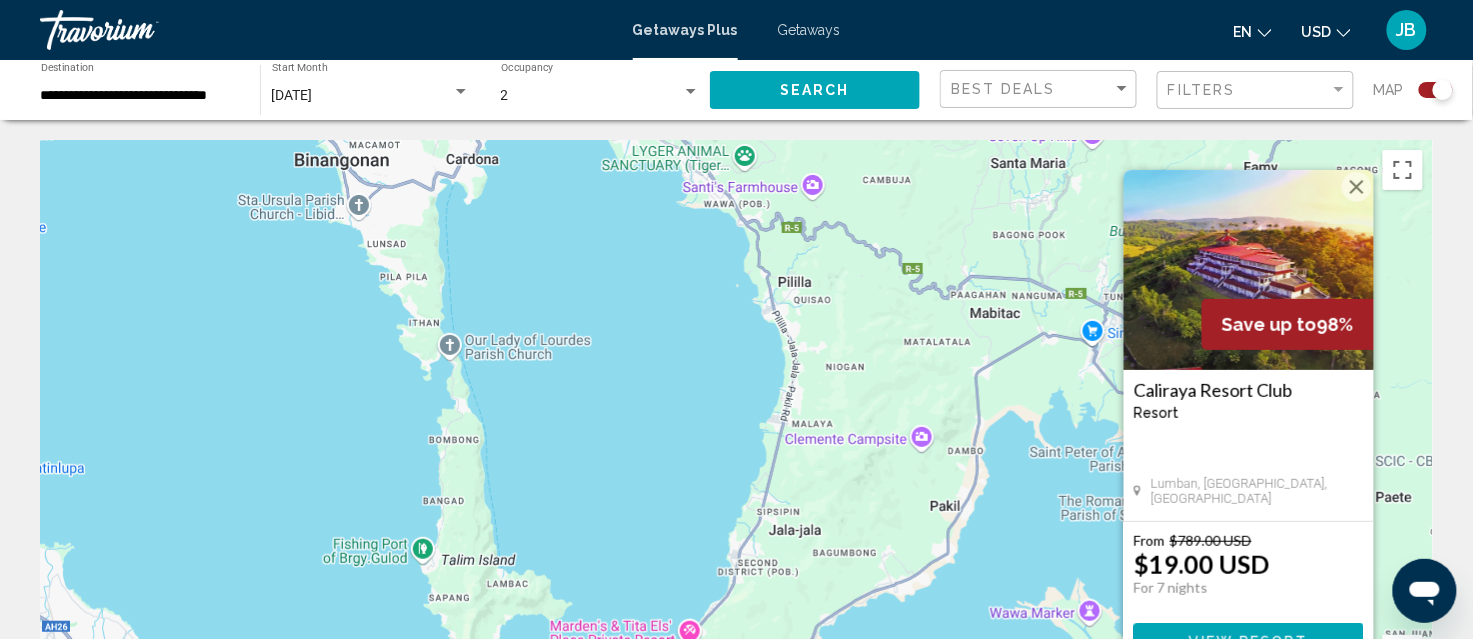 scroll, scrollTop: 125, scrollLeft: 0, axis: vertical 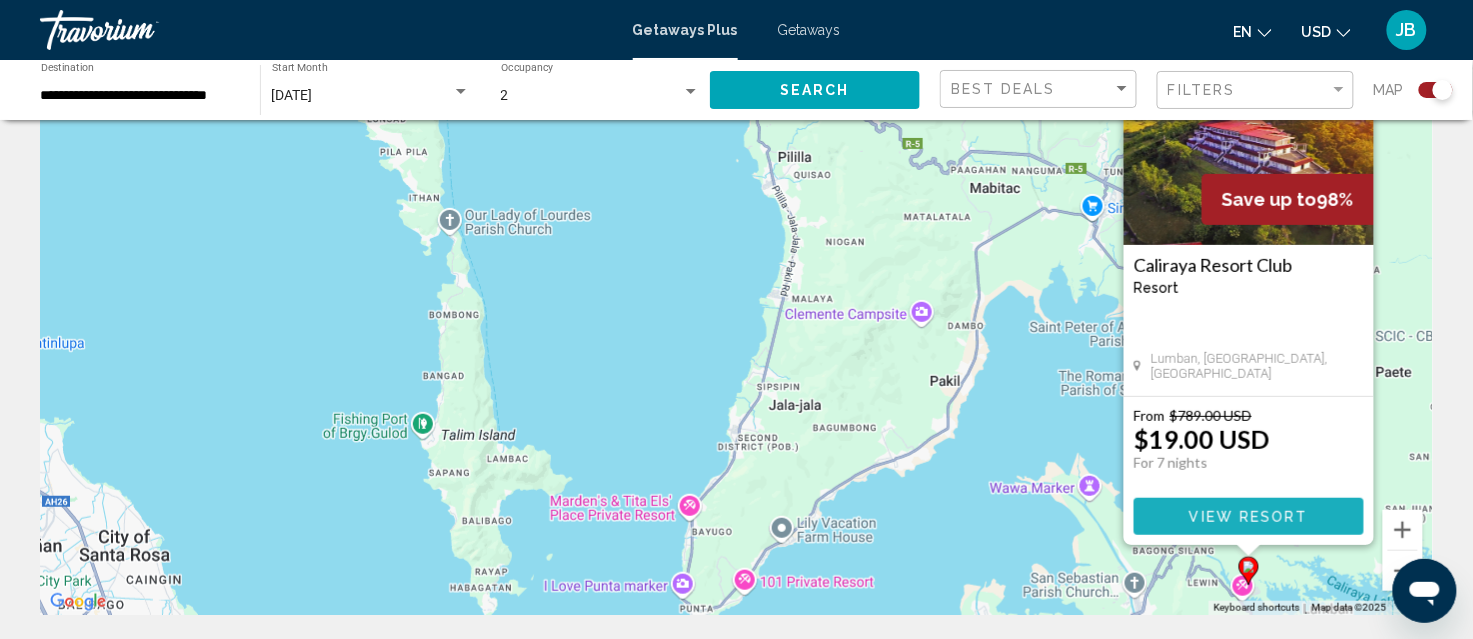 click on "View Resort" at bounding box center [1248, 517] 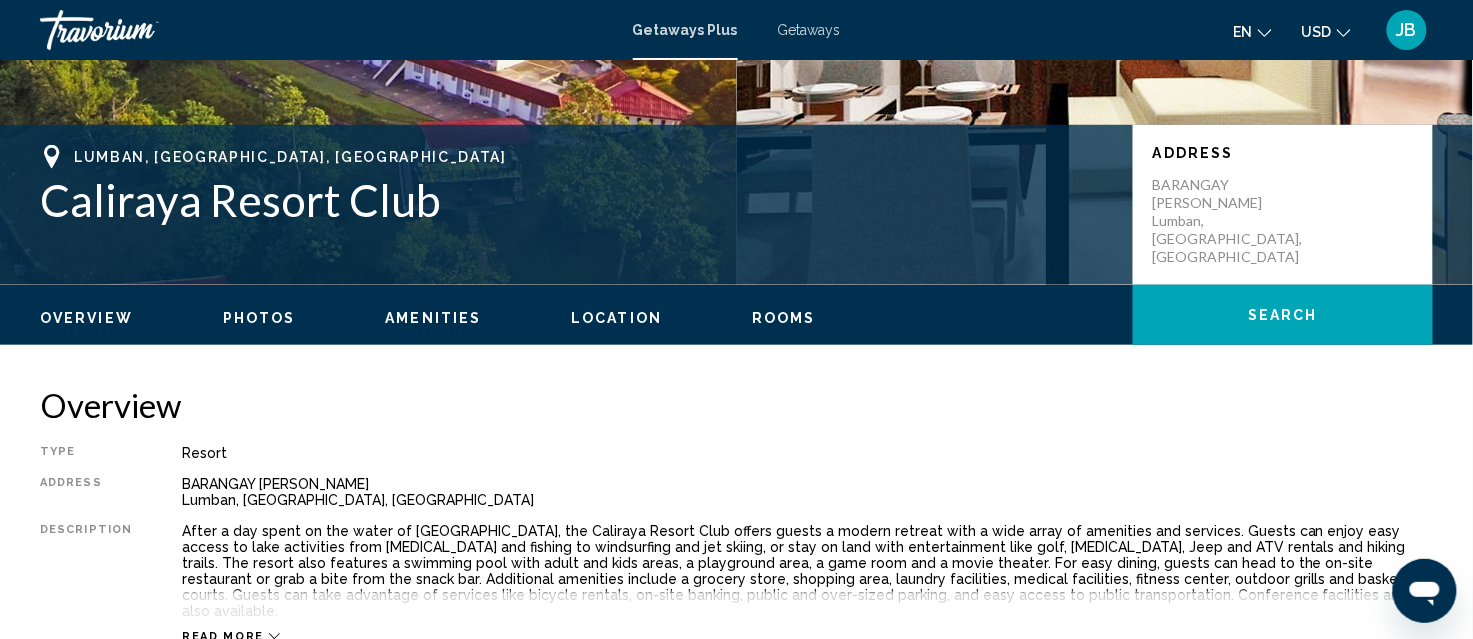 scroll, scrollTop: 500, scrollLeft: 0, axis: vertical 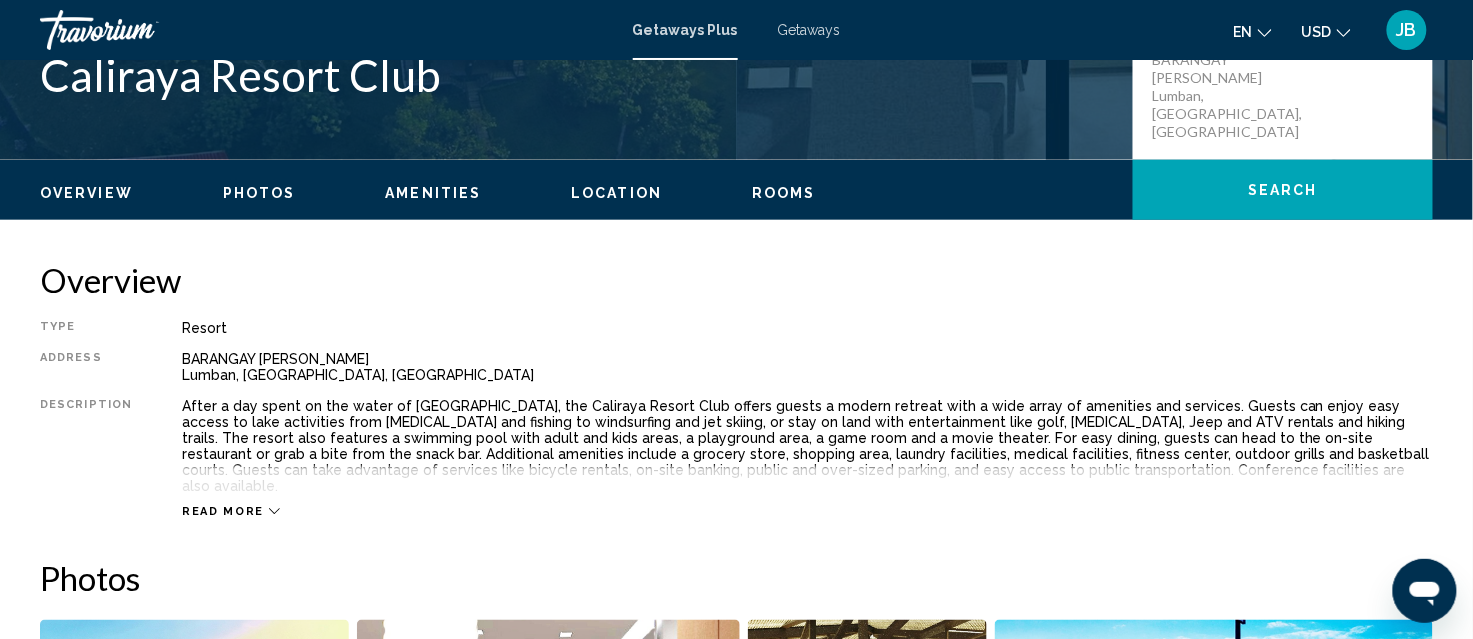 click on "Read more" at bounding box center (223, 511) 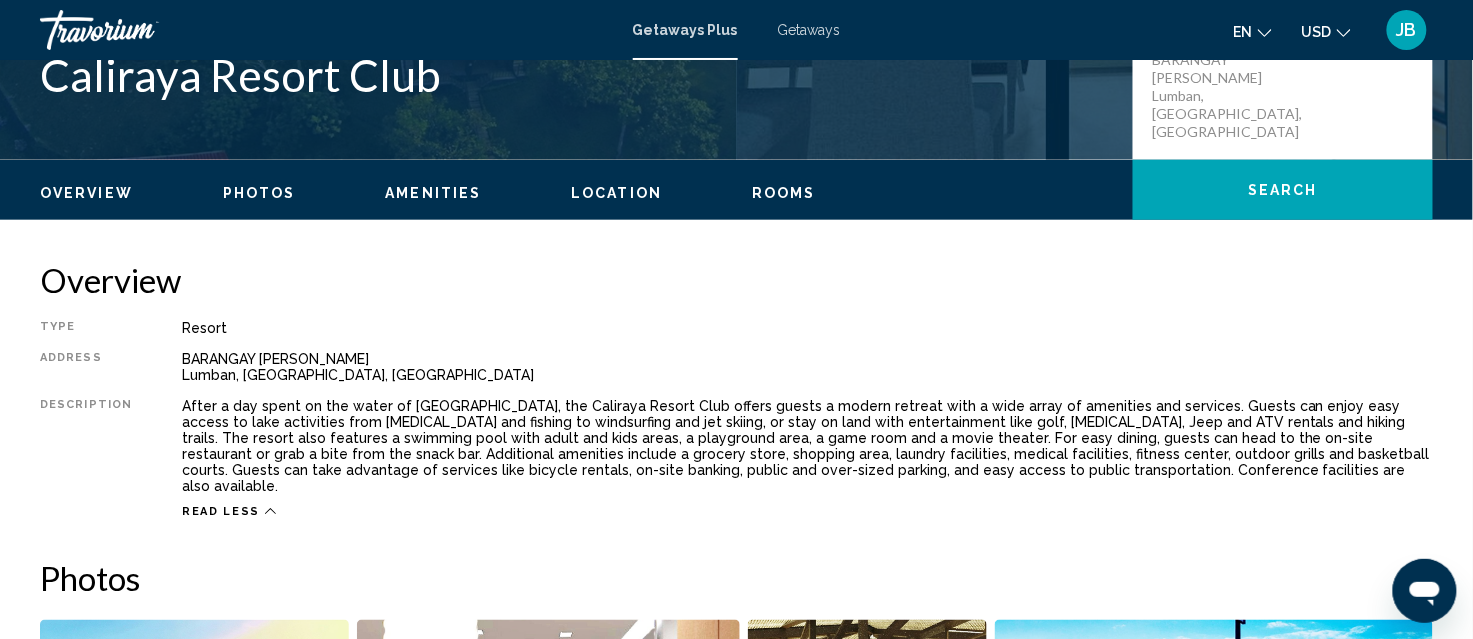 scroll, scrollTop: 0, scrollLeft: 0, axis: both 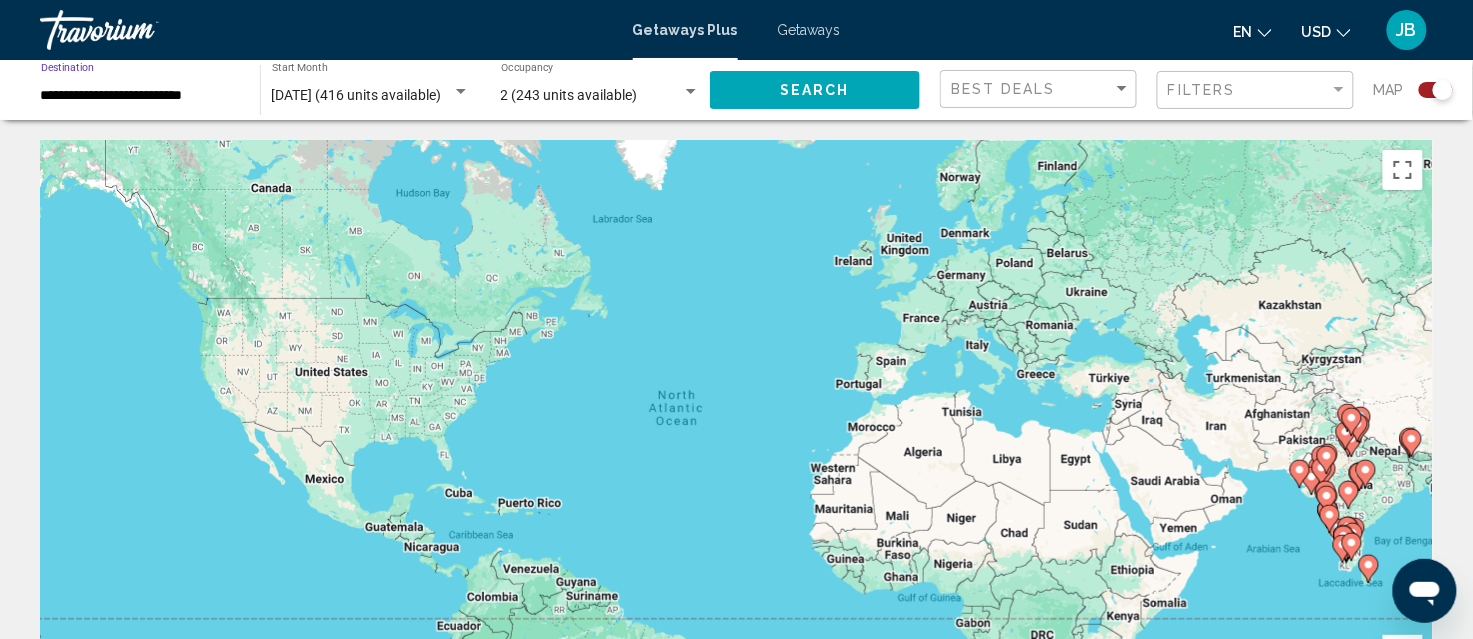 click on "**********" at bounding box center (140, 96) 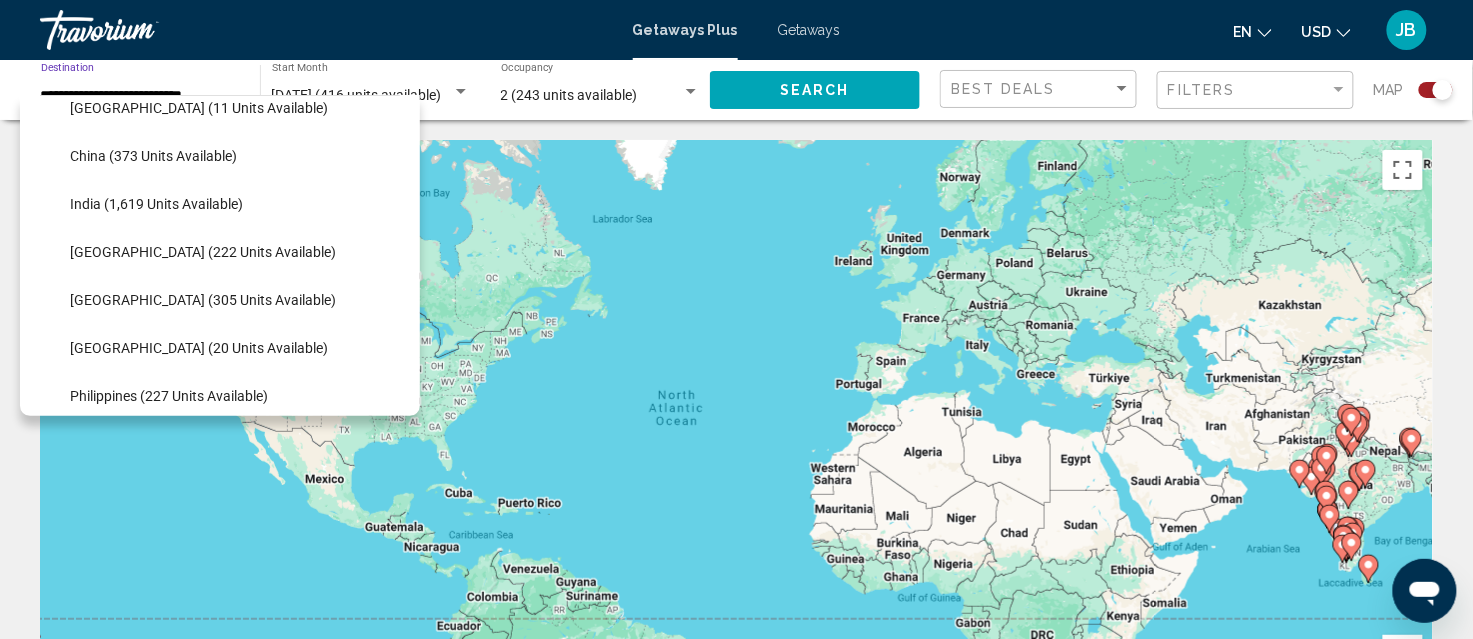 scroll, scrollTop: 493, scrollLeft: 0, axis: vertical 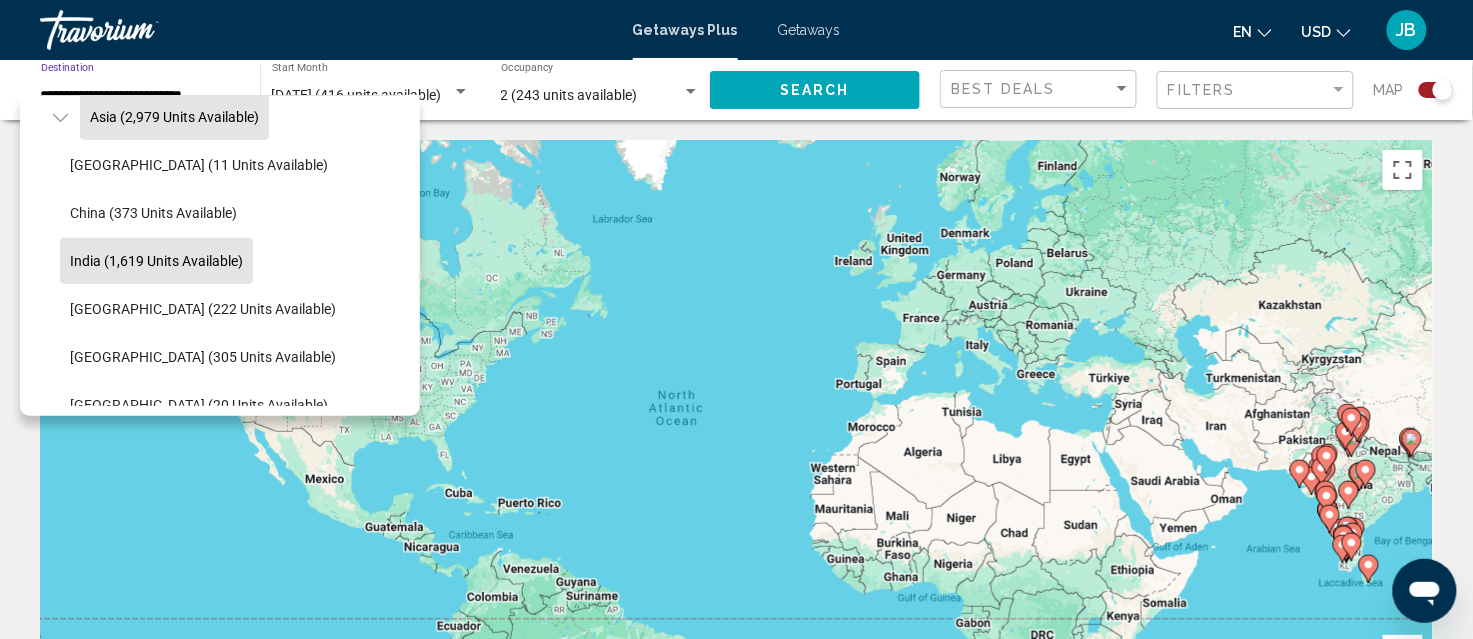 click on "India (1,619 units available)" 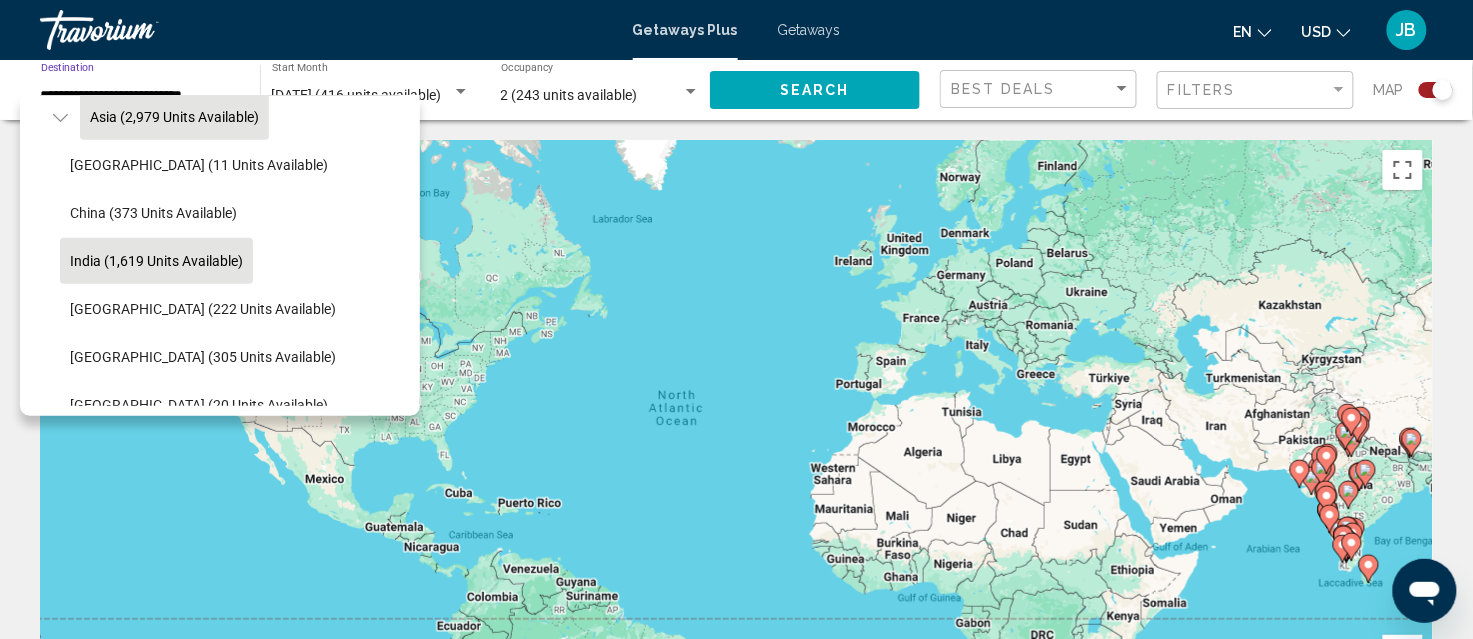 type on "**********" 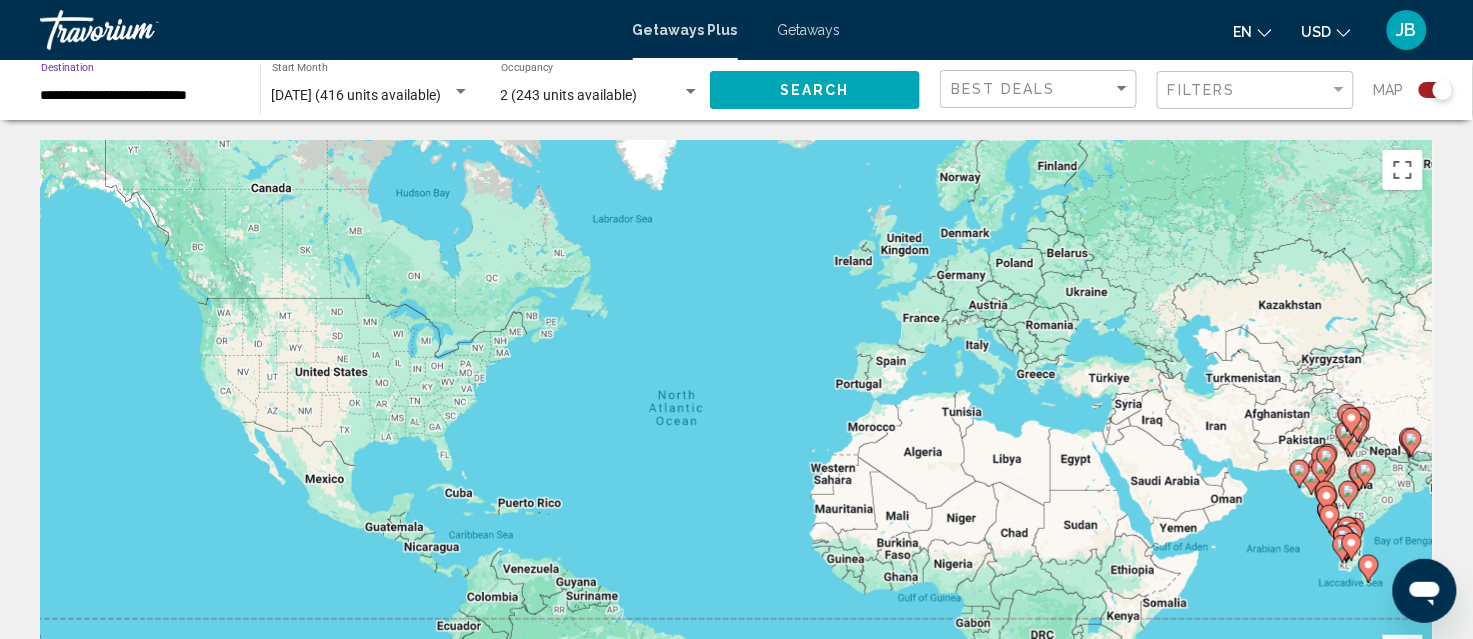 click on "Search" 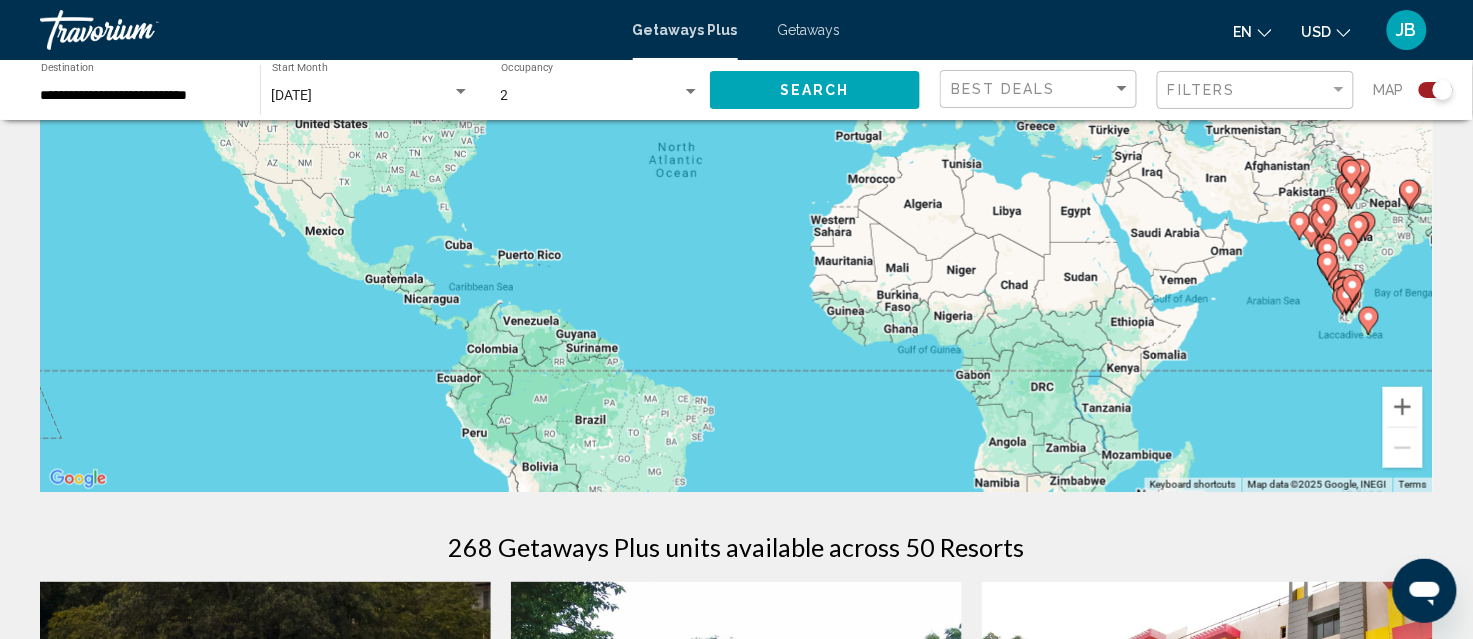 scroll, scrollTop: 250, scrollLeft: 0, axis: vertical 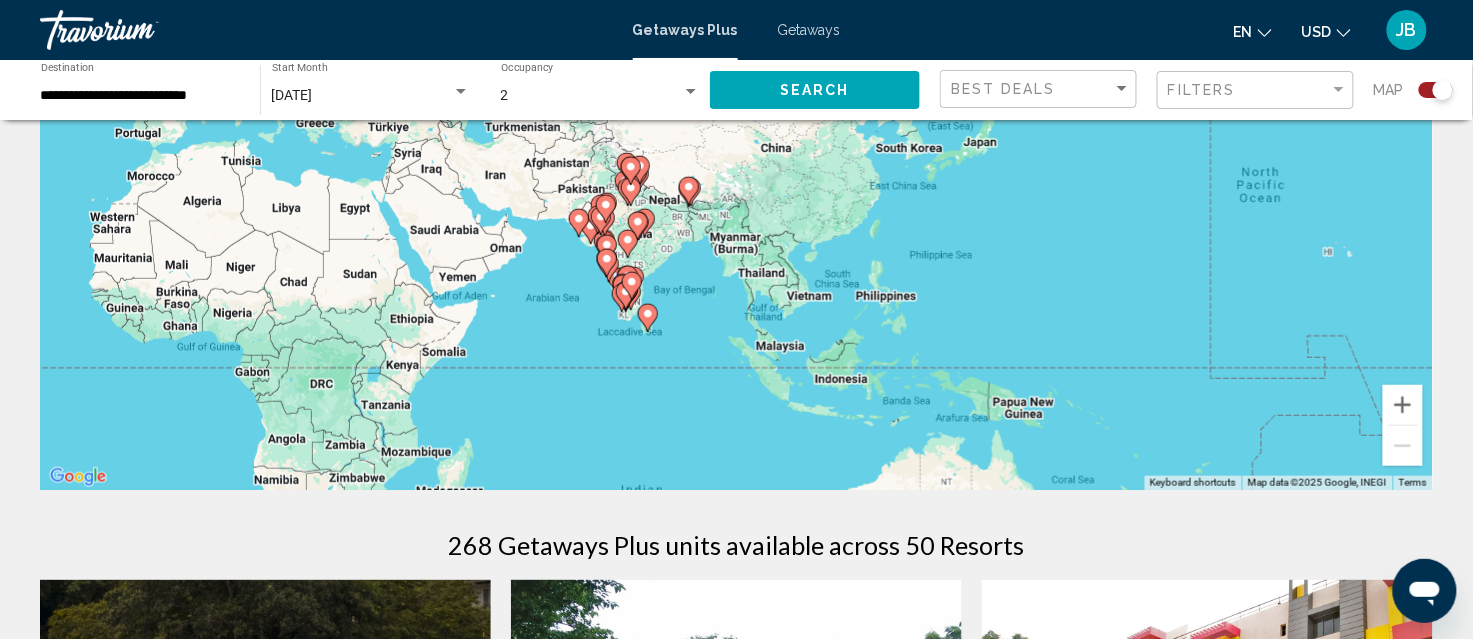 drag, startPoint x: 1093, startPoint y: 291, endPoint x: 370, endPoint y: 290, distance: 723.0007 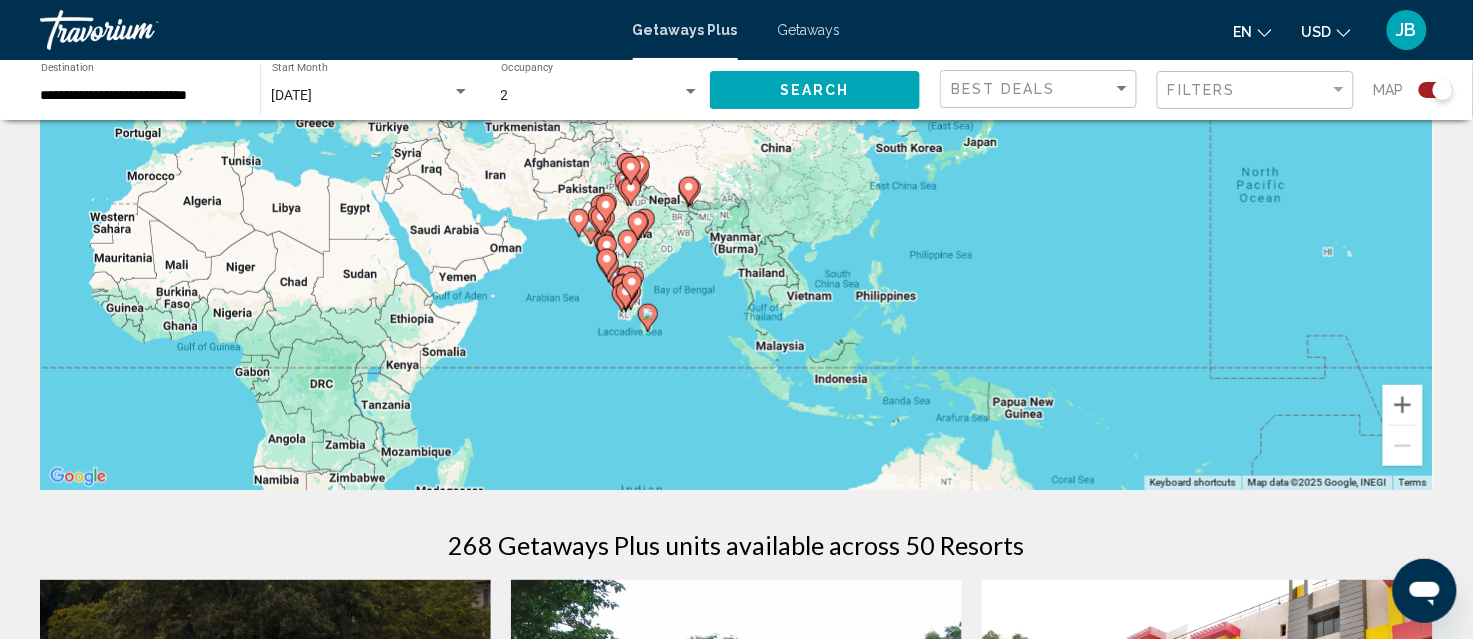click on "To navigate, press the arrow keys. To activate drag with keyboard, press Alt + Enter. Once in keyboard drag state, use the arrow keys to move the marker. To complete the drag, press the Enter key. To cancel, press Escape." at bounding box center (736, 190) 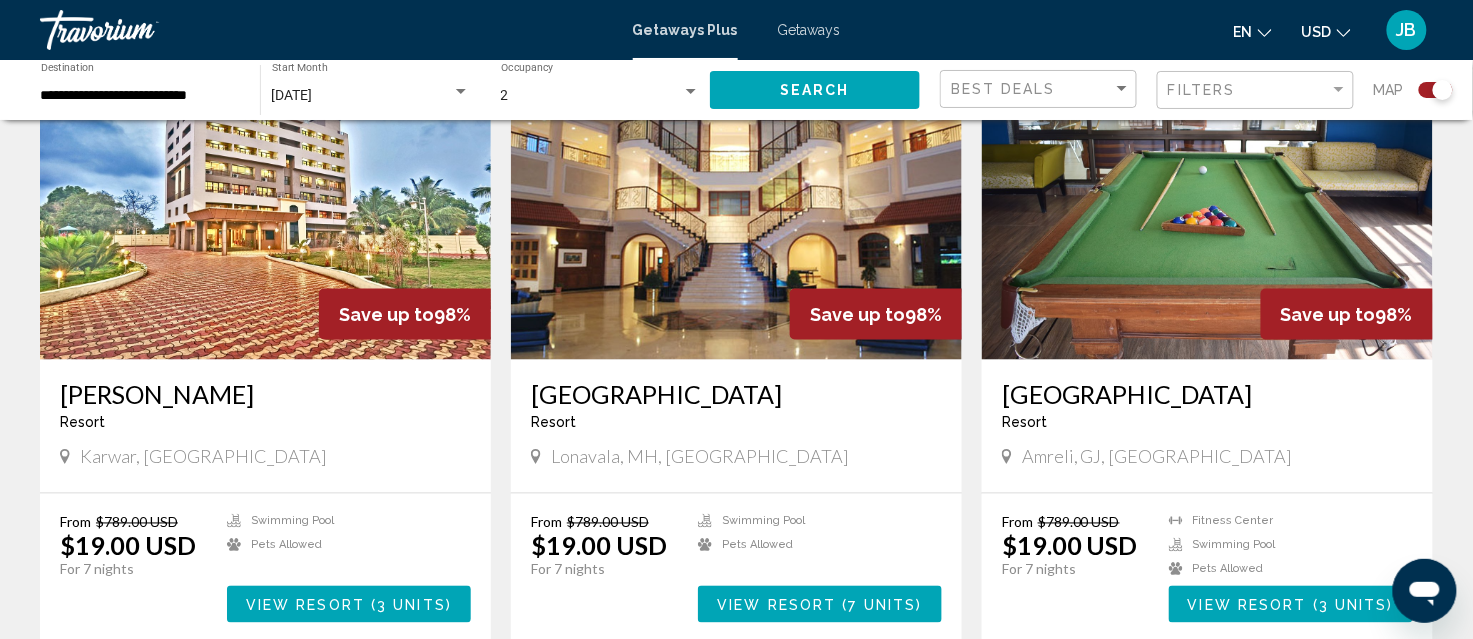 scroll, scrollTop: 2875, scrollLeft: 0, axis: vertical 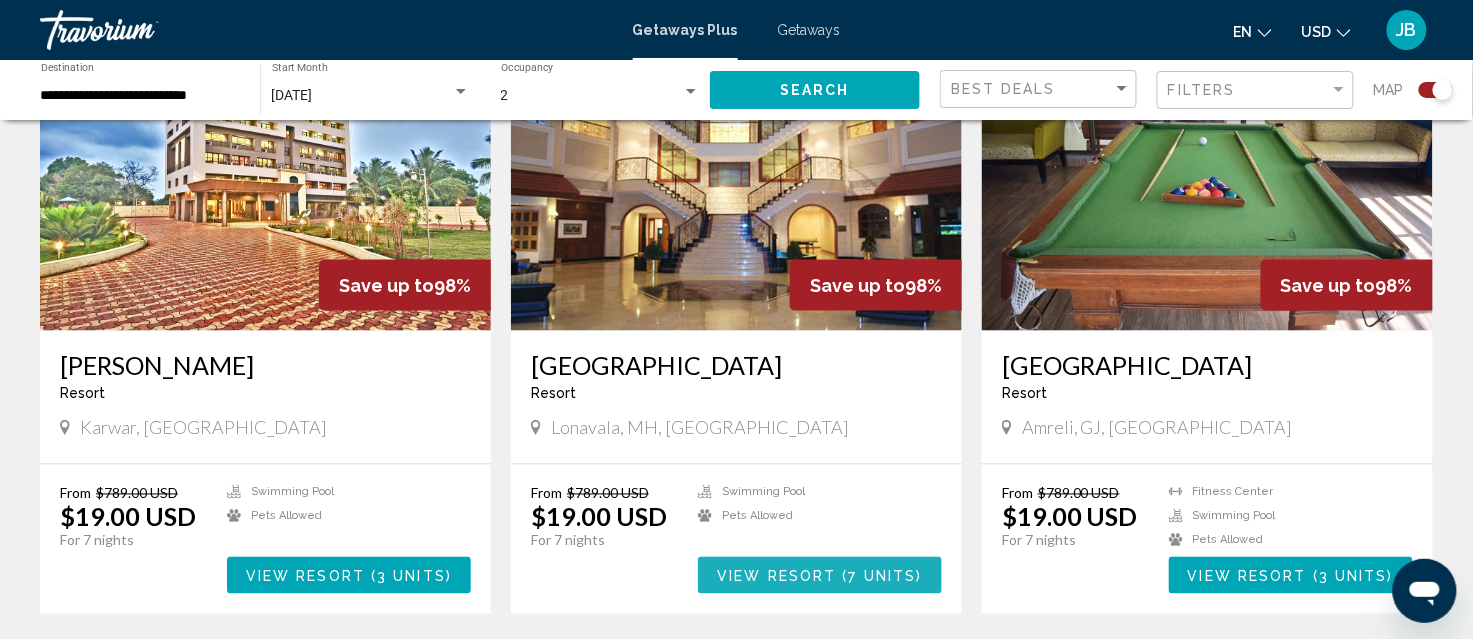 click on "View Resort" at bounding box center [776, 576] 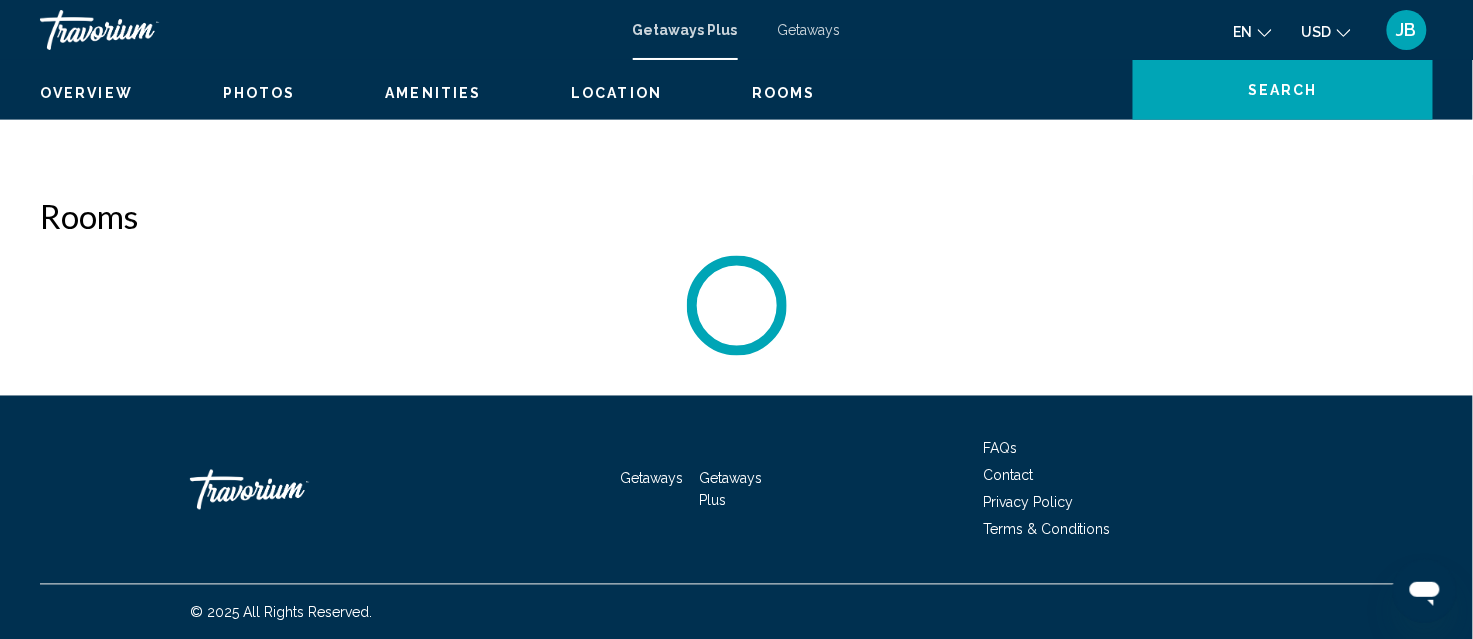 scroll, scrollTop: 40, scrollLeft: 0, axis: vertical 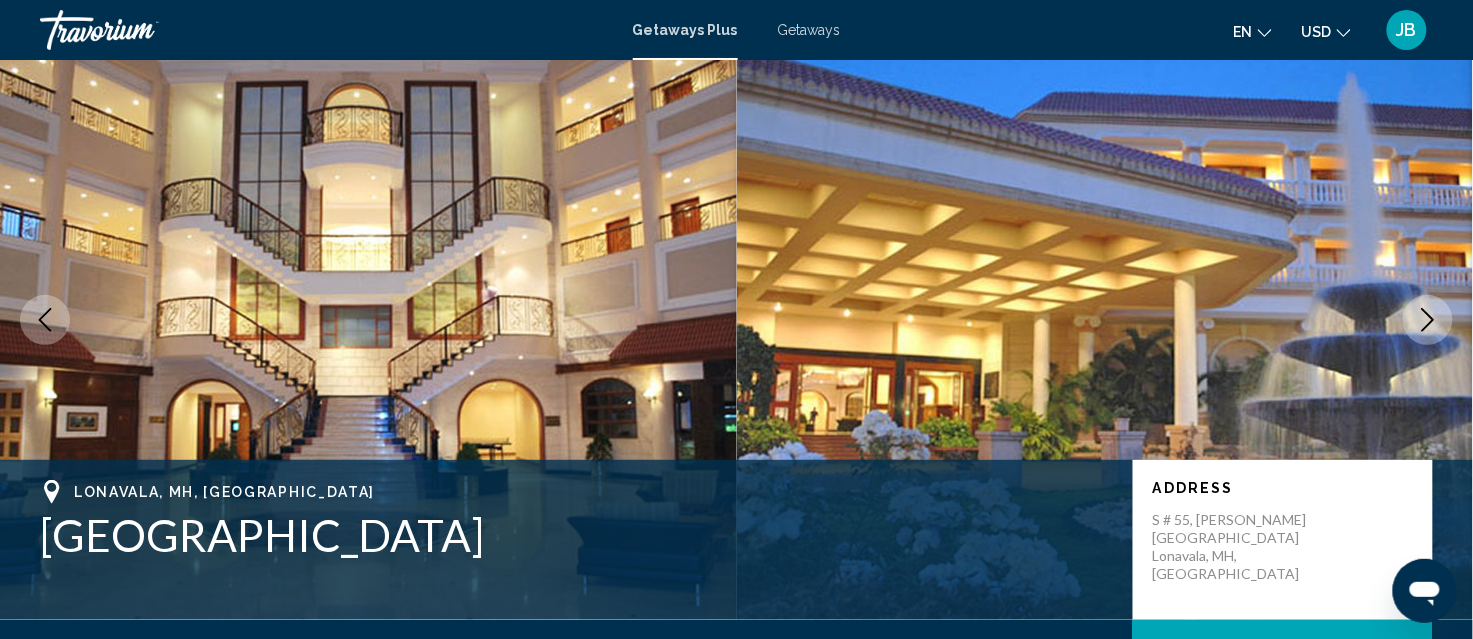 click 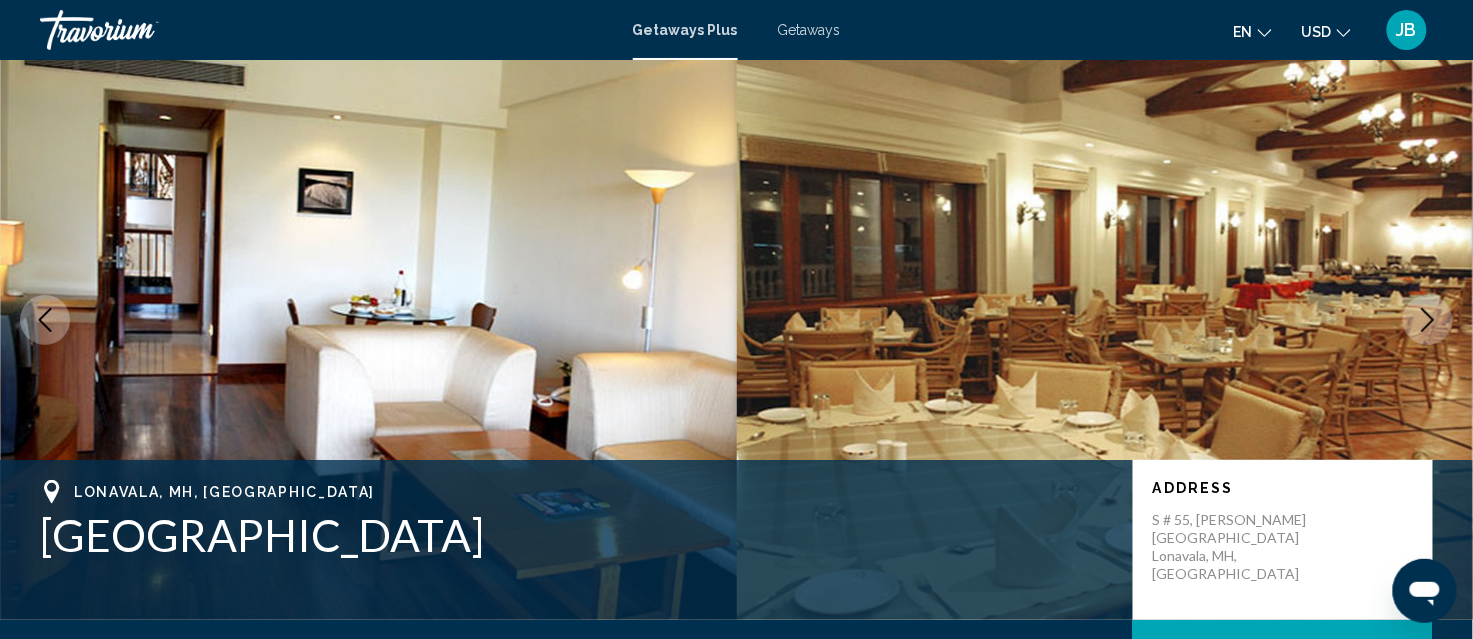 click 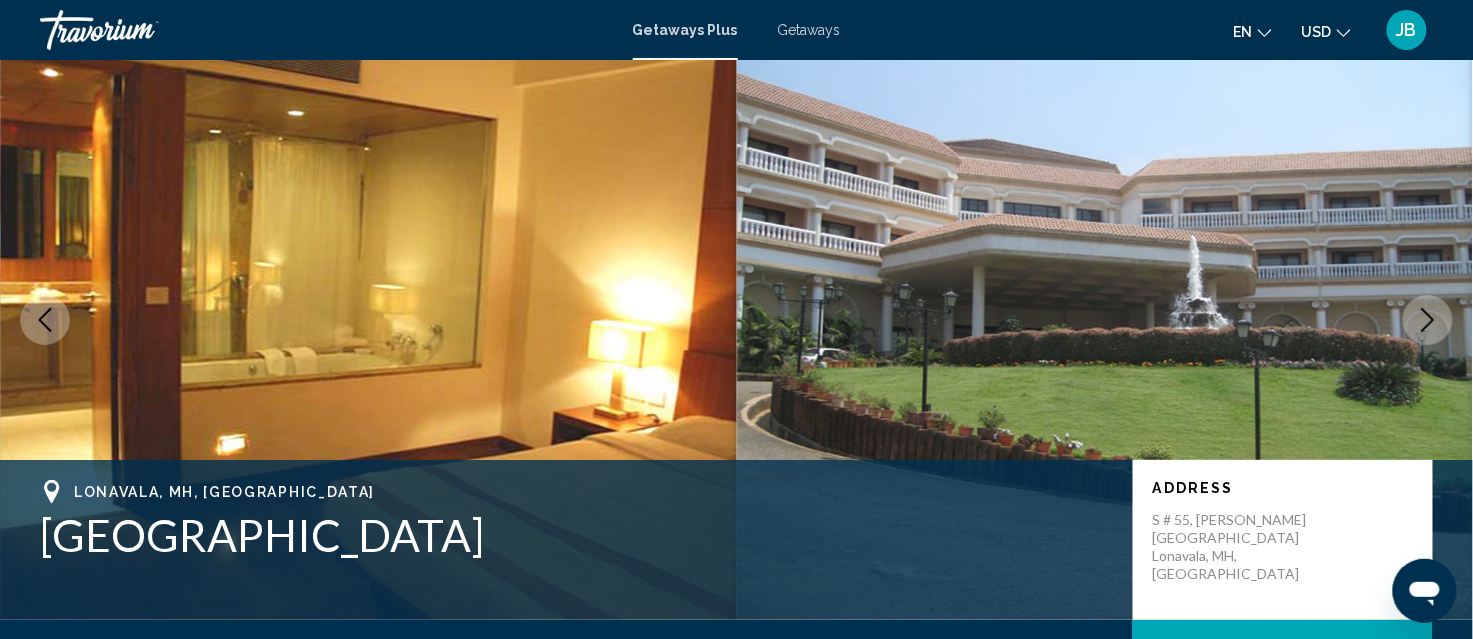 click 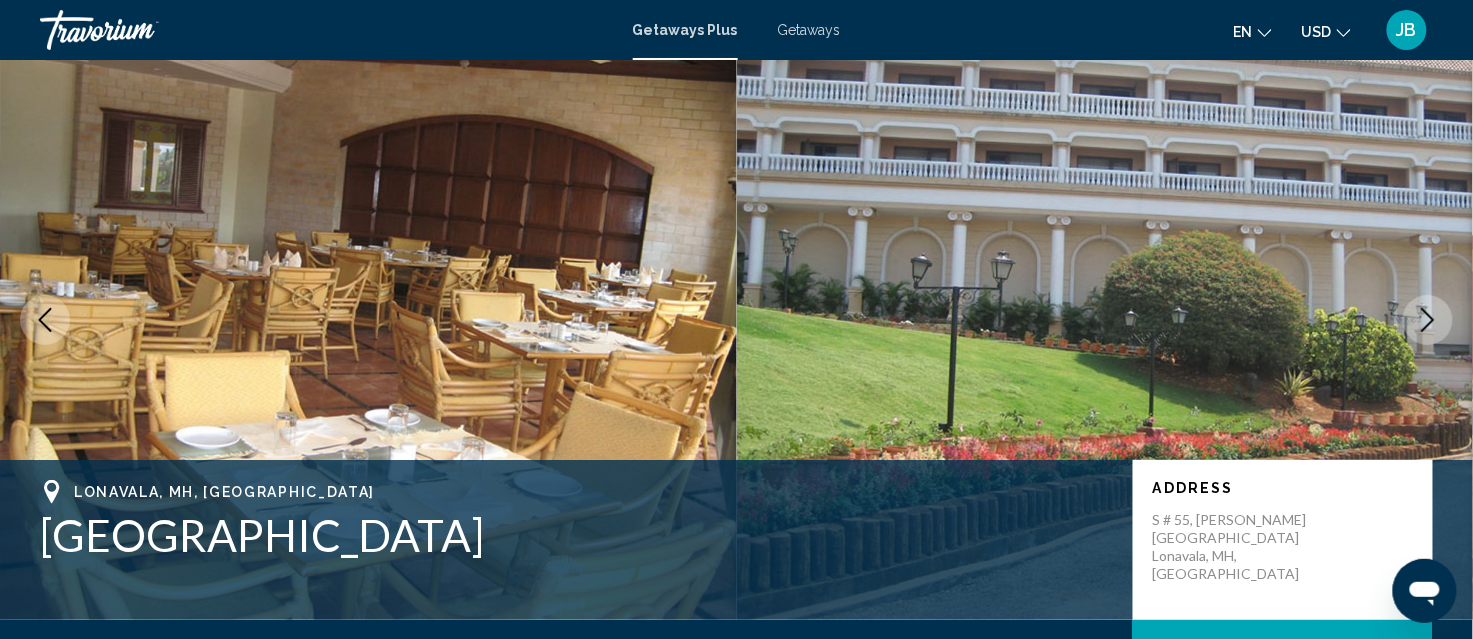 click 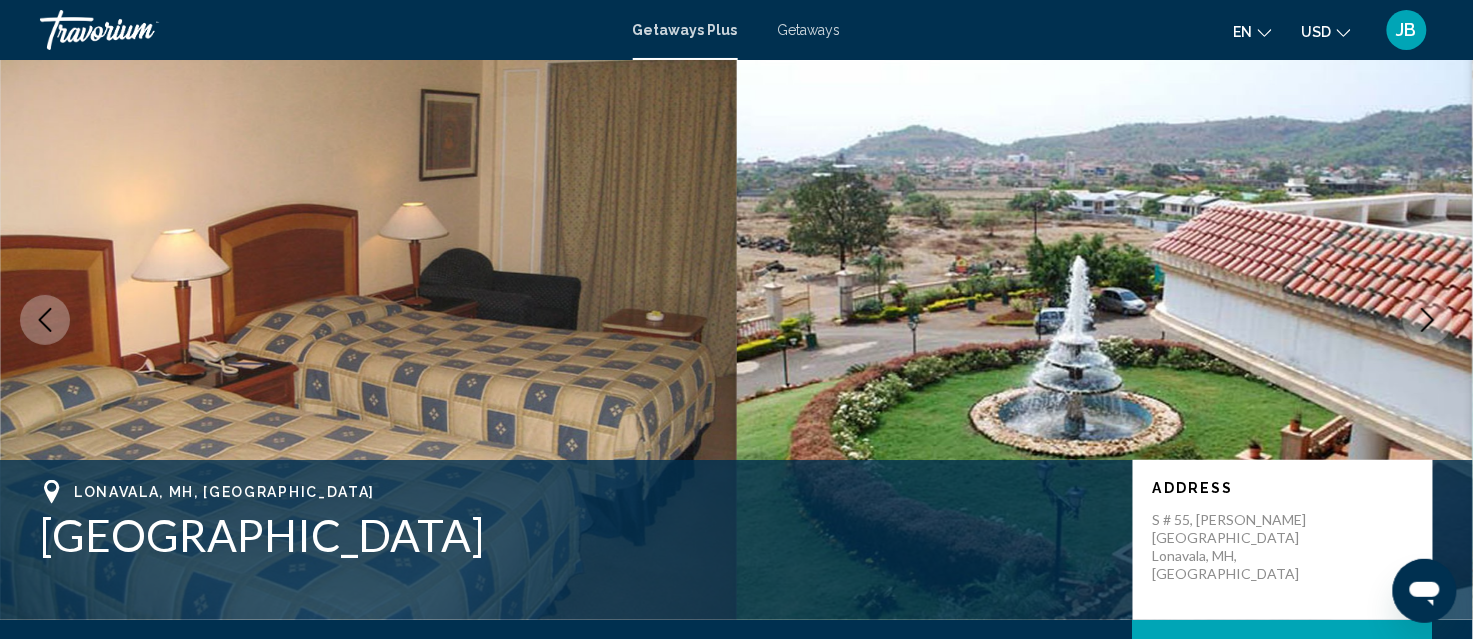 click 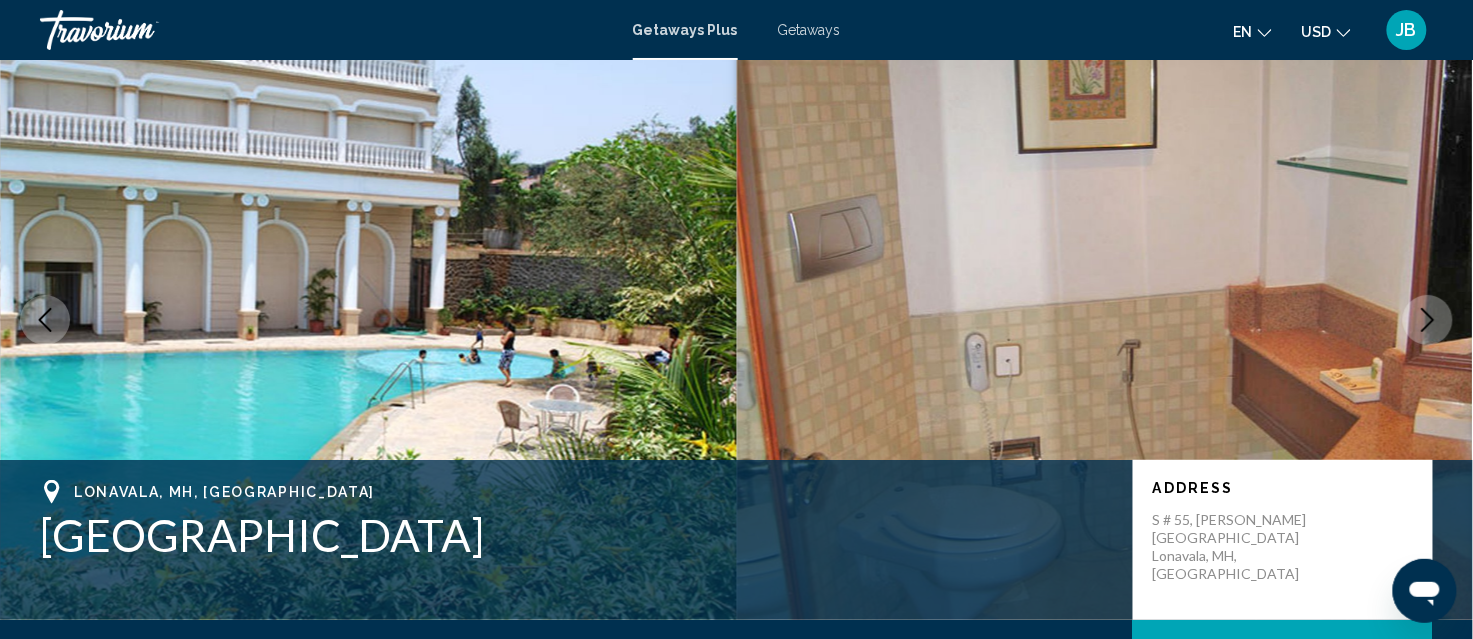 click 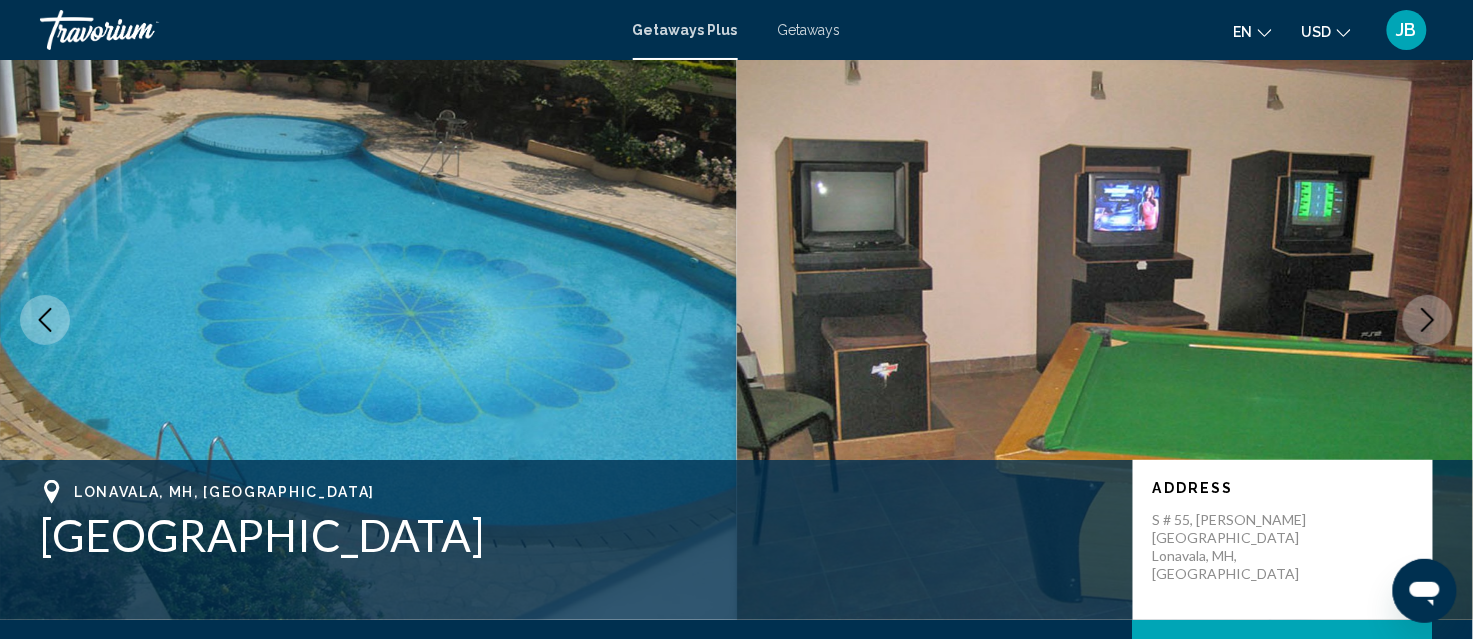 click 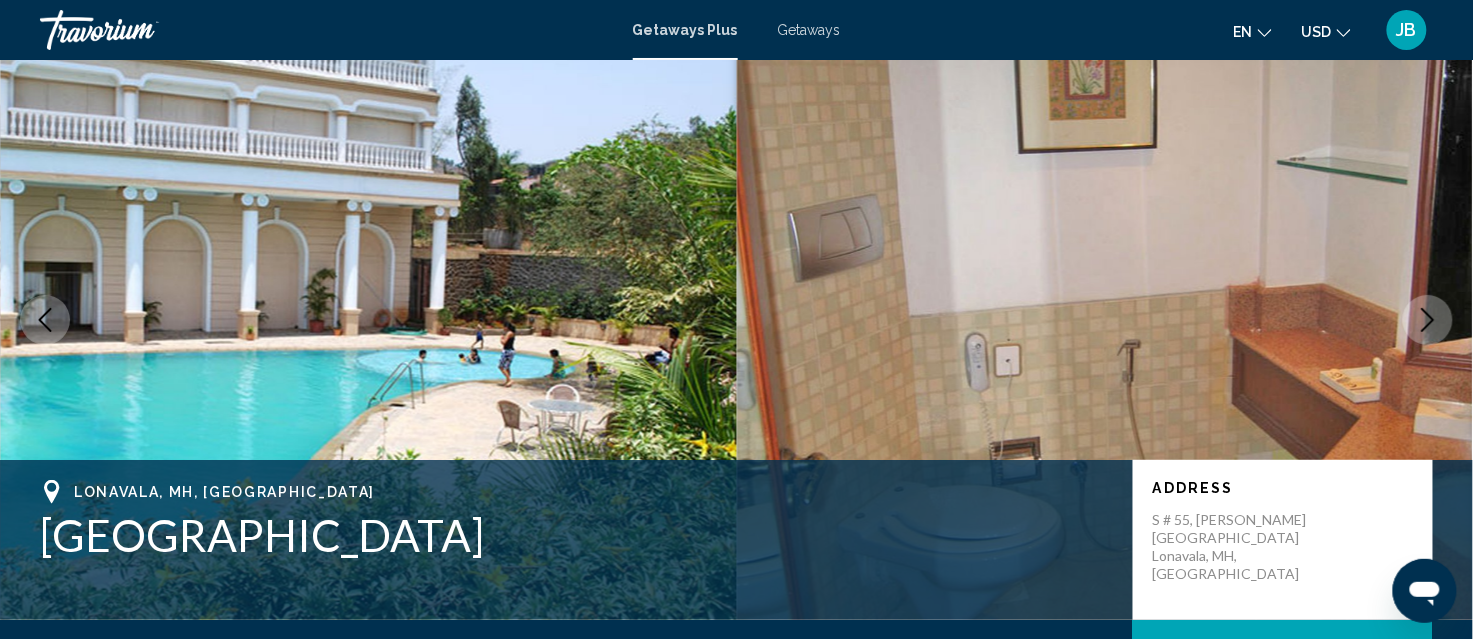 click 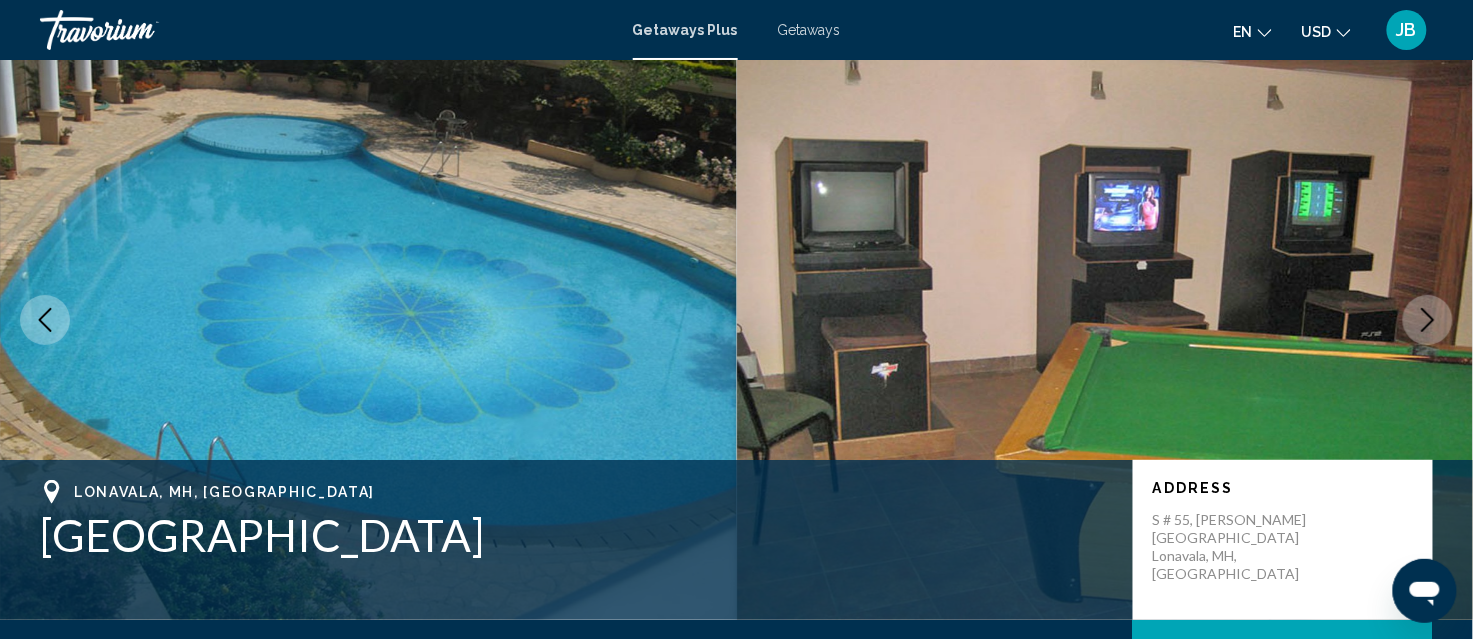 click at bounding box center [1428, 320] 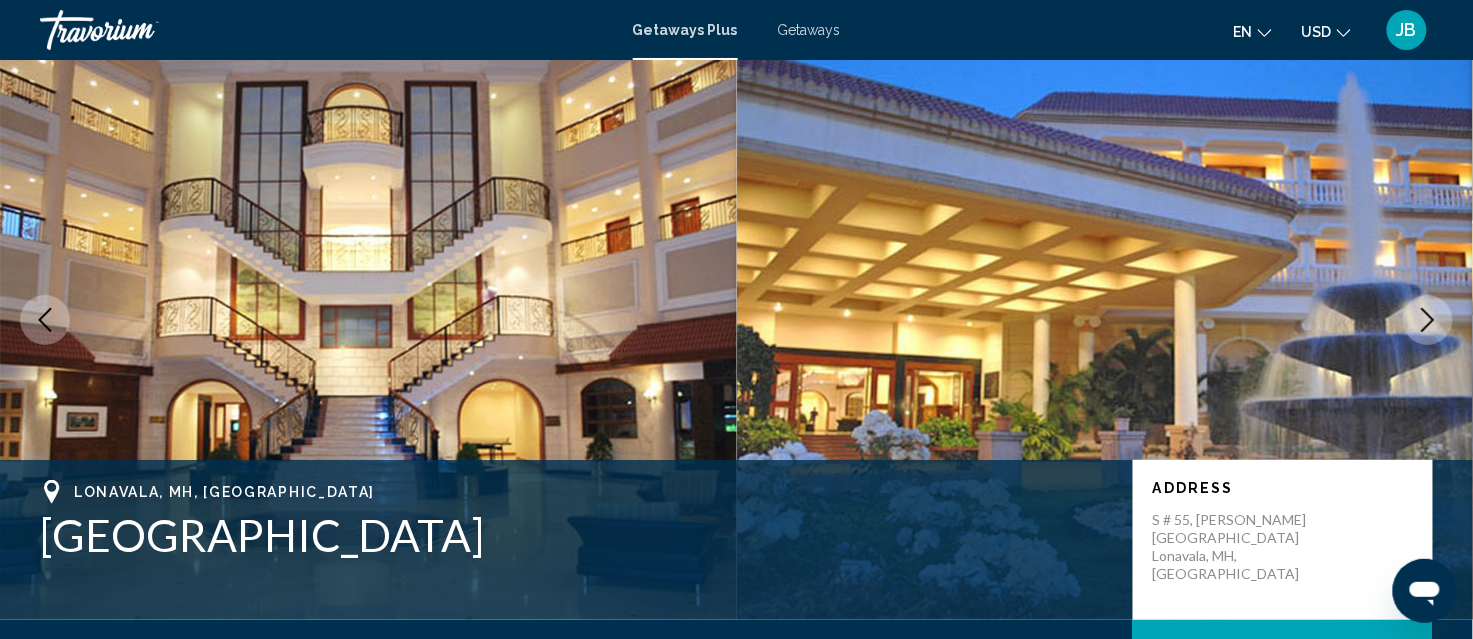 scroll, scrollTop: 0, scrollLeft: 0, axis: both 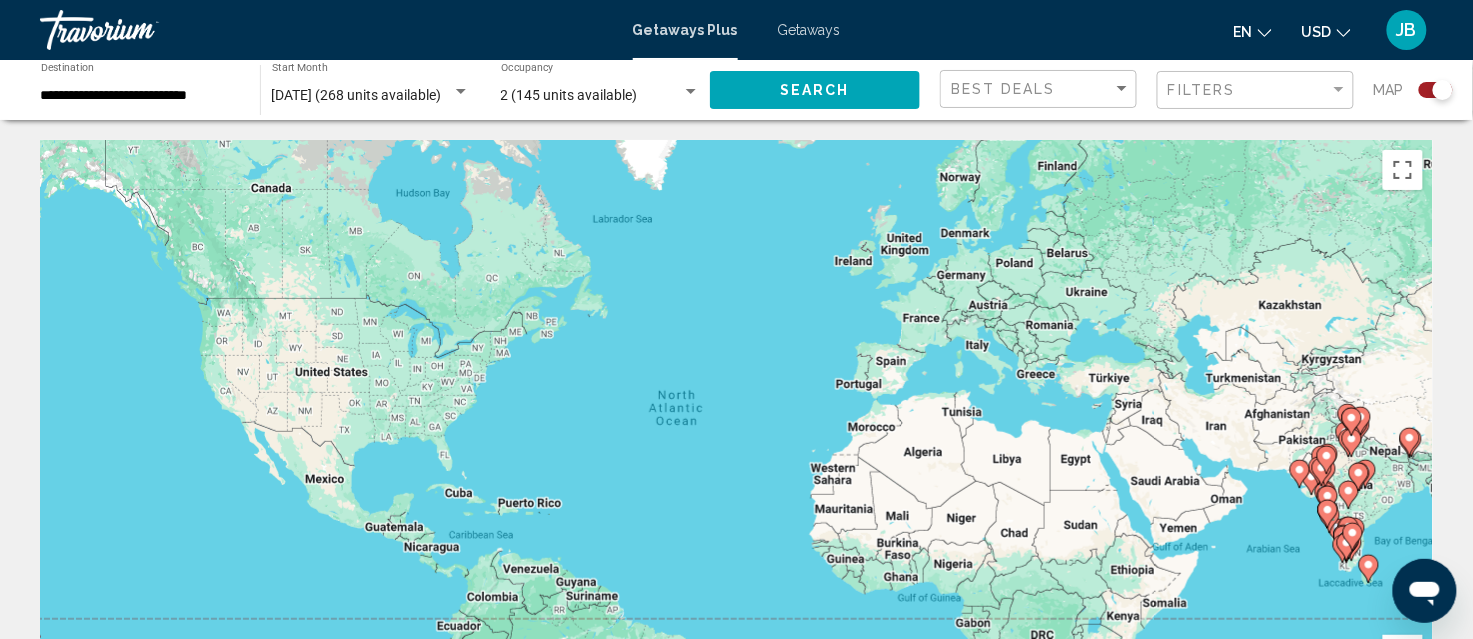 click on "To navigate, press the arrow keys. To activate drag with keyboard, press Alt + Enter. Once in keyboard drag state, use the arrow keys to move the marker. To complete the drag, press the Enter key. To cancel, press Escape." at bounding box center [736, 440] 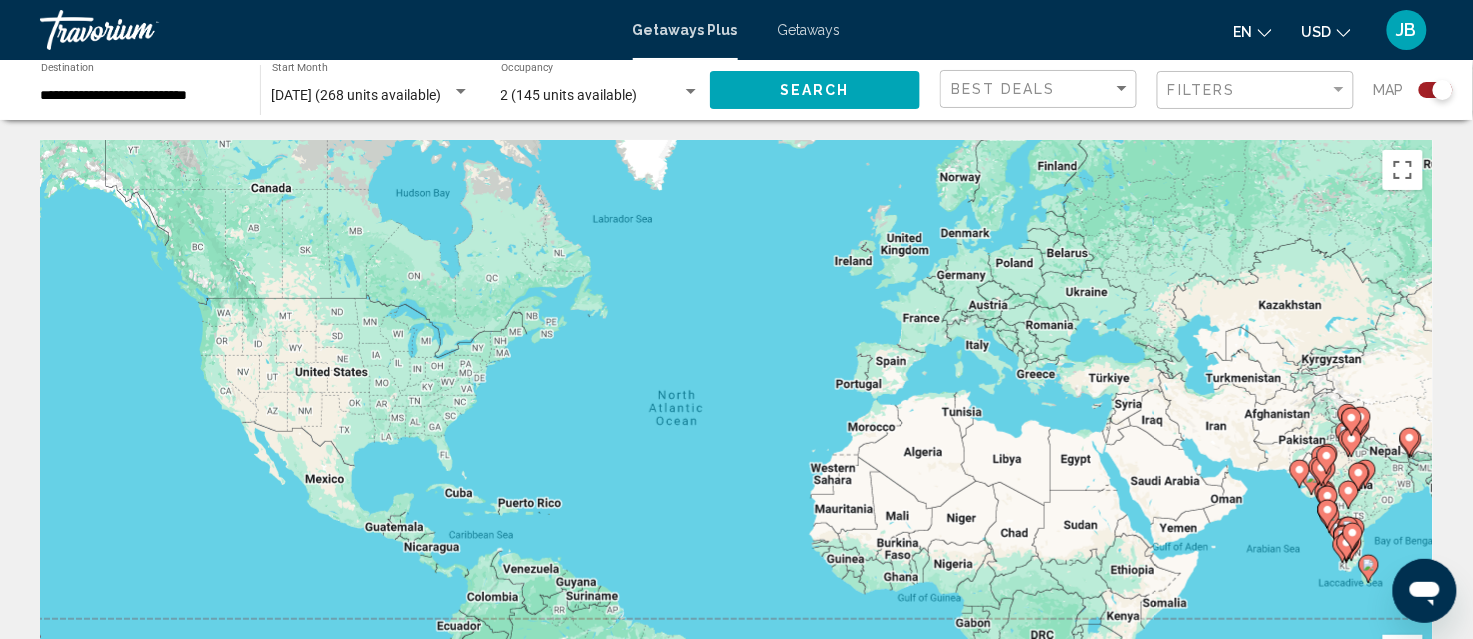 click on "**********" at bounding box center [140, 96] 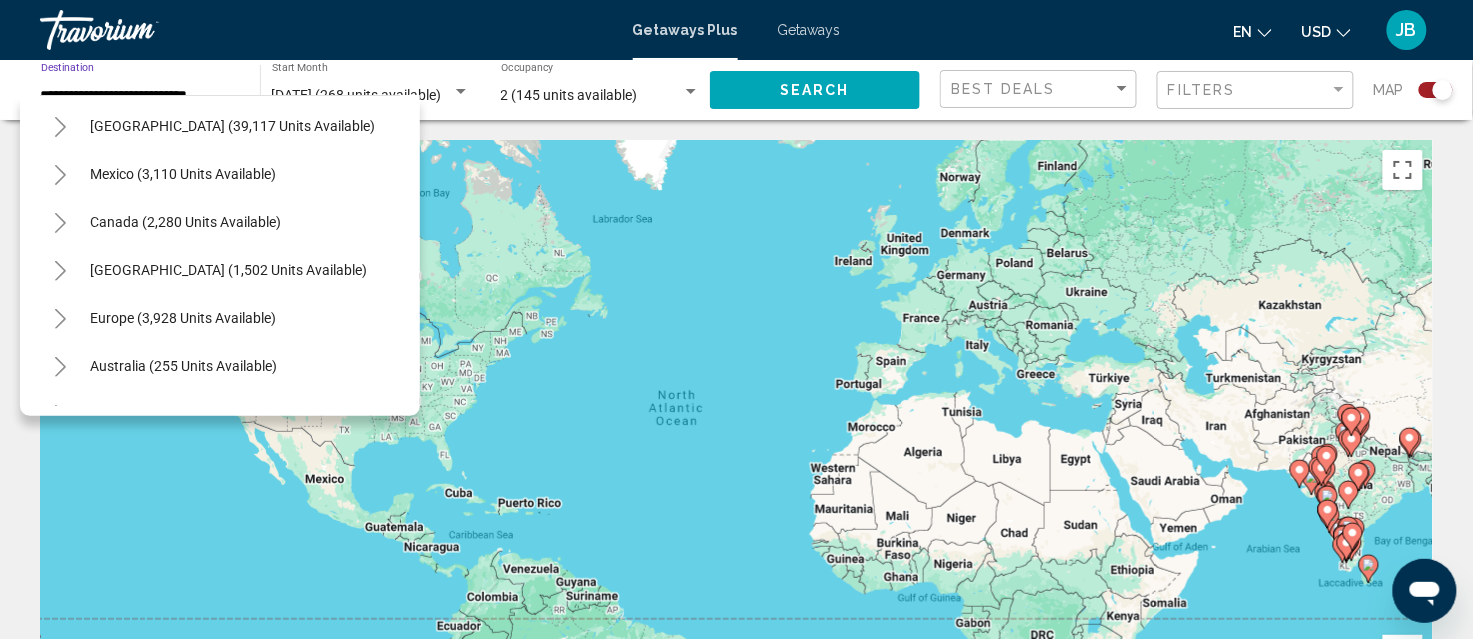 scroll, scrollTop: 0, scrollLeft: 0, axis: both 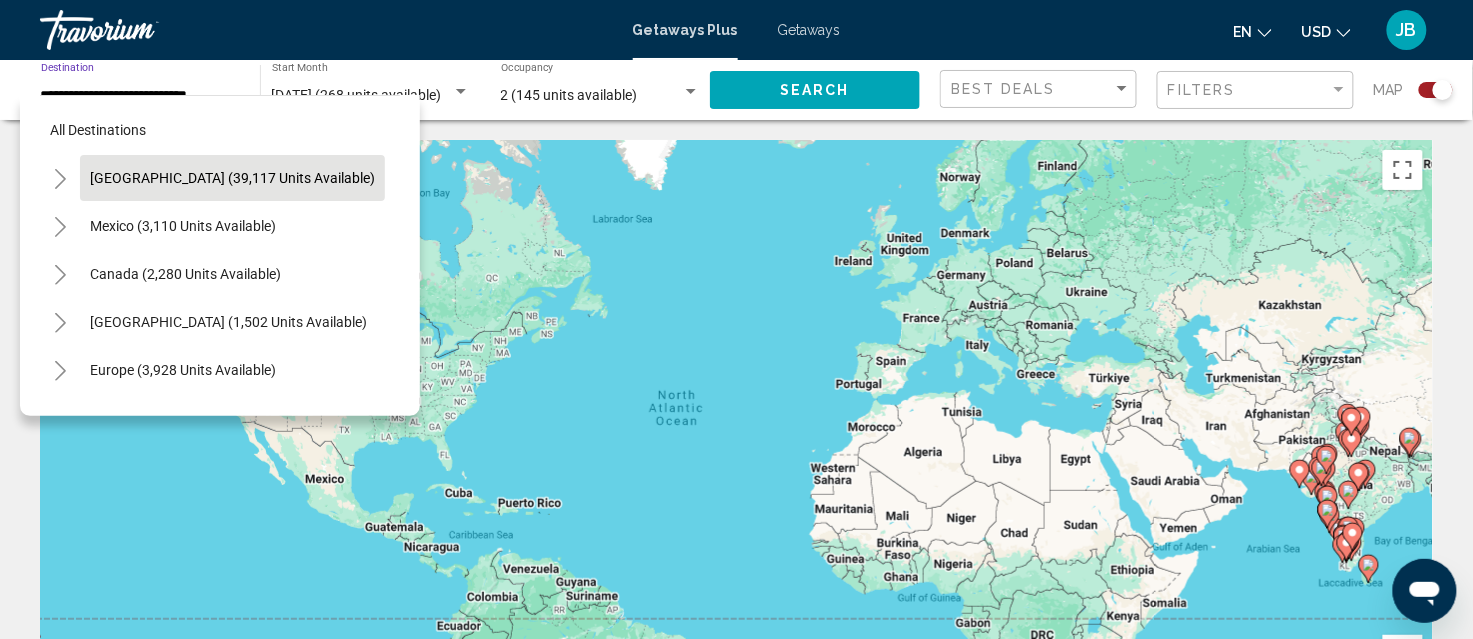 click on "[GEOGRAPHIC_DATA] (39,117 units available)" at bounding box center (183, 226) 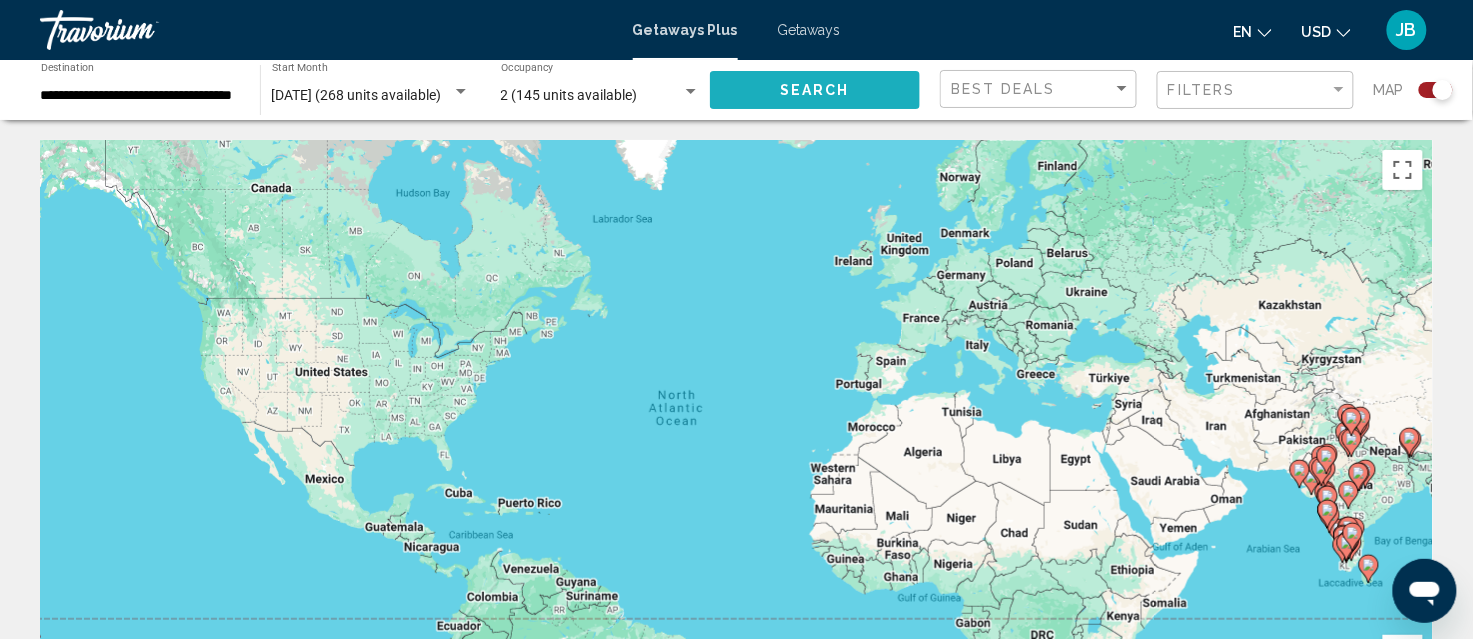 click on "Search" 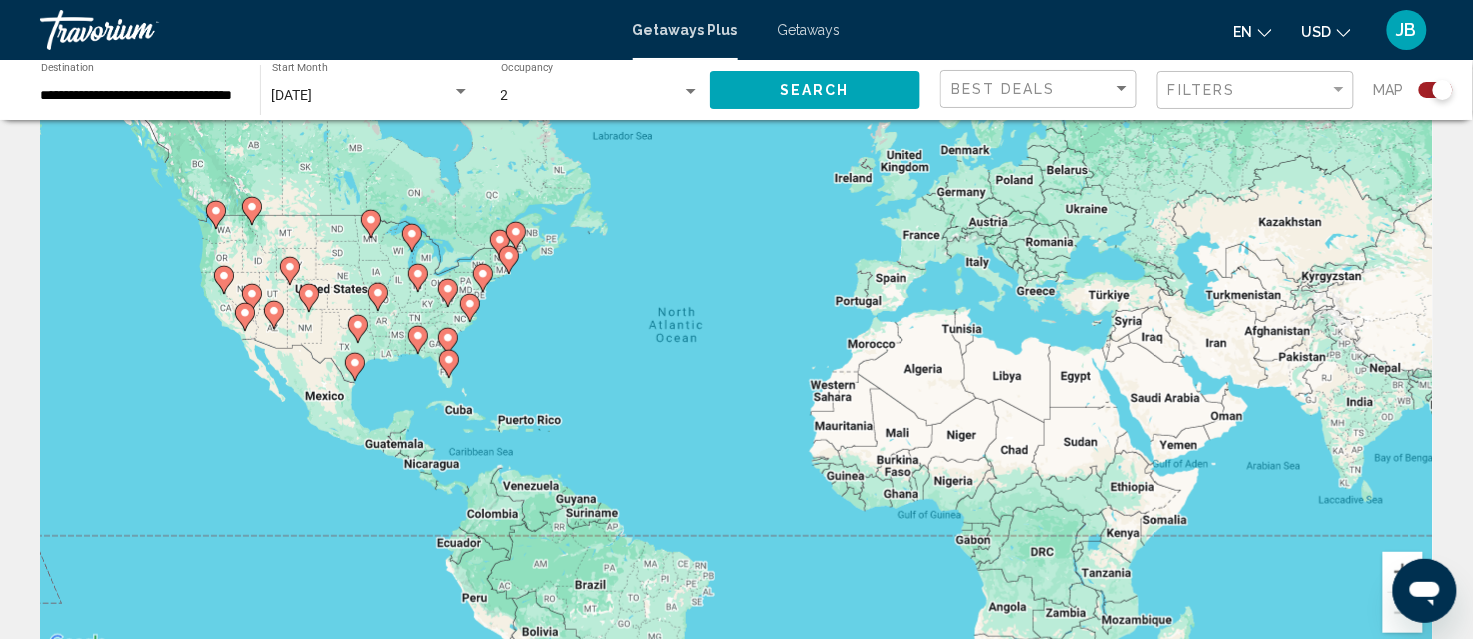 scroll, scrollTop: 125, scrollLeft: 0, axis: vertical 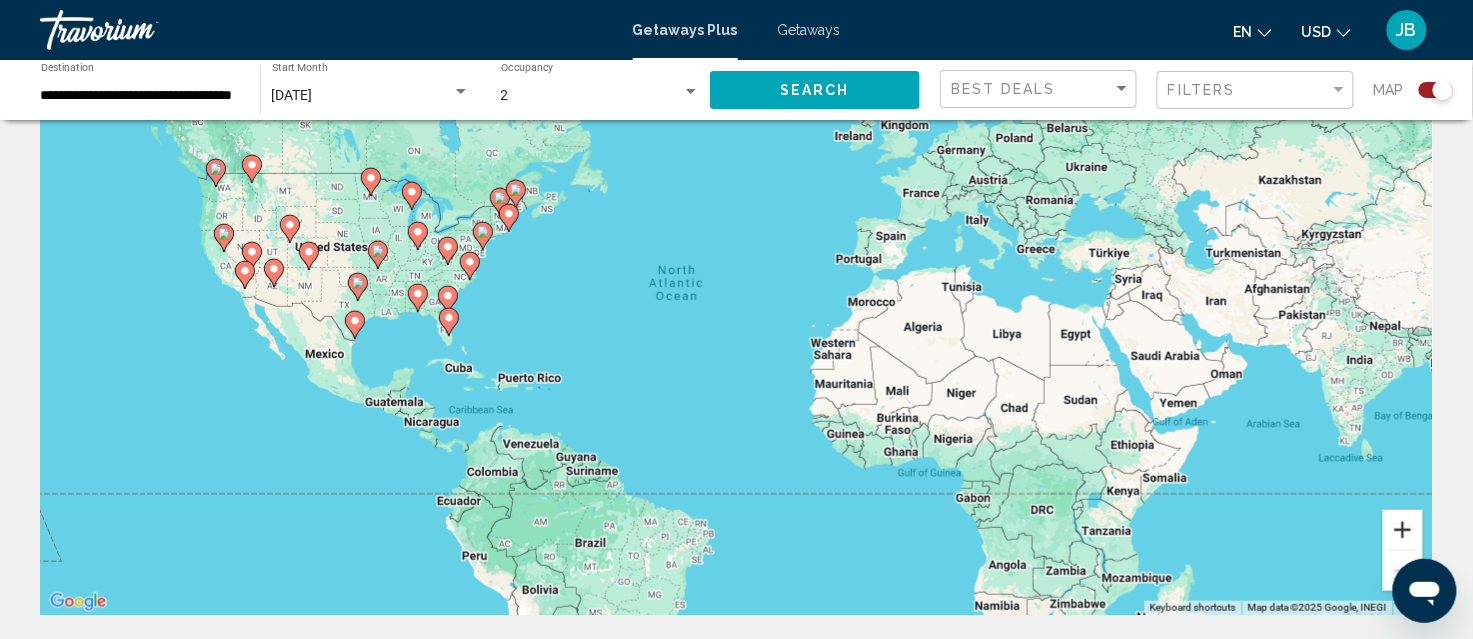 click at bounding box center [1403, 530] 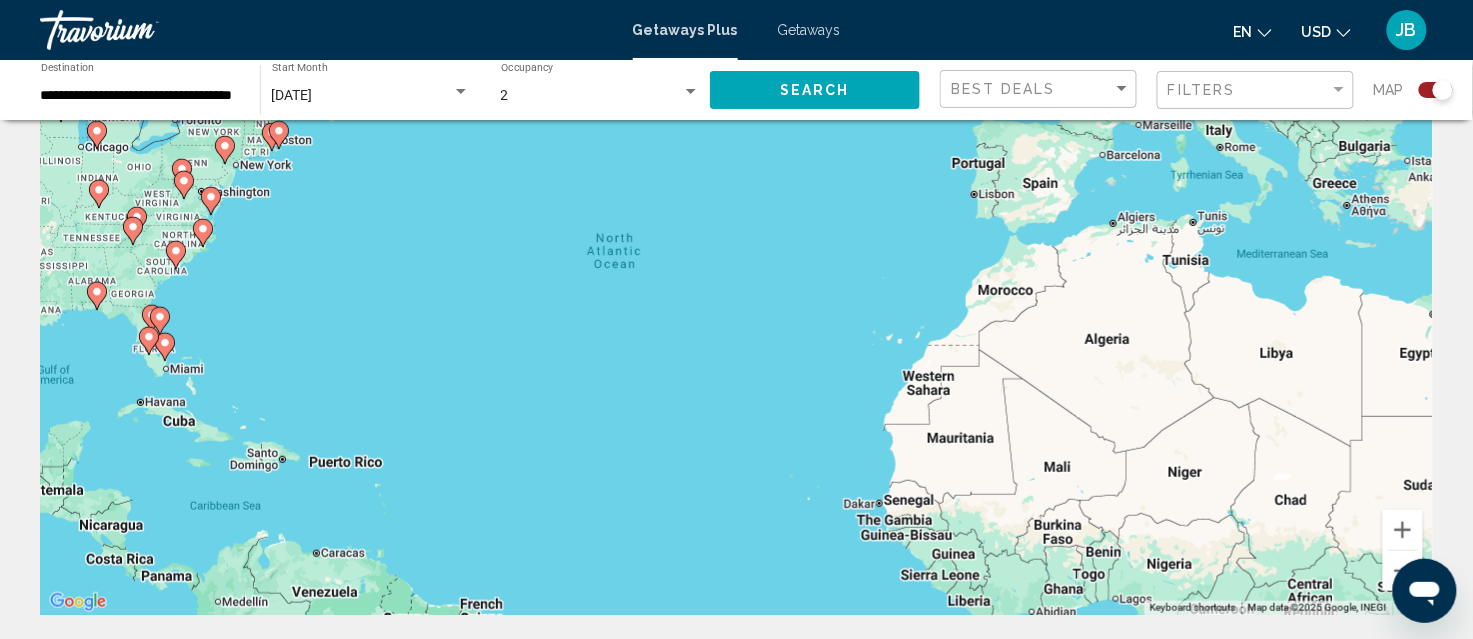 click 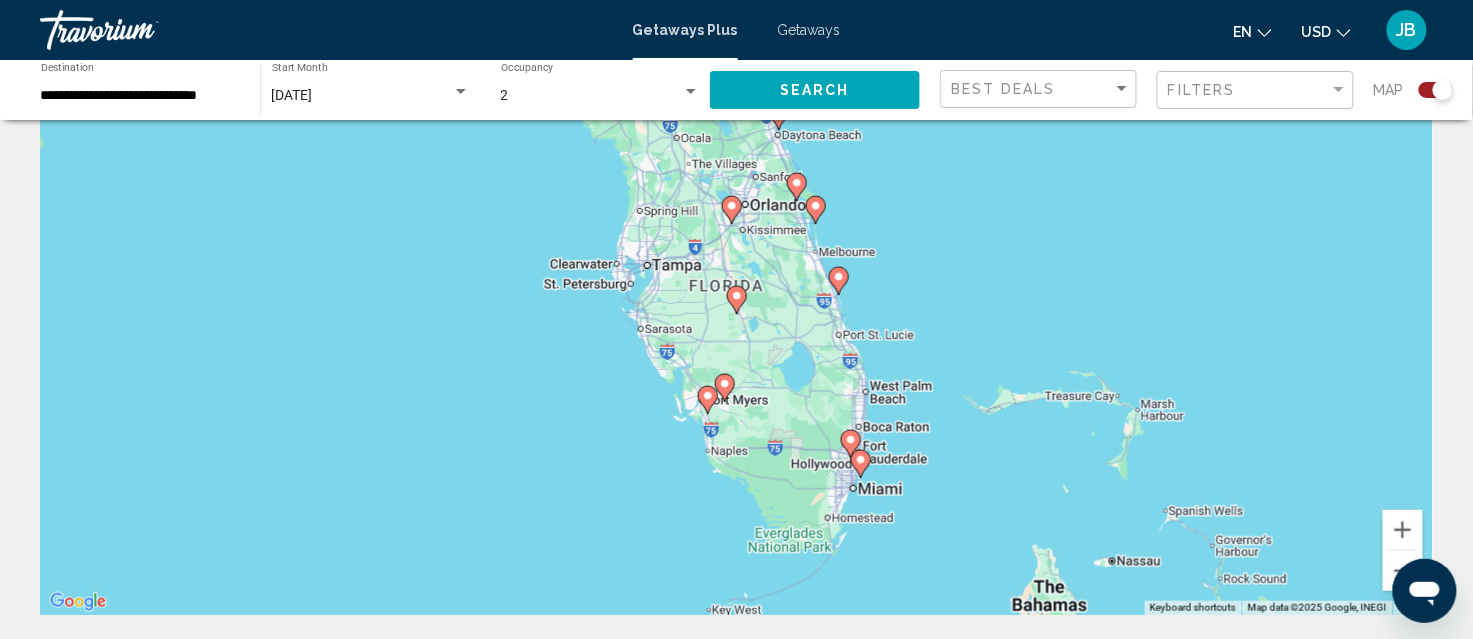 scroll, scrollTop: 0, scrollLeft: 0, axis: both 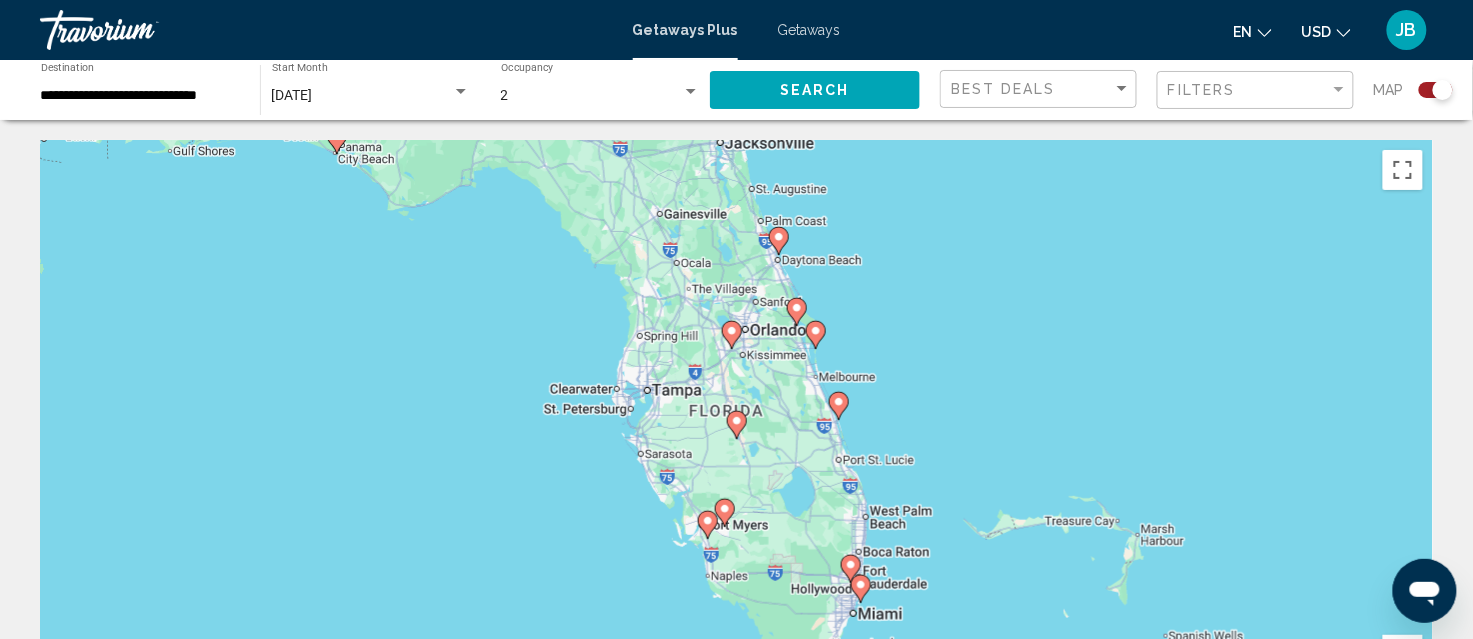 click 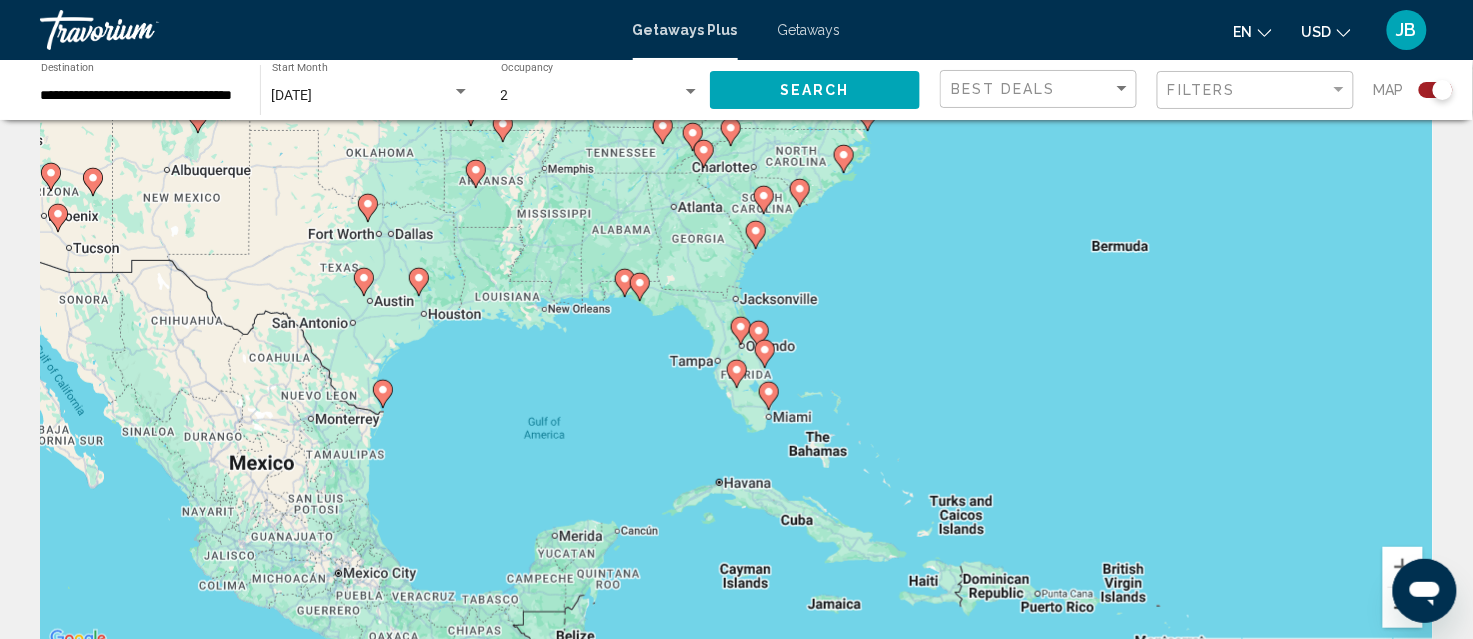 scroll, scrollTop: 125, scrollLeft: 0, axis: vertical 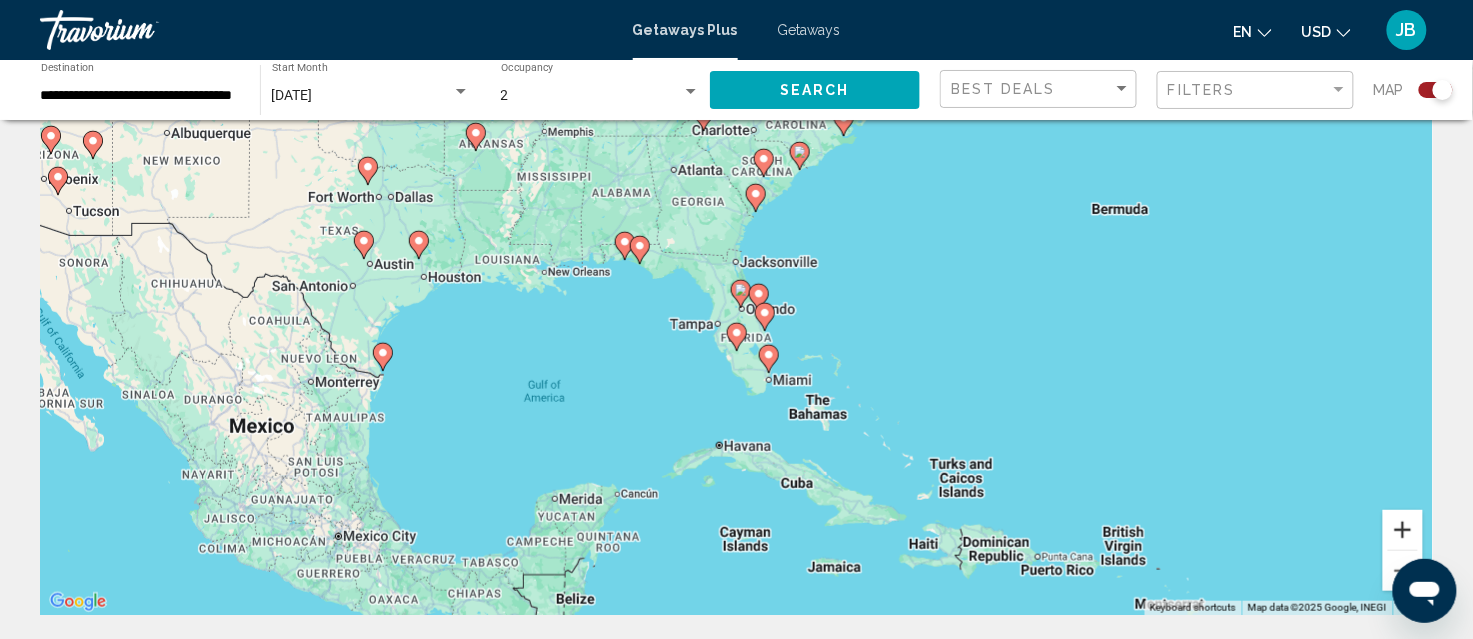 click at bounding box center (1403, 530) 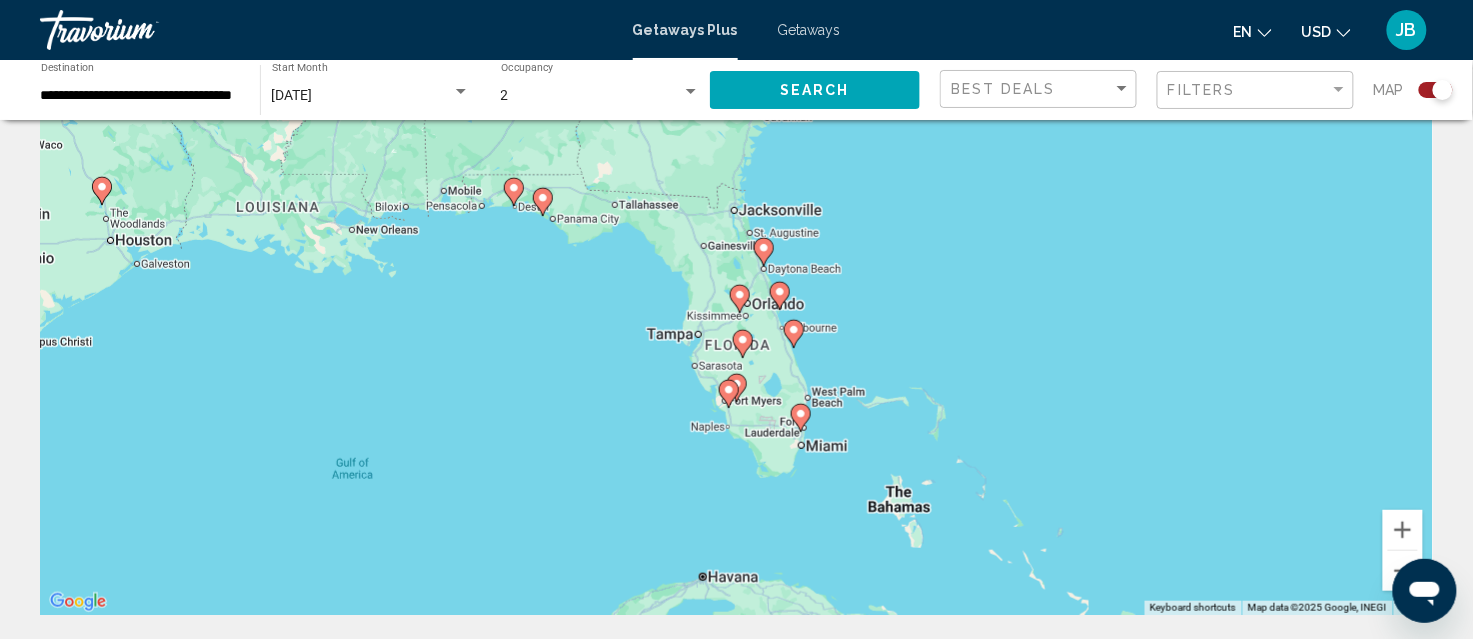 click 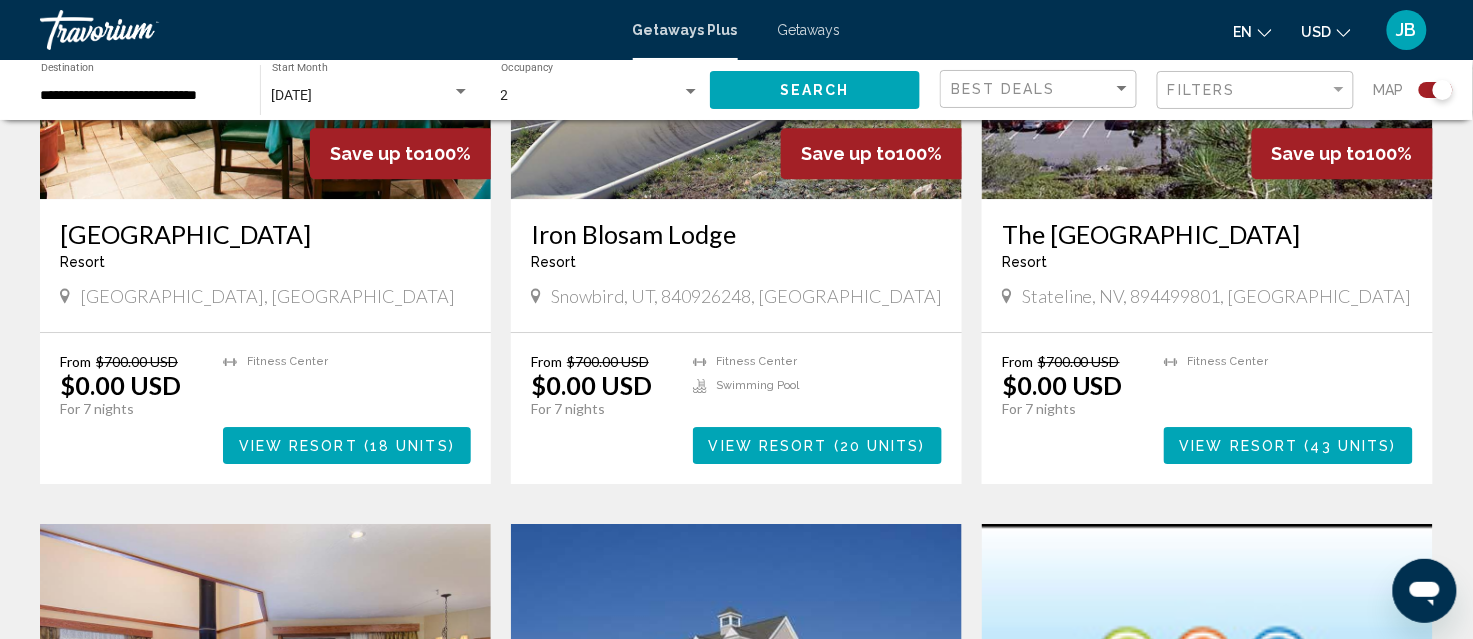scroll, scrollTop: 1501, scrollLeft: 0, axis: vertical 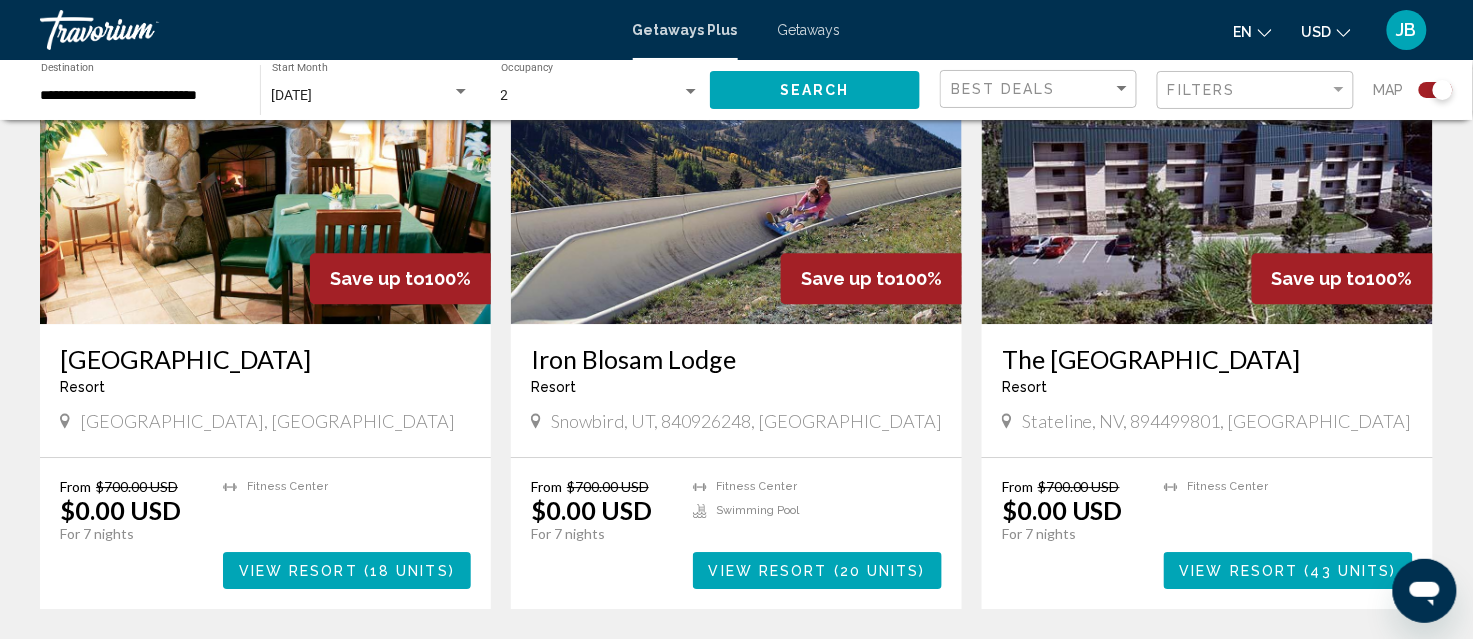 click on "View Resort" at bounding box center (1239, 571) 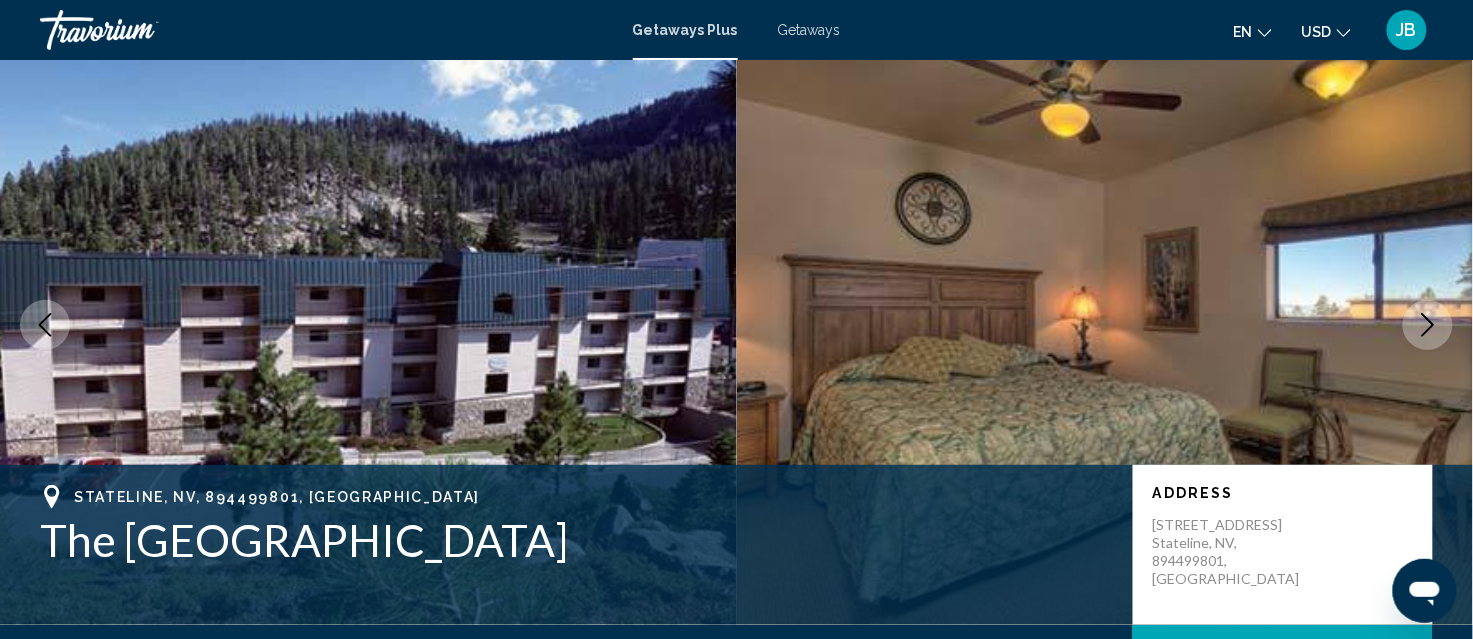 scroll, scrollTop: 0, scrollLeft: 0, axis: both 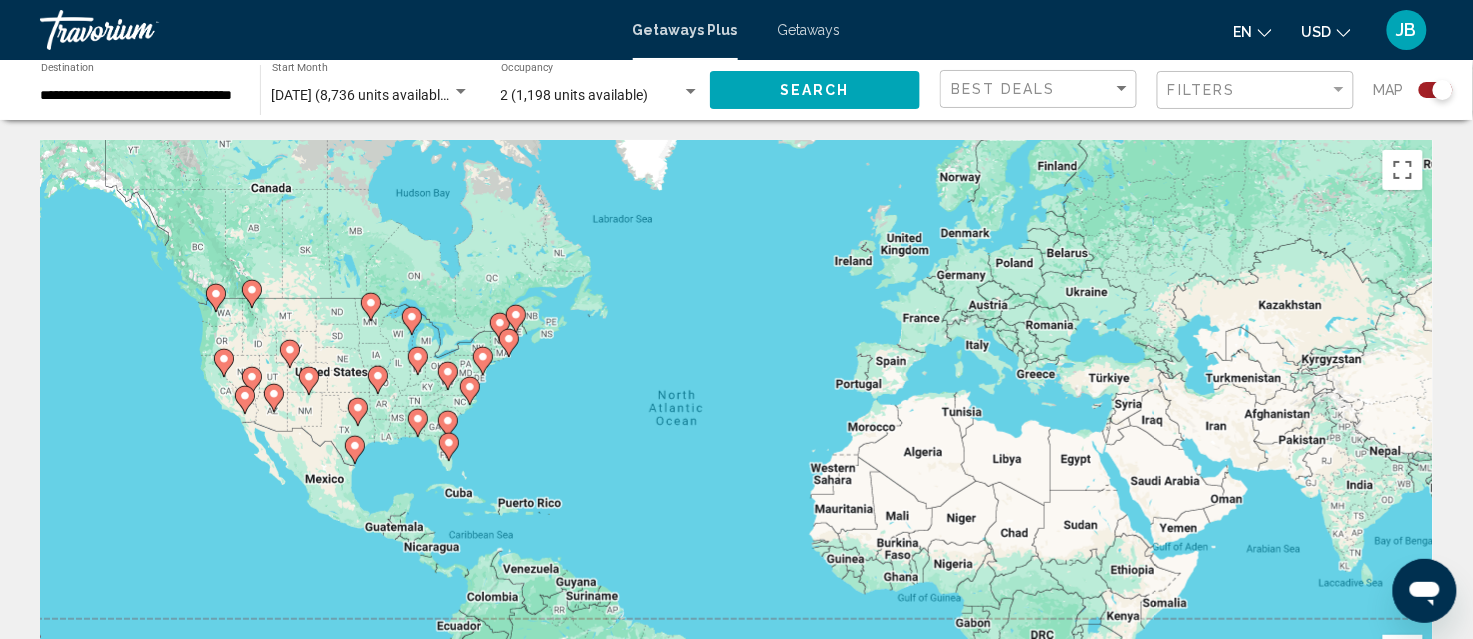 click at bounding box center [449, 447] 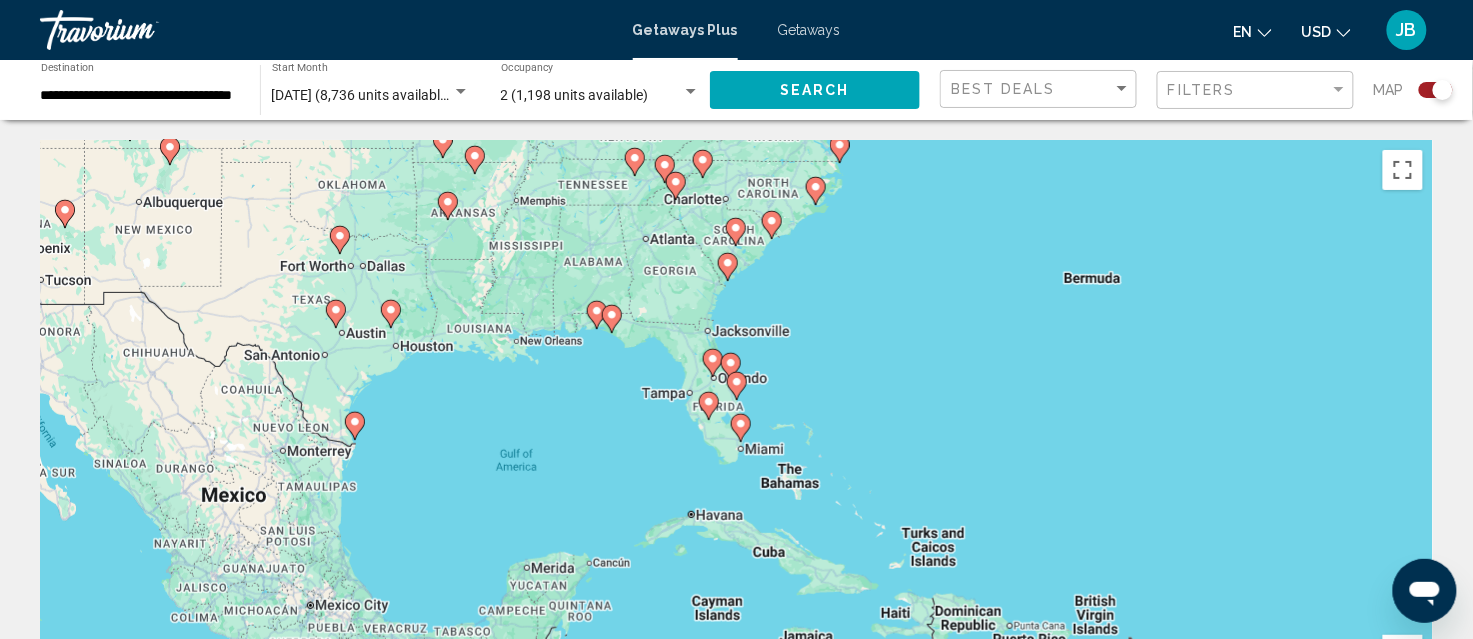 click at bounding box center (741, 428) 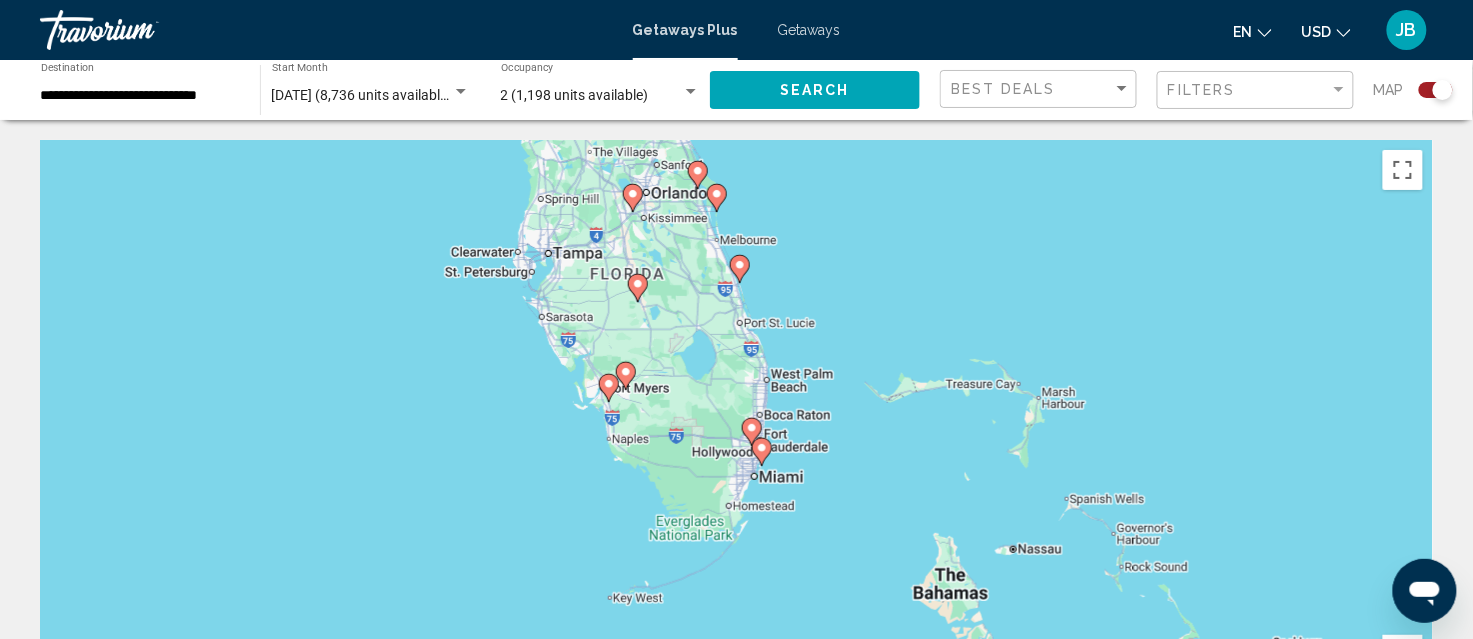 click on "To navigate, press the arrow keys. To activate drag with keyboard, press Alt + Enter. Once in keyboard drag state, use the arrow keys to move the marker. To complete the drag, press the Enter key. To cancel, press Escape." at bounding box center (736, 440) 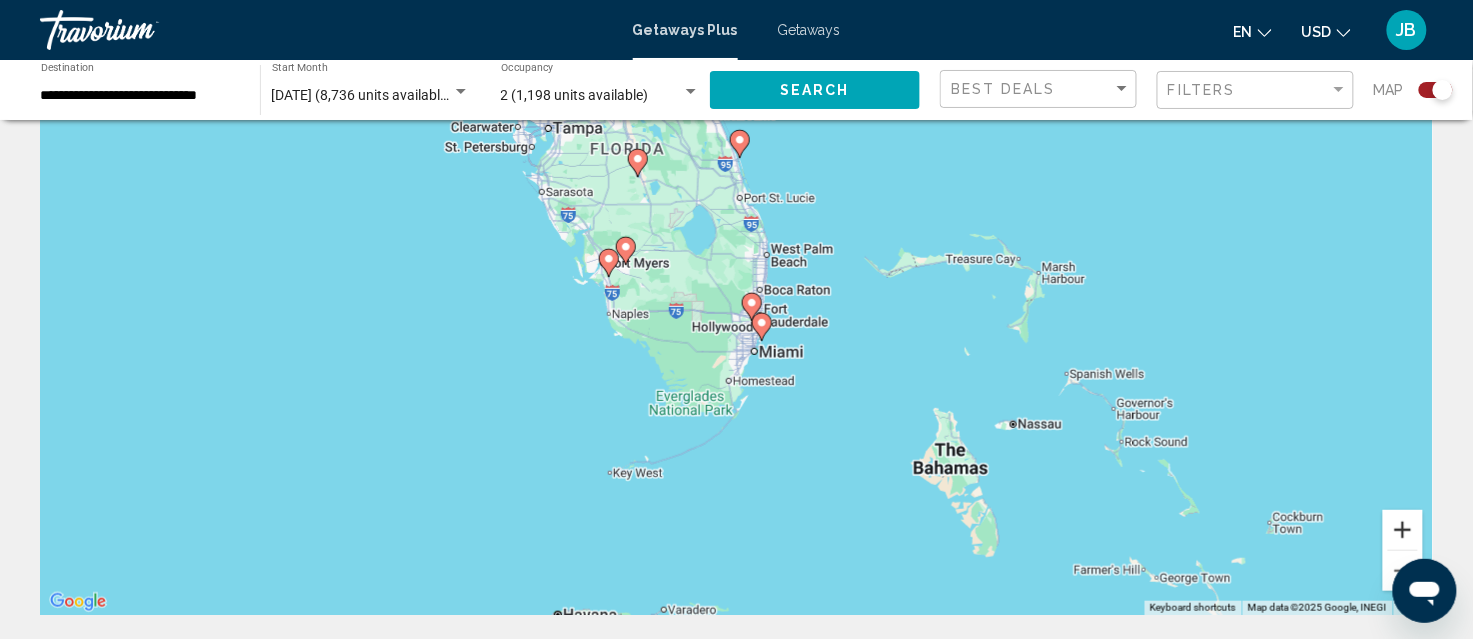 click at bounding box center [1403, 530] 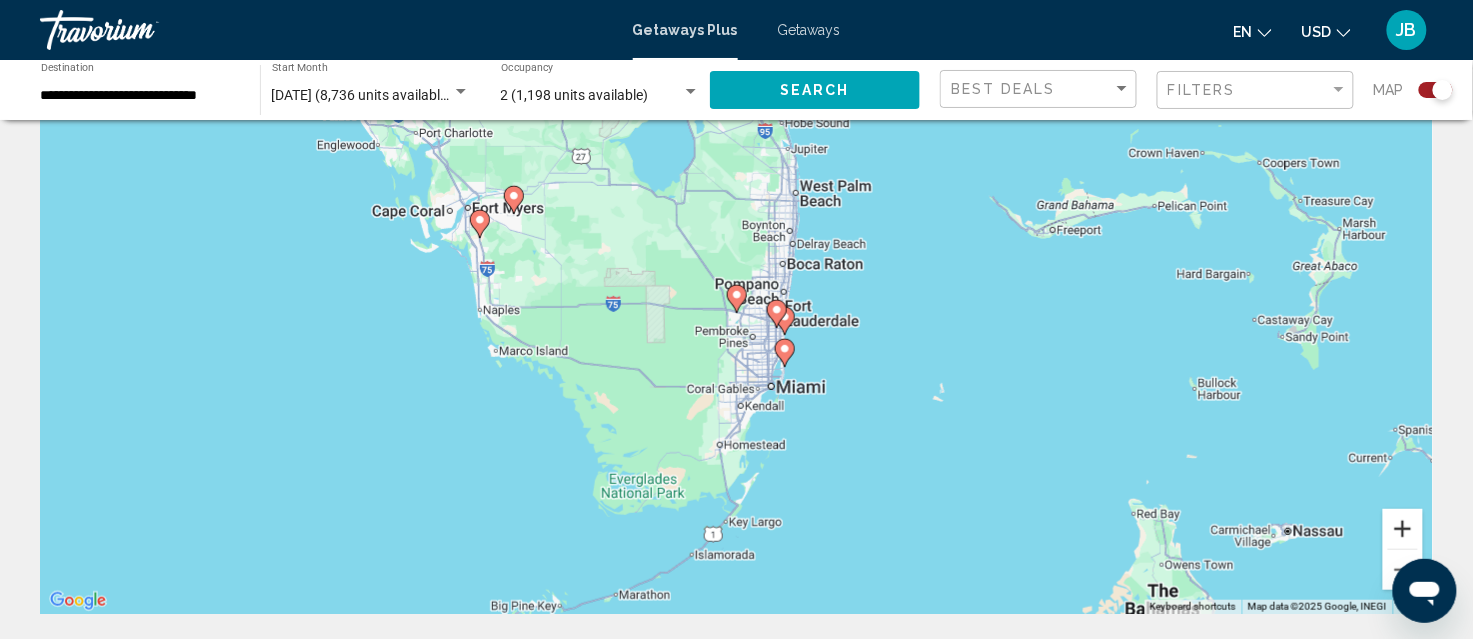 scroll, scrollTop: 125, scrollLeft: 0, axis: vertical 